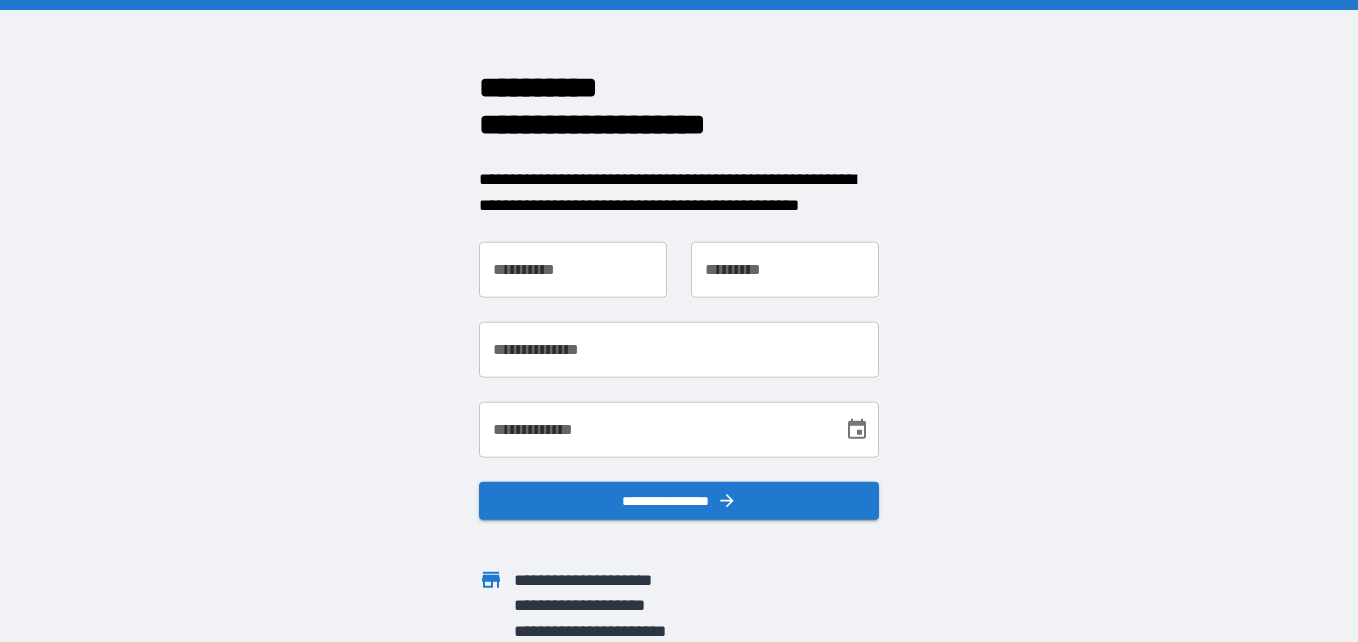 scroll, scrollTop: 0, scrollLeft: 0, axis: both 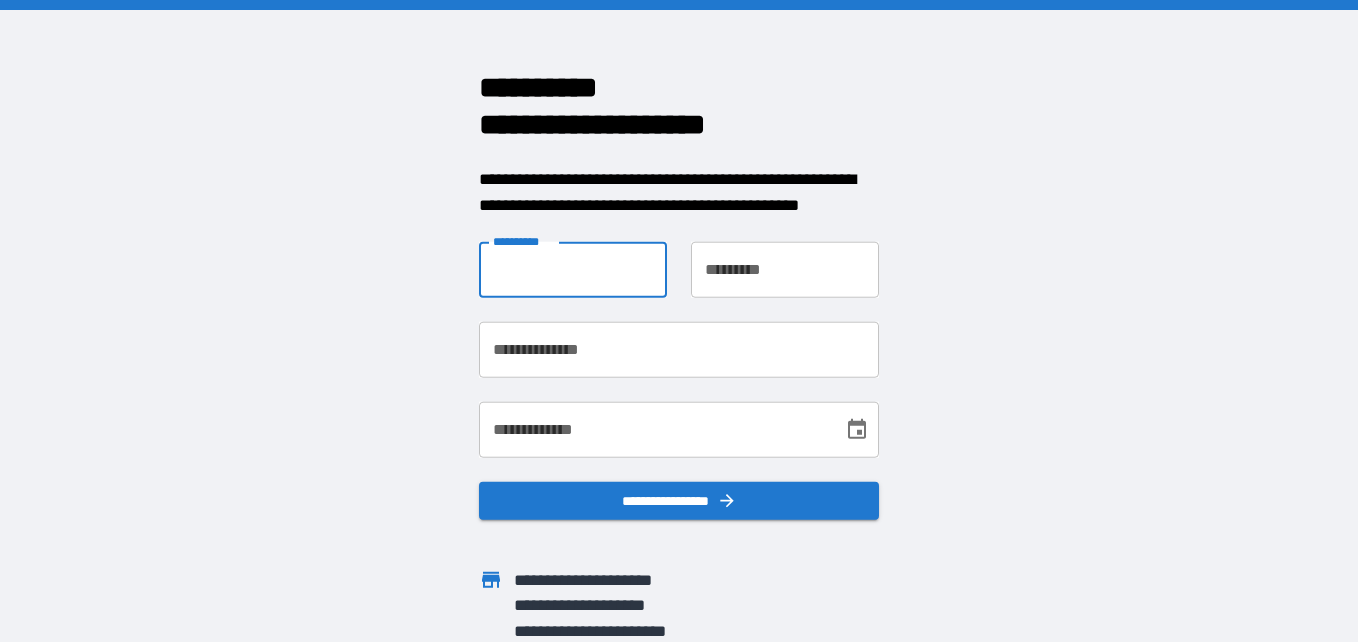 click on "**********" at bounding box center (573, 270) 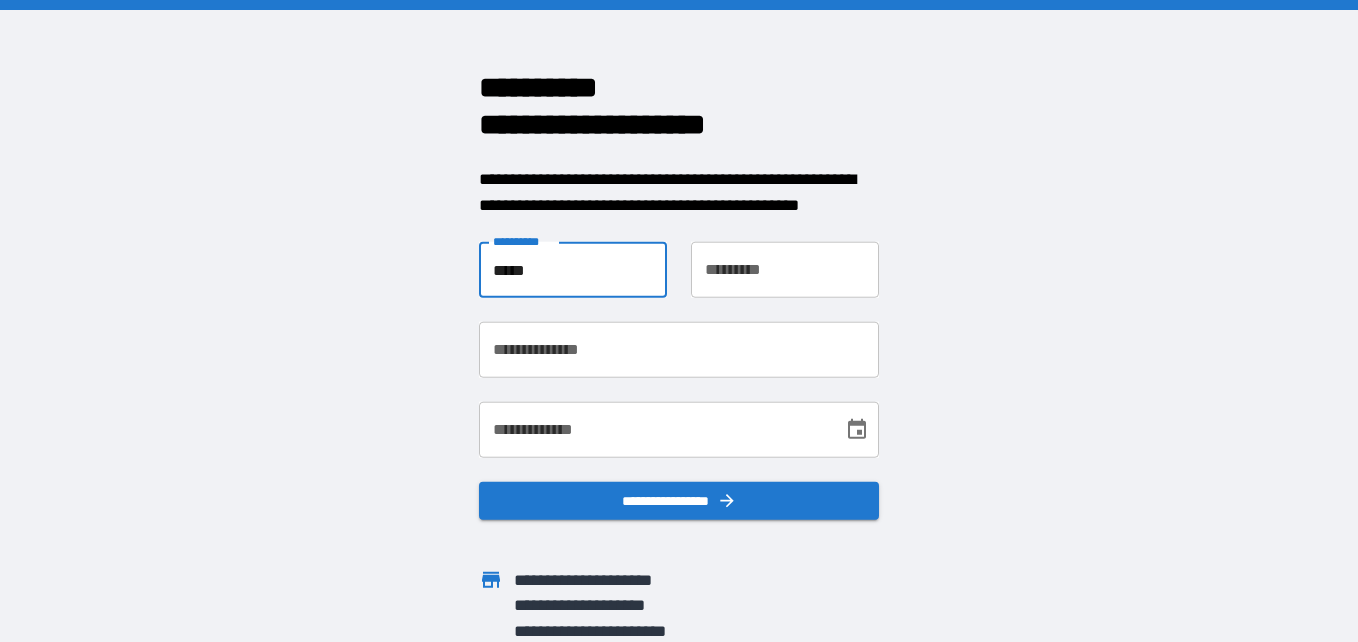 type on "*****" 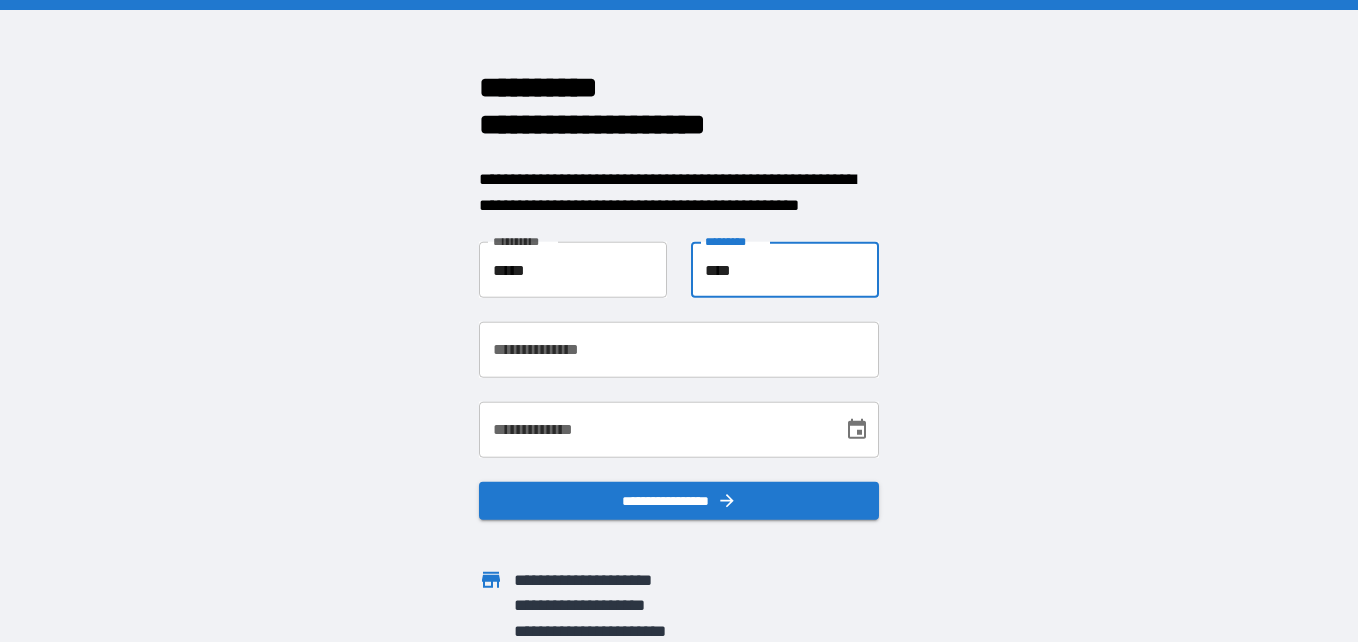 type on "****" 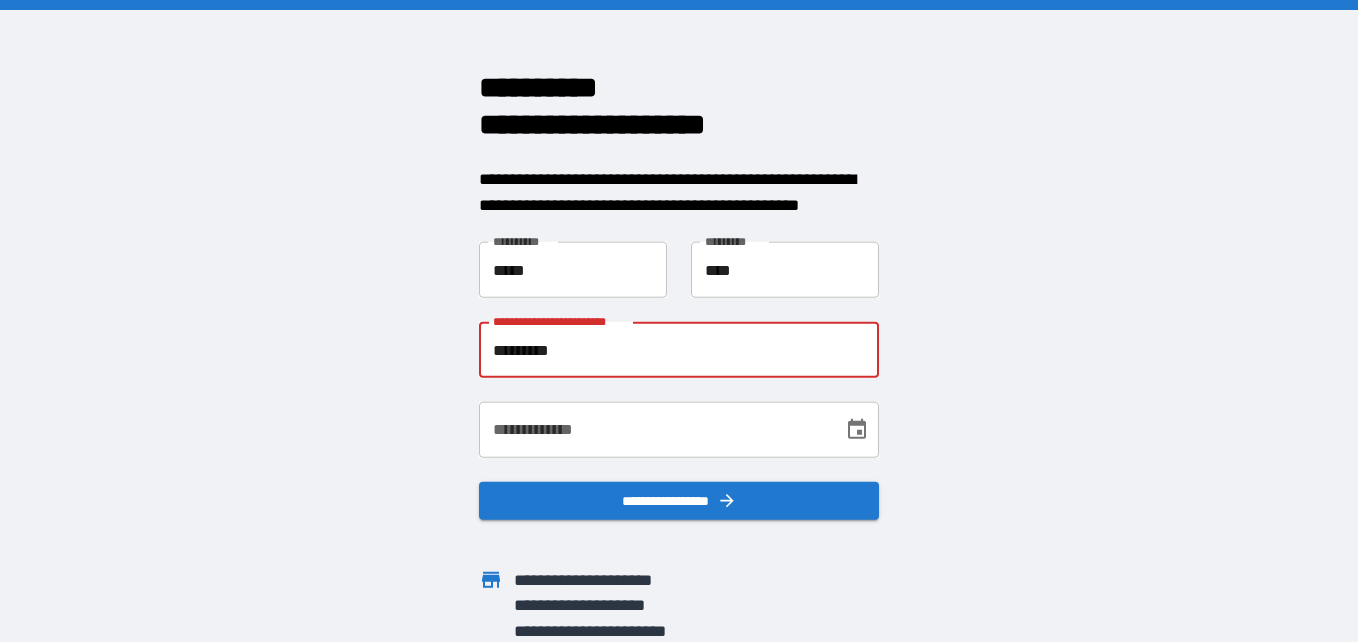 click on "*********" at bounding box center [679, 350] 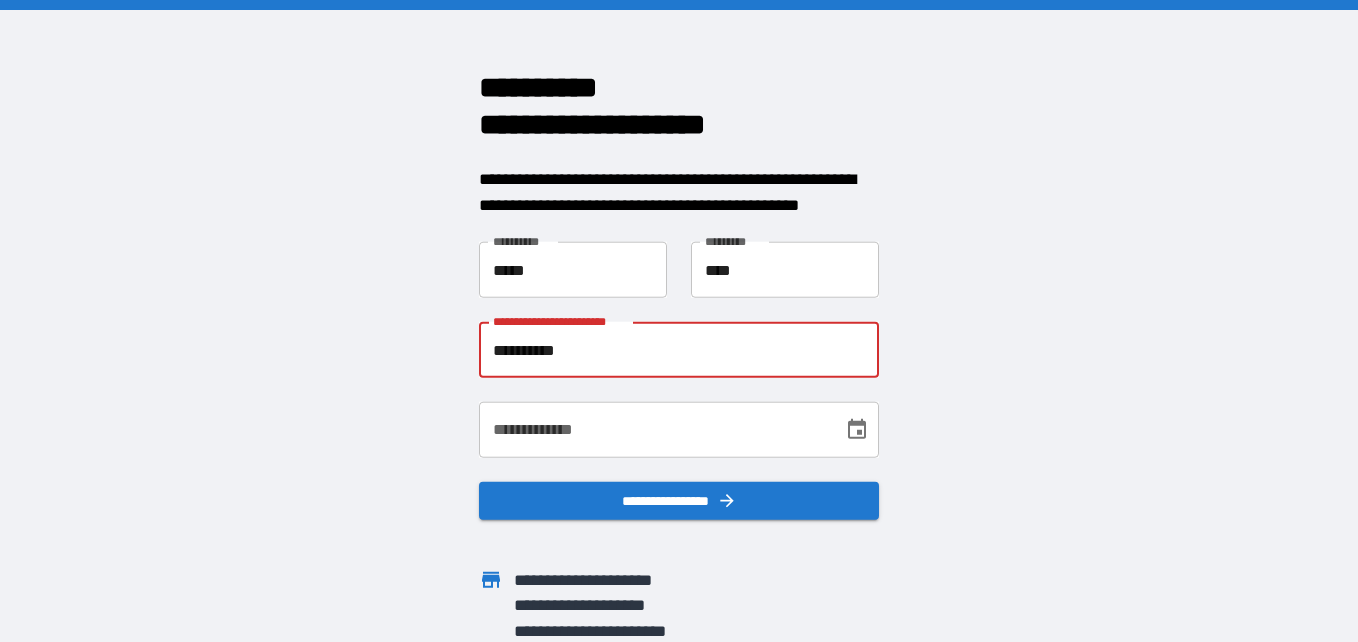 type on "**********" 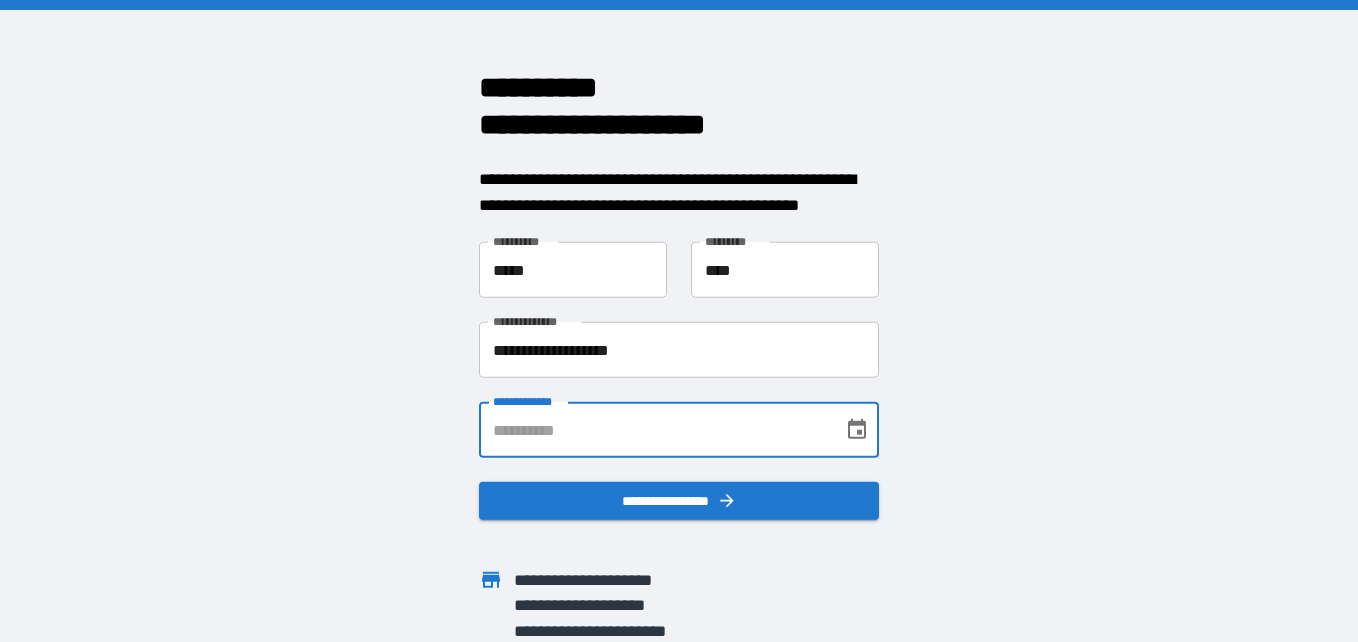 click on "**********" at bounding box center (654, 430) 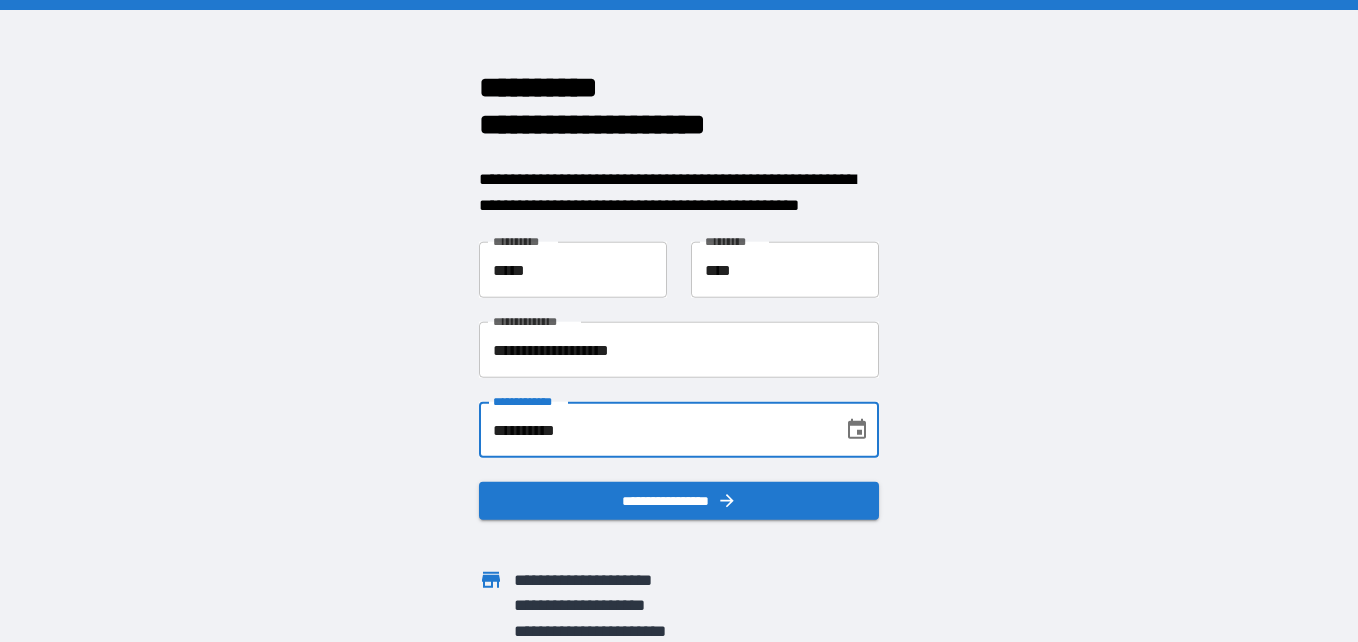type on "**********" 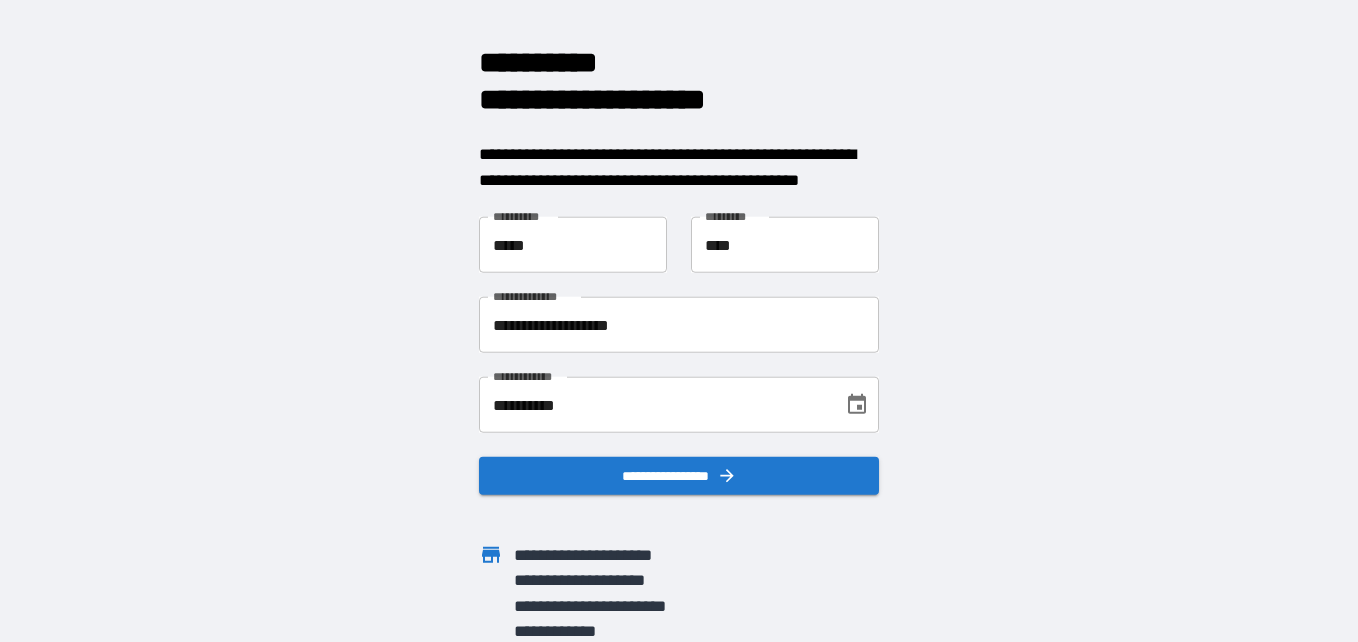 scroll, scrollTop: 27, scrollLeft: 0, axis: vertical 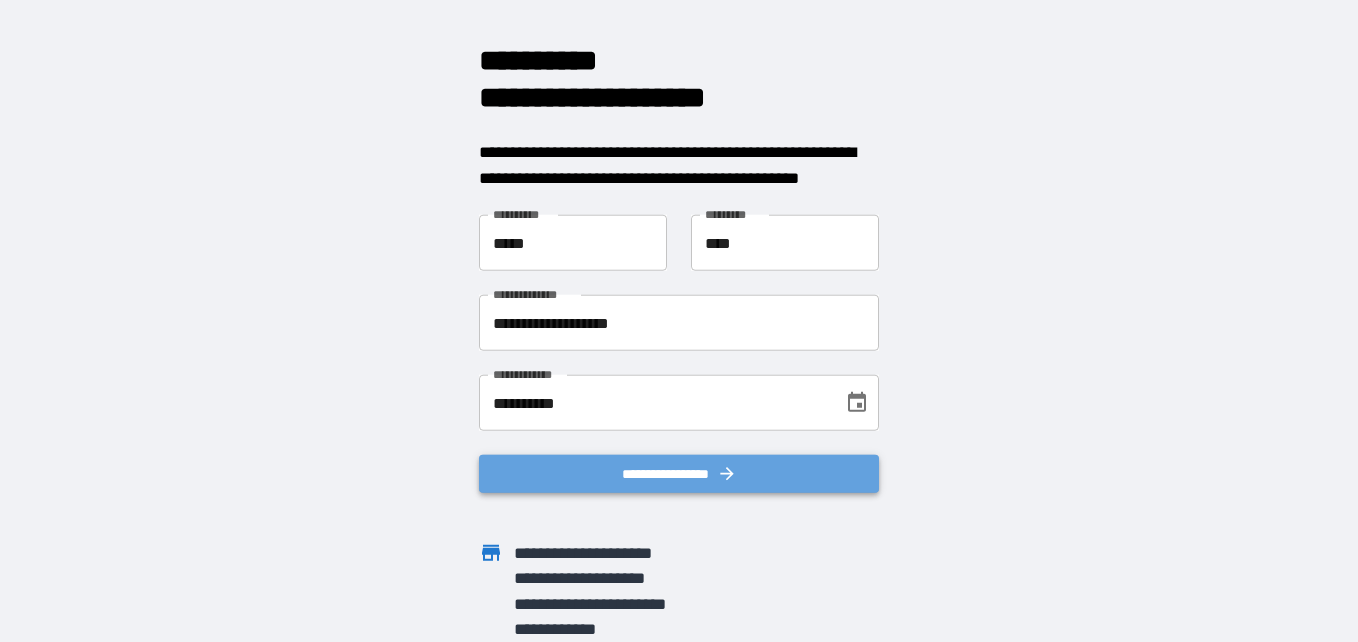 click on "**********" at bounding box center (679, 474) 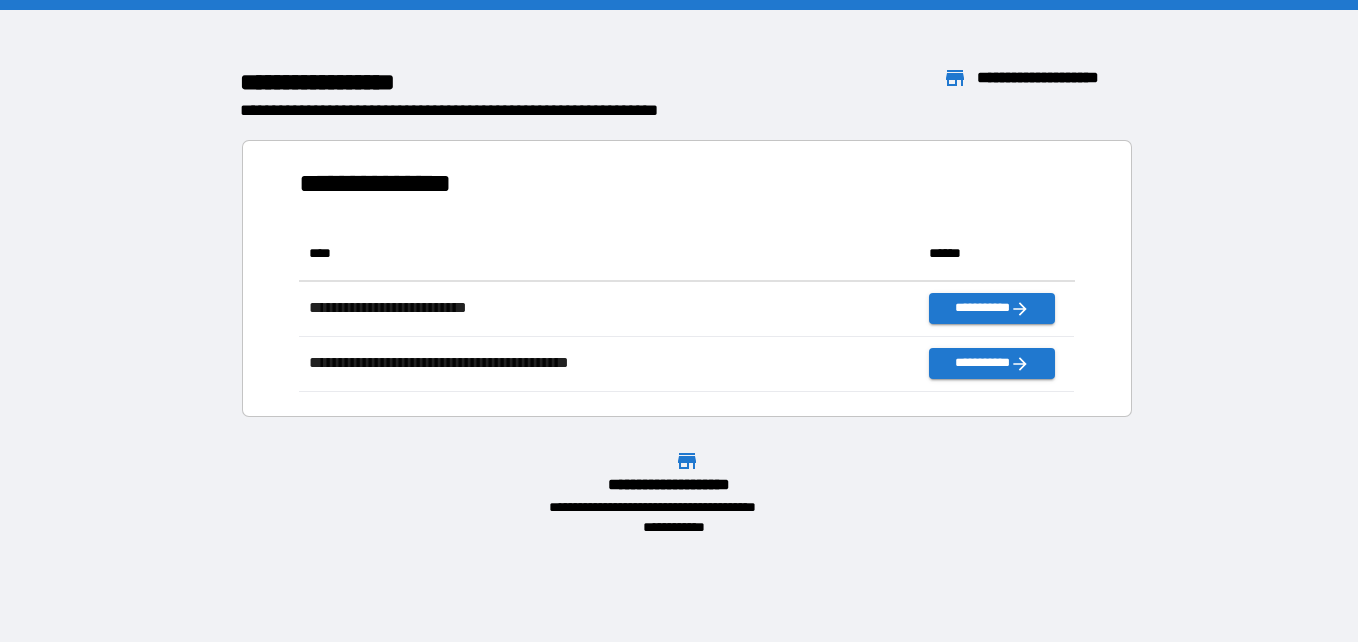 scroll, scrollTop: 16, scrollLeft: 16, axis: both 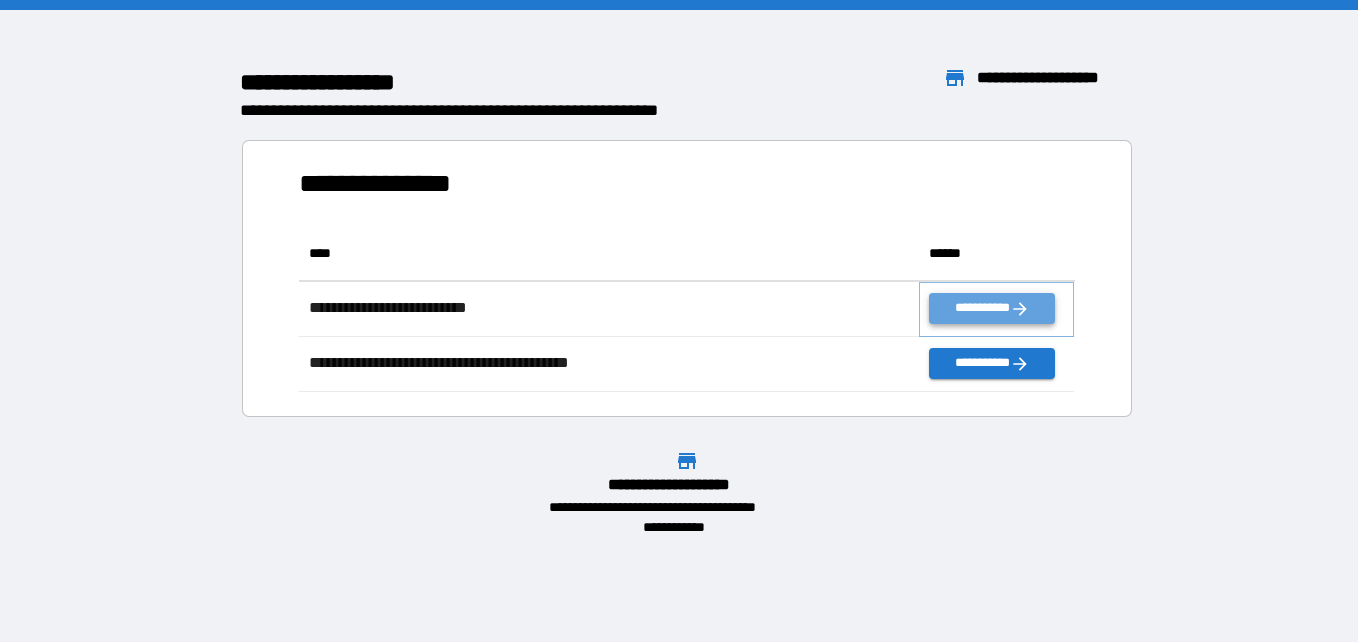 click on "**********" at bounding box center [991, 308] 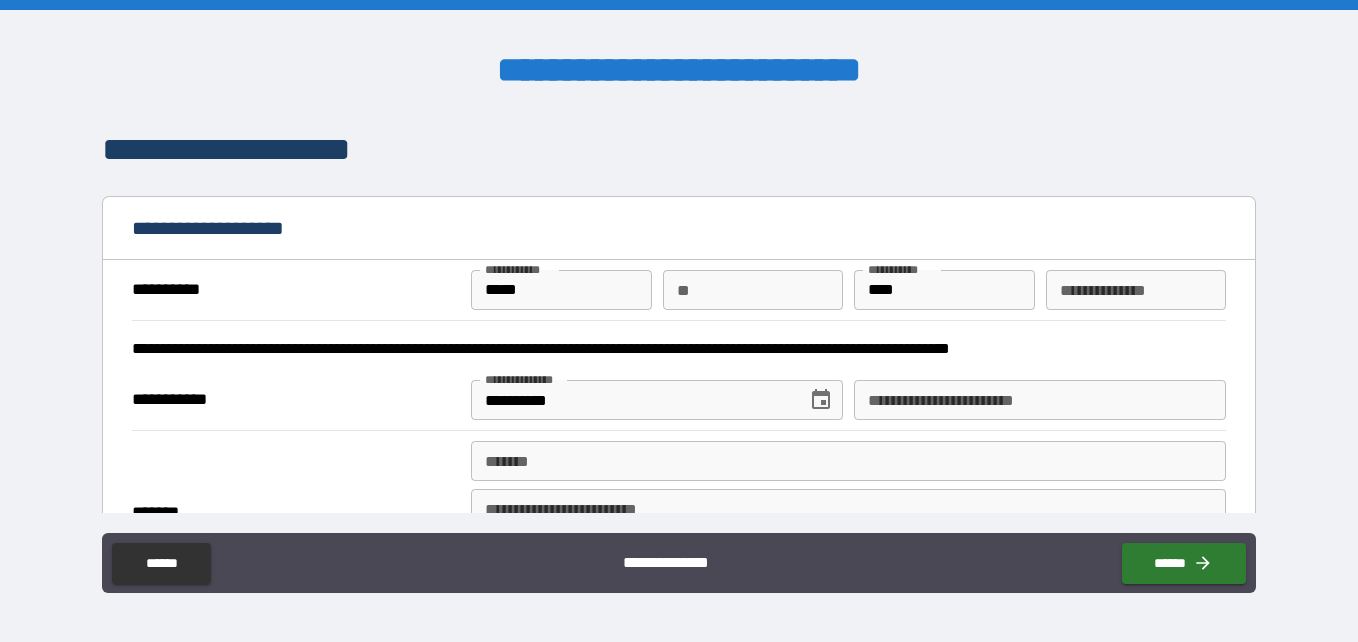 scroll, scrollTop: 476, scrollLeft: 0, axis: vertical 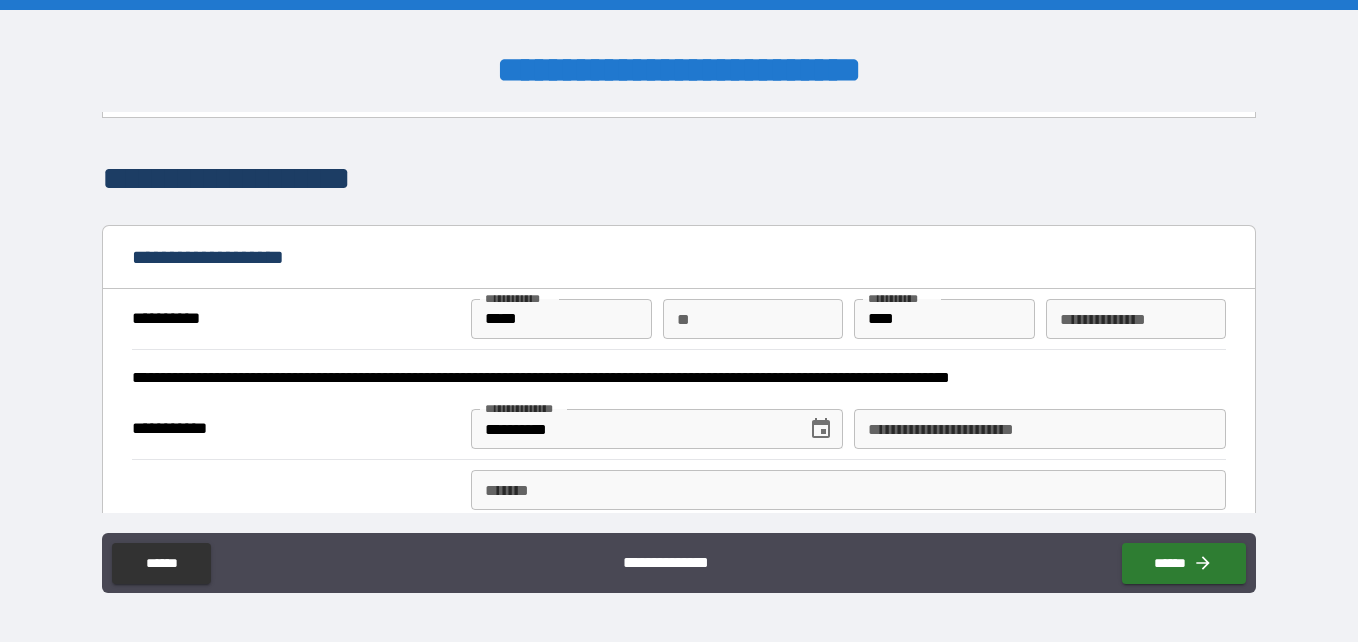 click on "**********" at bounding box center [1040, 429] 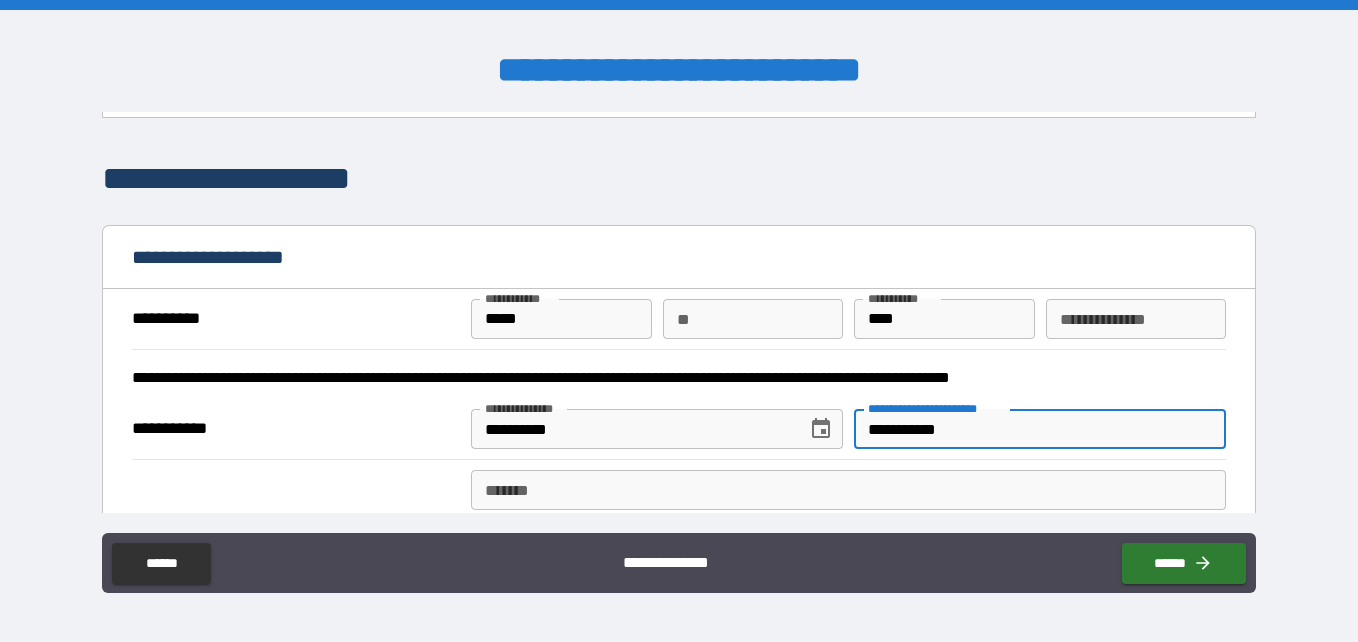 type on "**********" 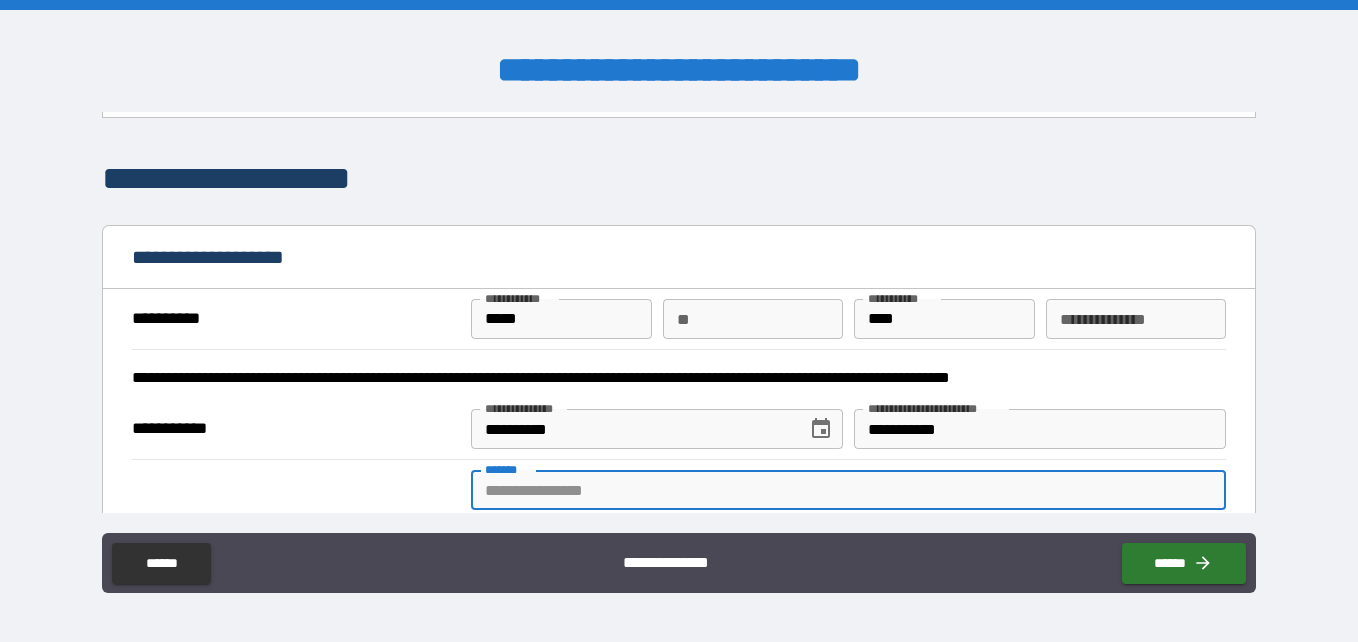 click on "*******" at bounding box center (848, 490) 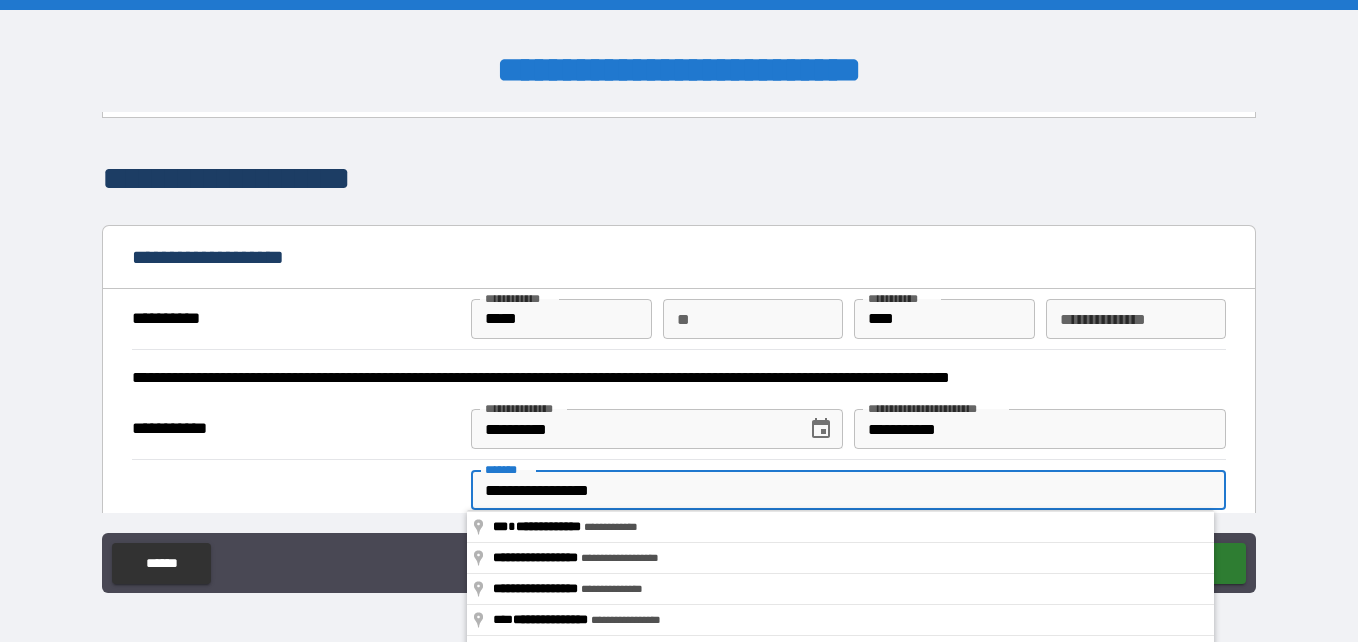 type on "**********" 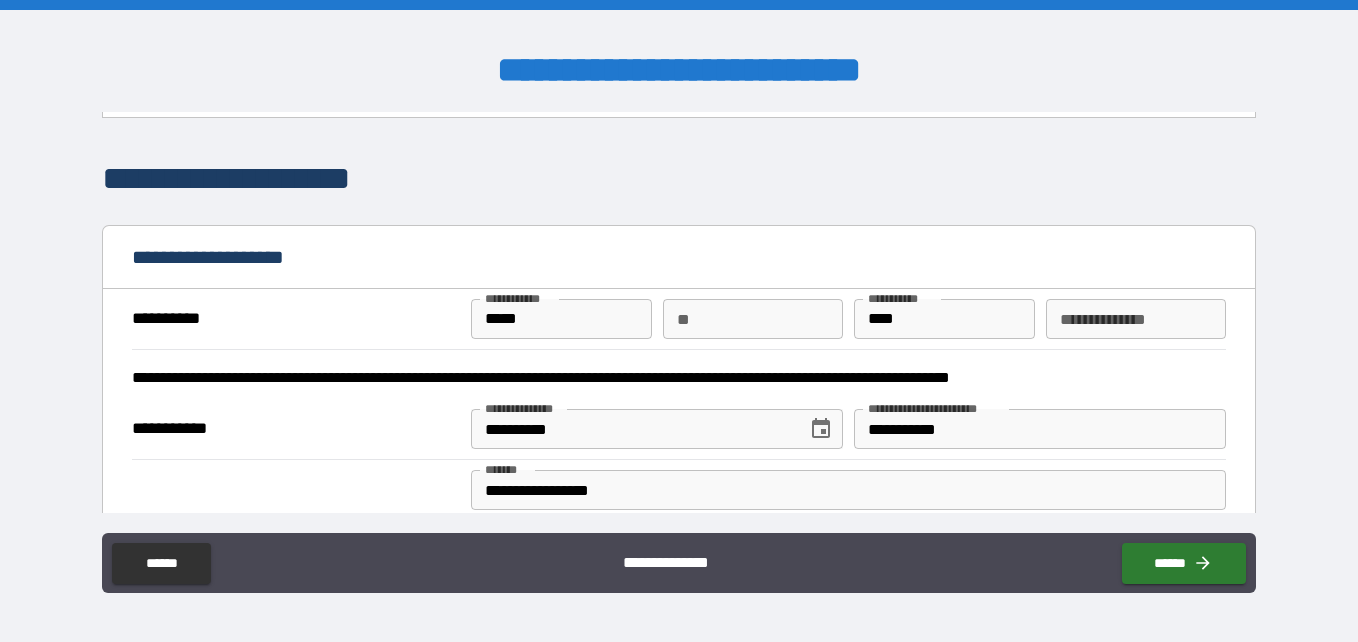 scroll, scrollTop: 506, scrollLeft: 0, axis: vertical 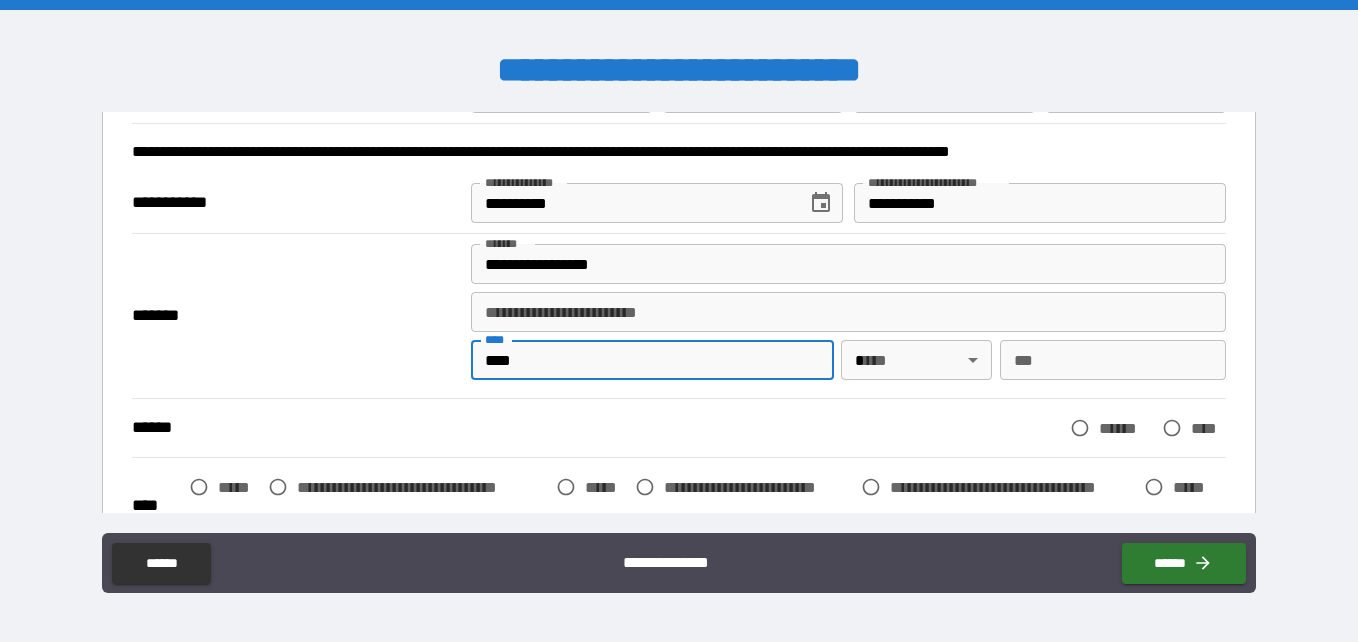 type on "****" 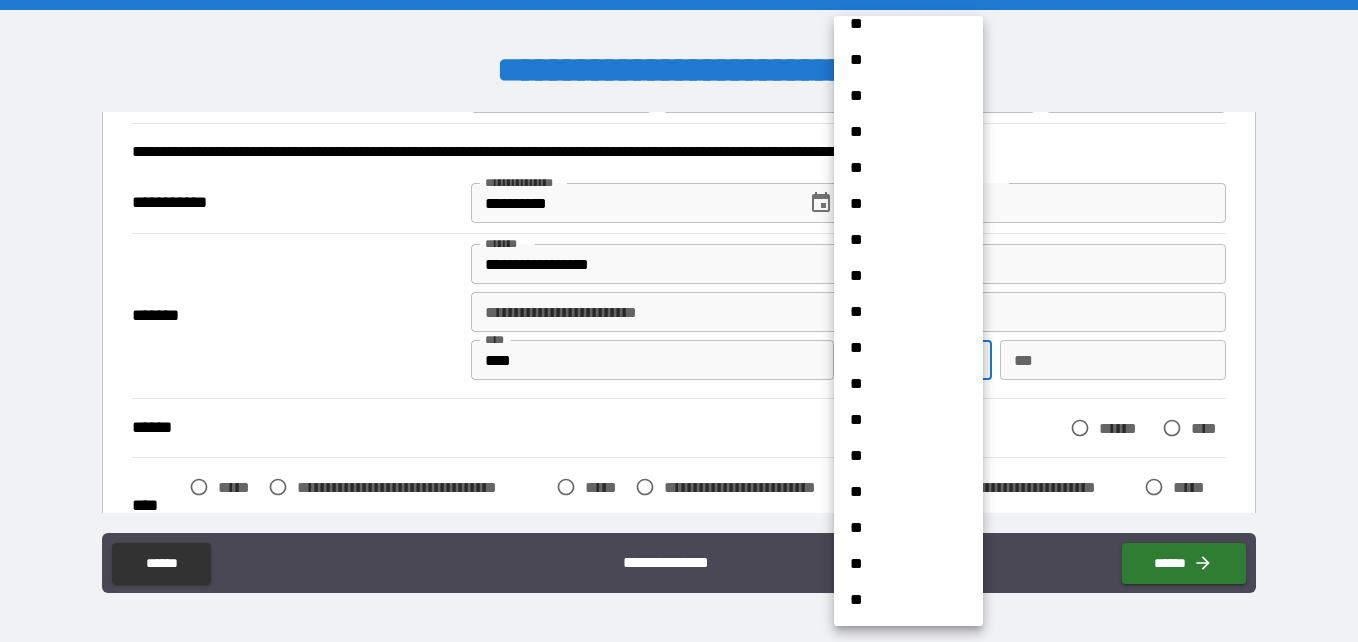 scroll, scrollTop: 1329, scrollLeft: 0, axis: vertical 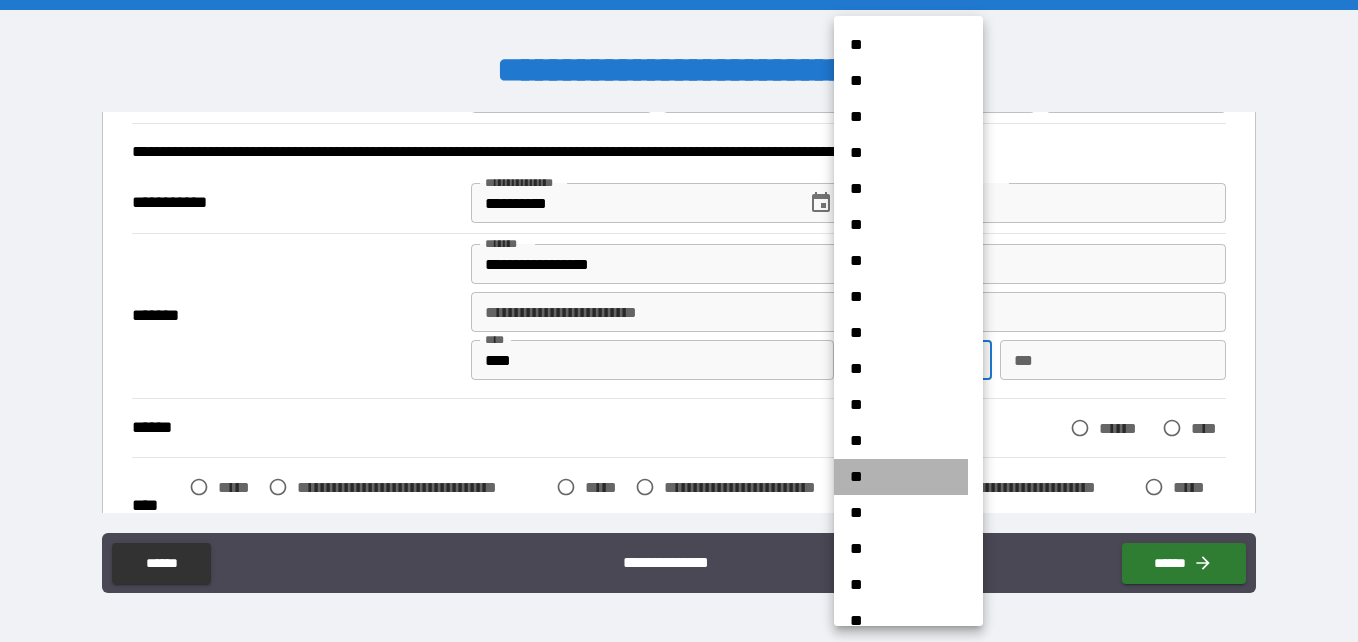 click on "**" at bounding box center [901, 477] 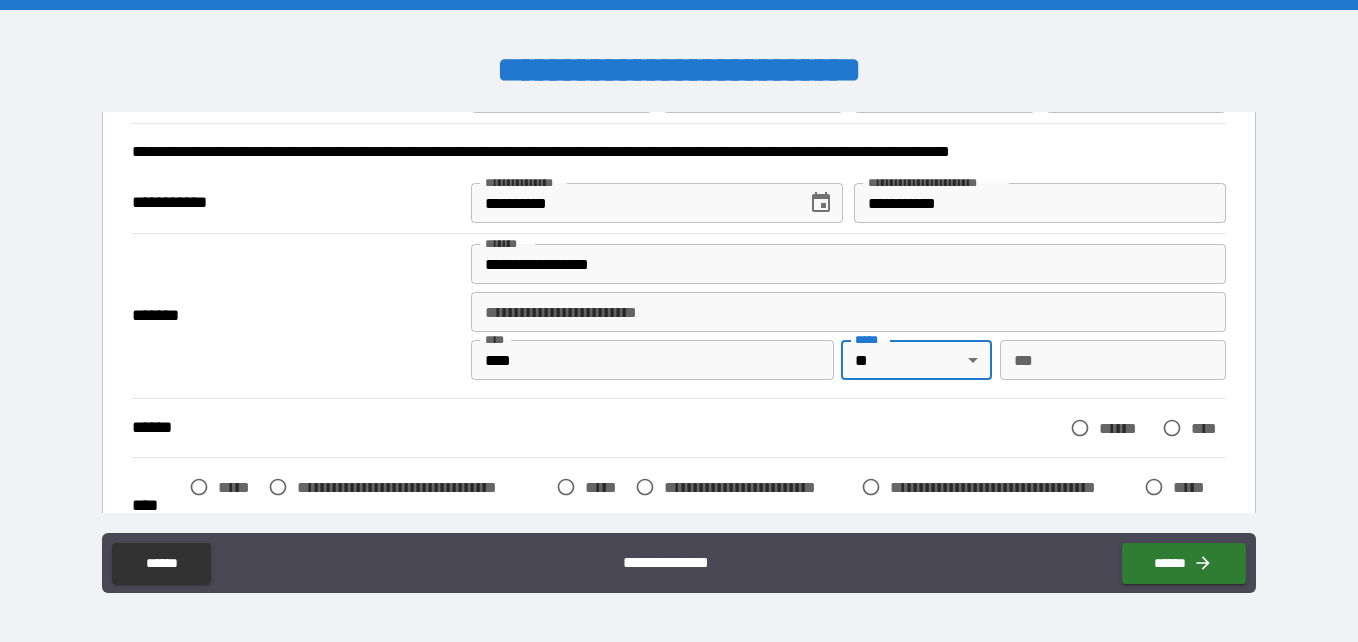 click on "***" at bounding box center [1113, 360] 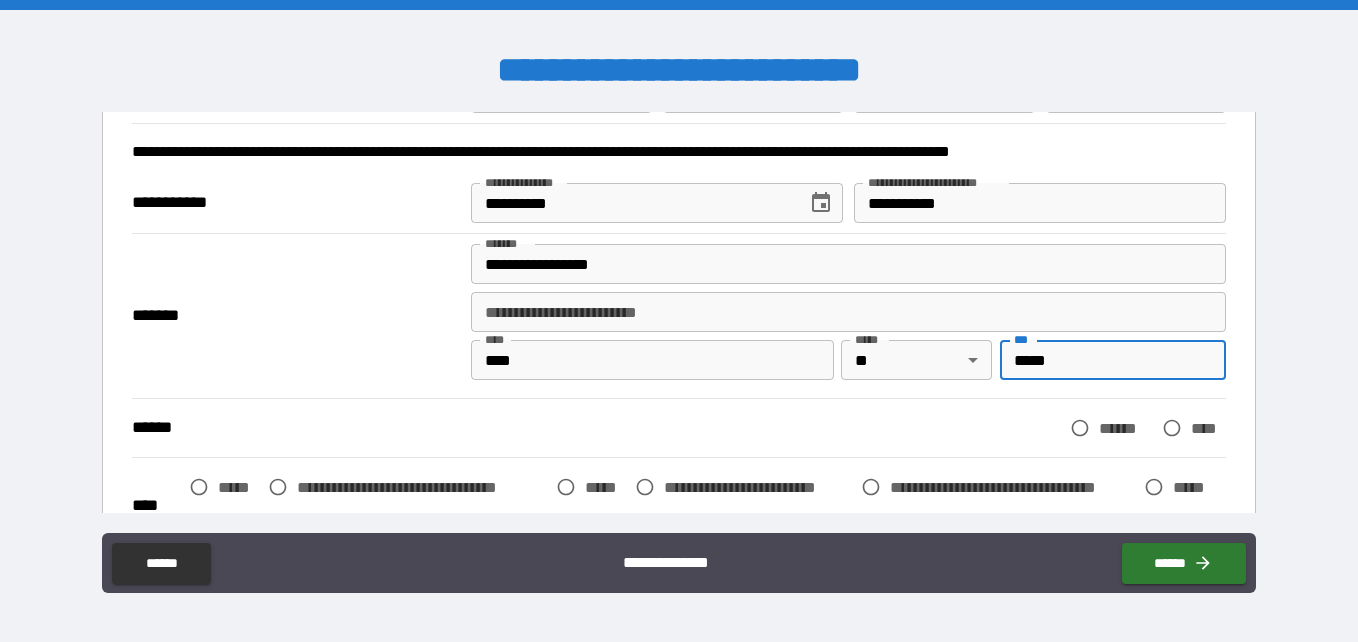 type on "*****" 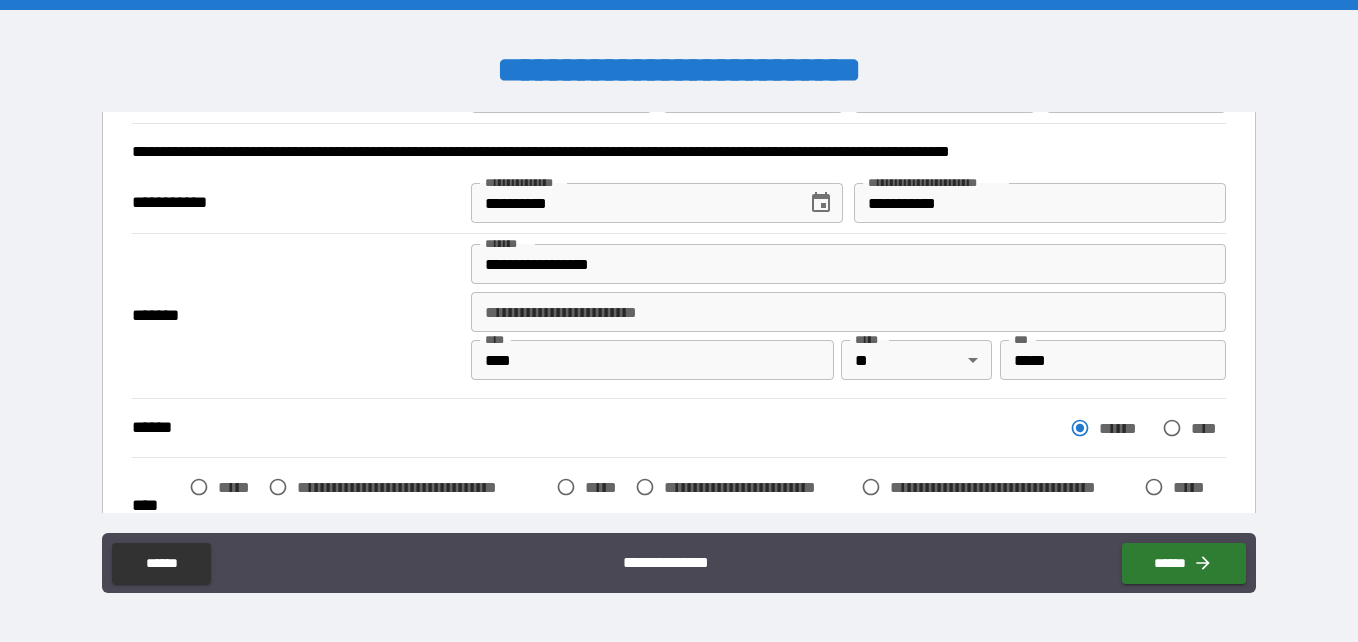click on "**********" at bounding box center [679, 323] 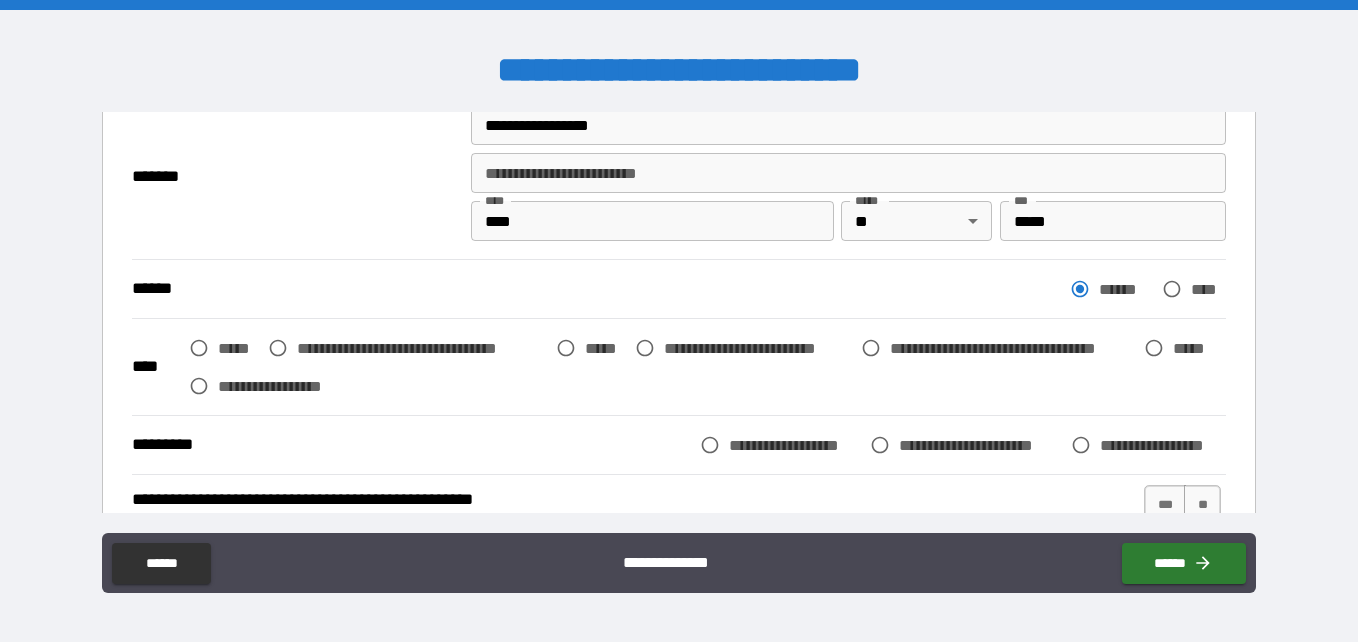 scroll, scrollTop: 729, scrollLeft: 0, axis: vertical 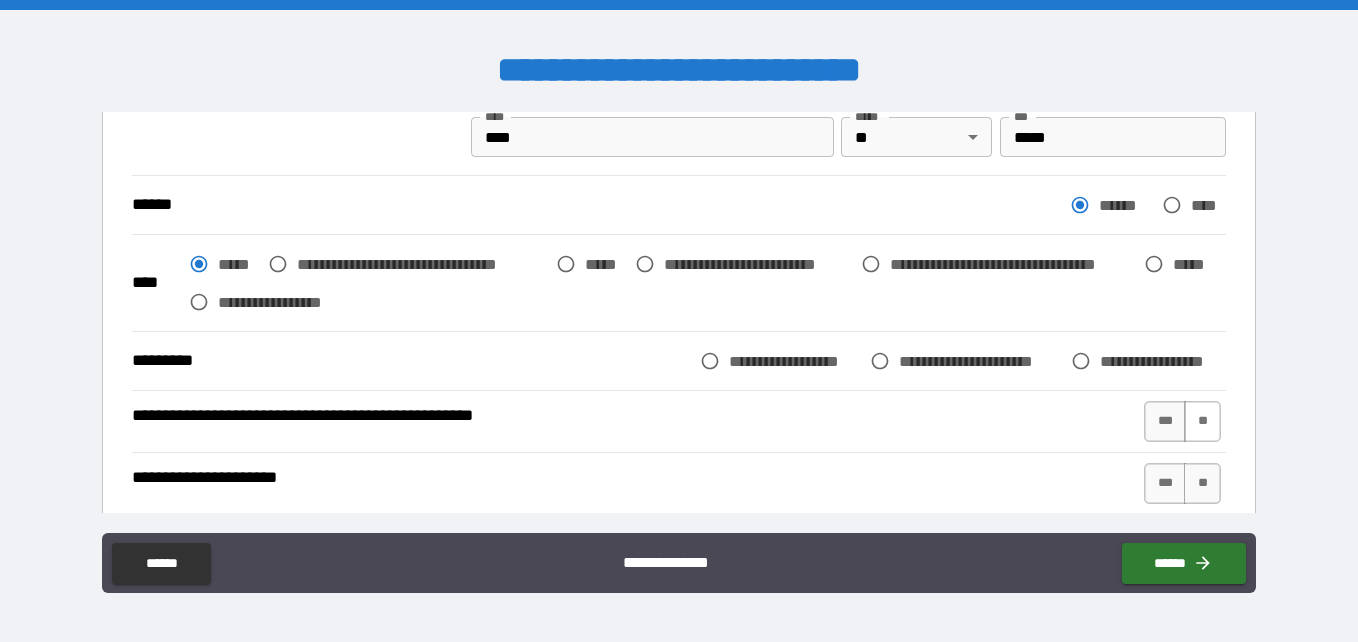 click on "**" at bounding box center [1202, 421] 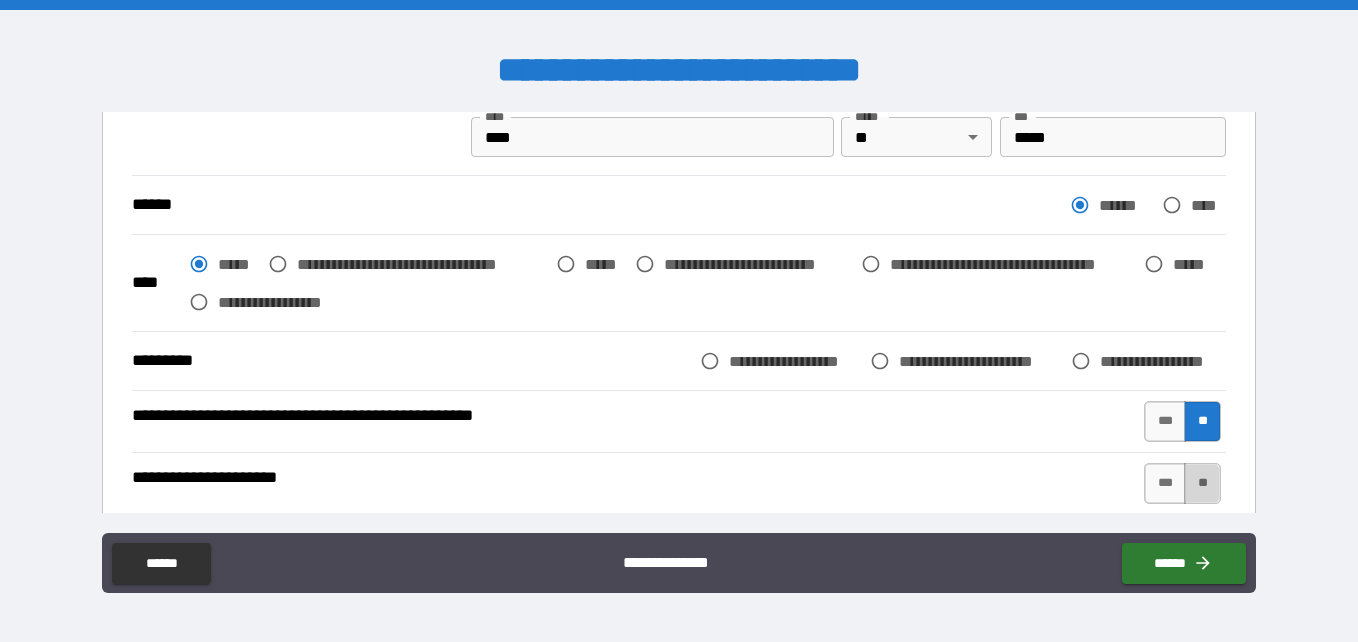 click on "**" at bounding box center [1202, 483] 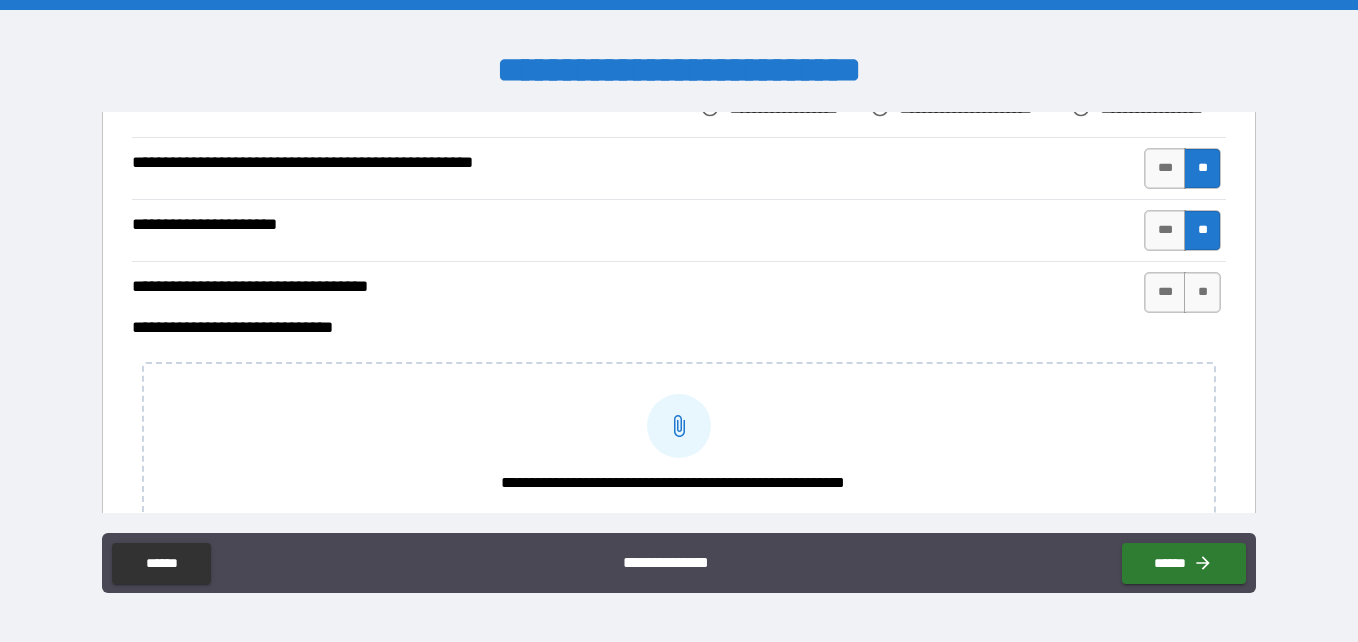 scroll, scrollTop: 1122, scrollLeft: 0, axis: vertical 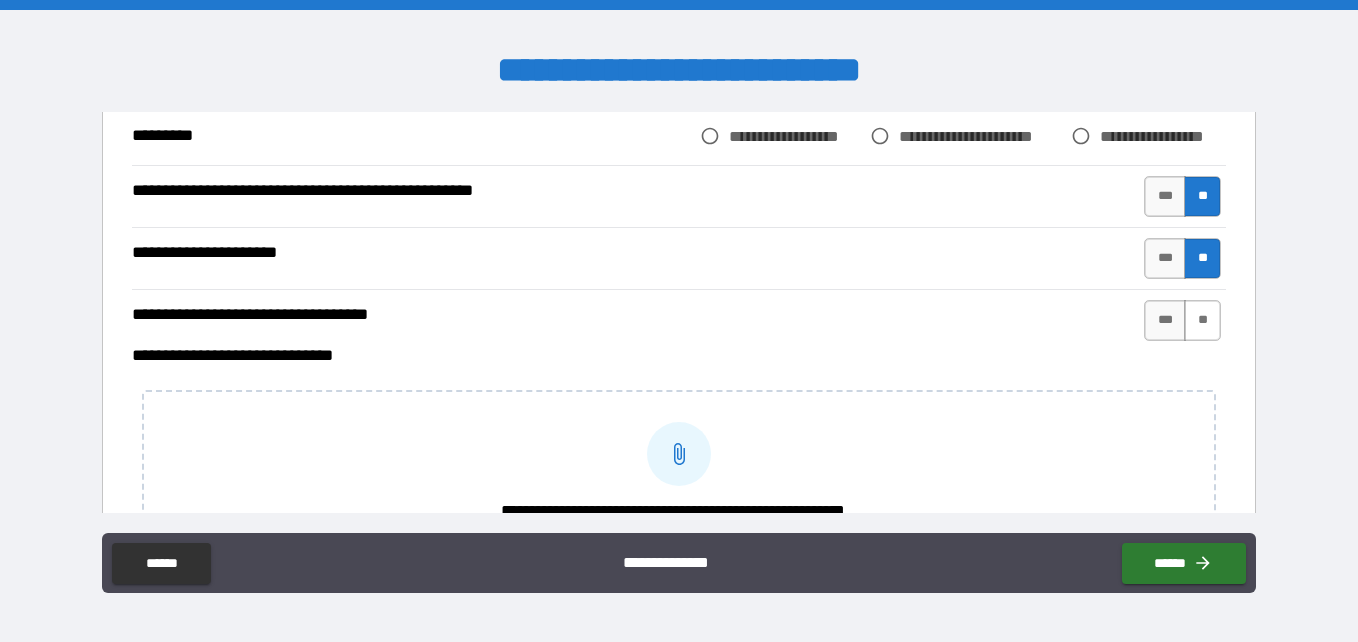 click on "**" at bounding box center [1202, 320] 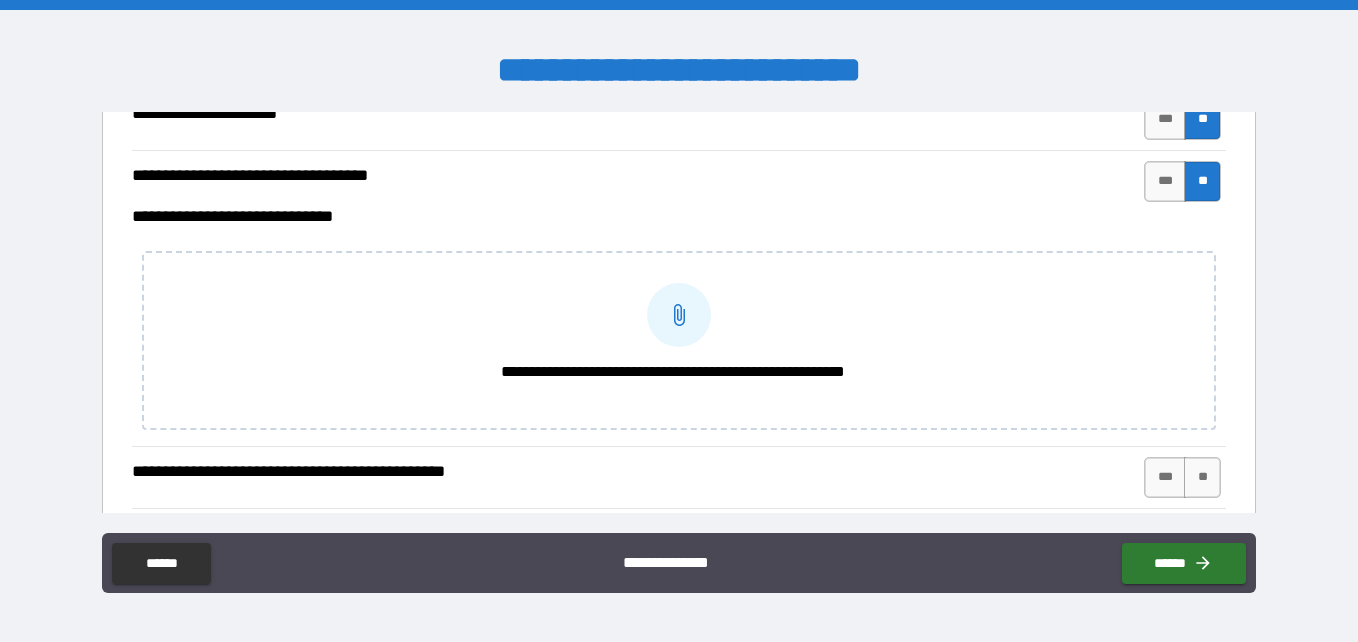 scroll, scrollTop: 1177, scrollLeft: 0, axis: vertical 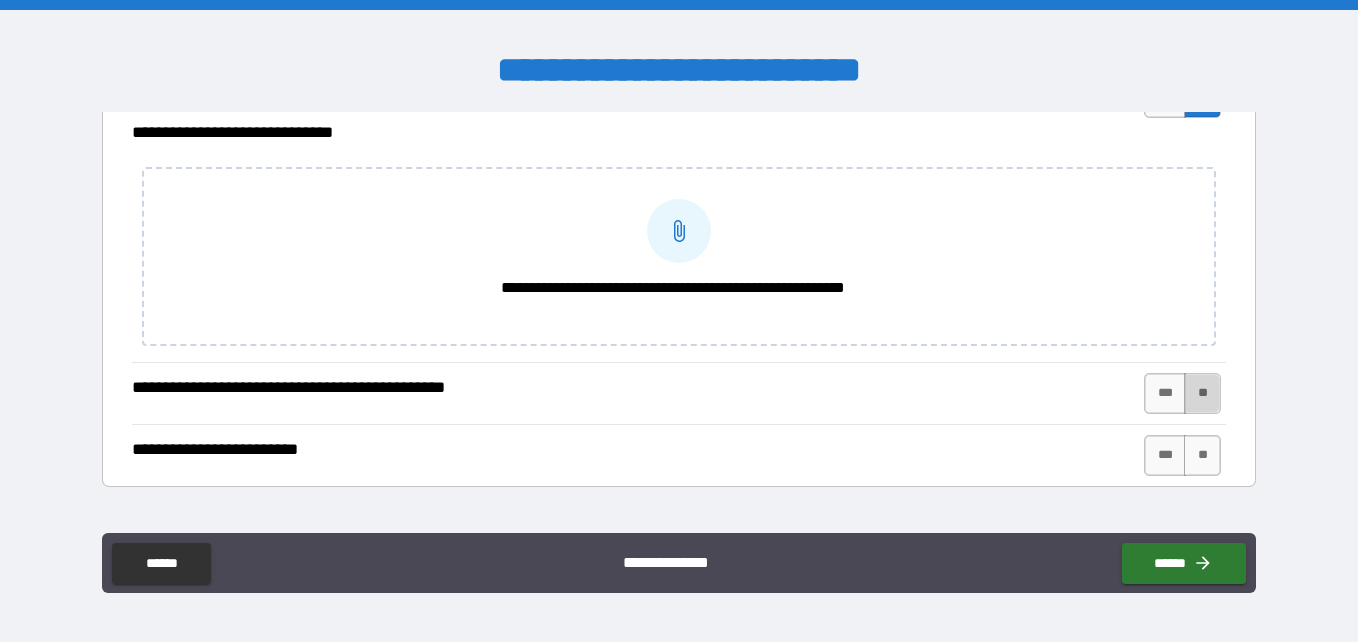 click on "**" at bounding box center [1202, 393] 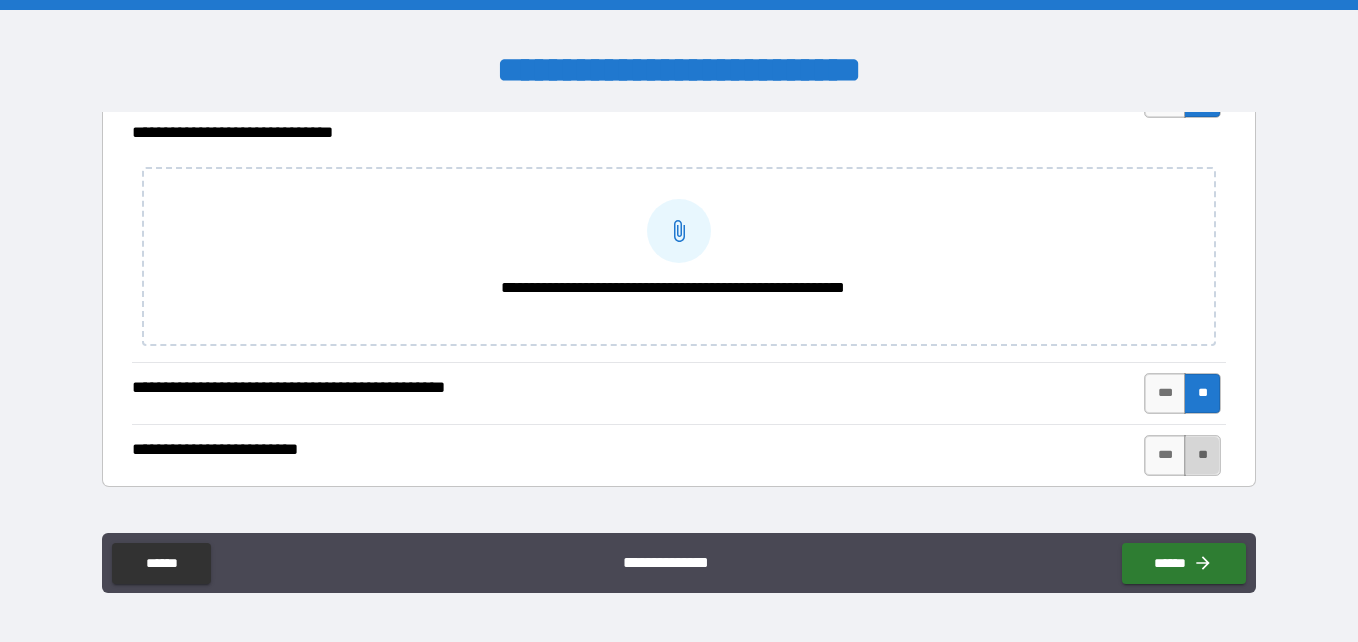 click on "**" at bounding box center [1202, 455] 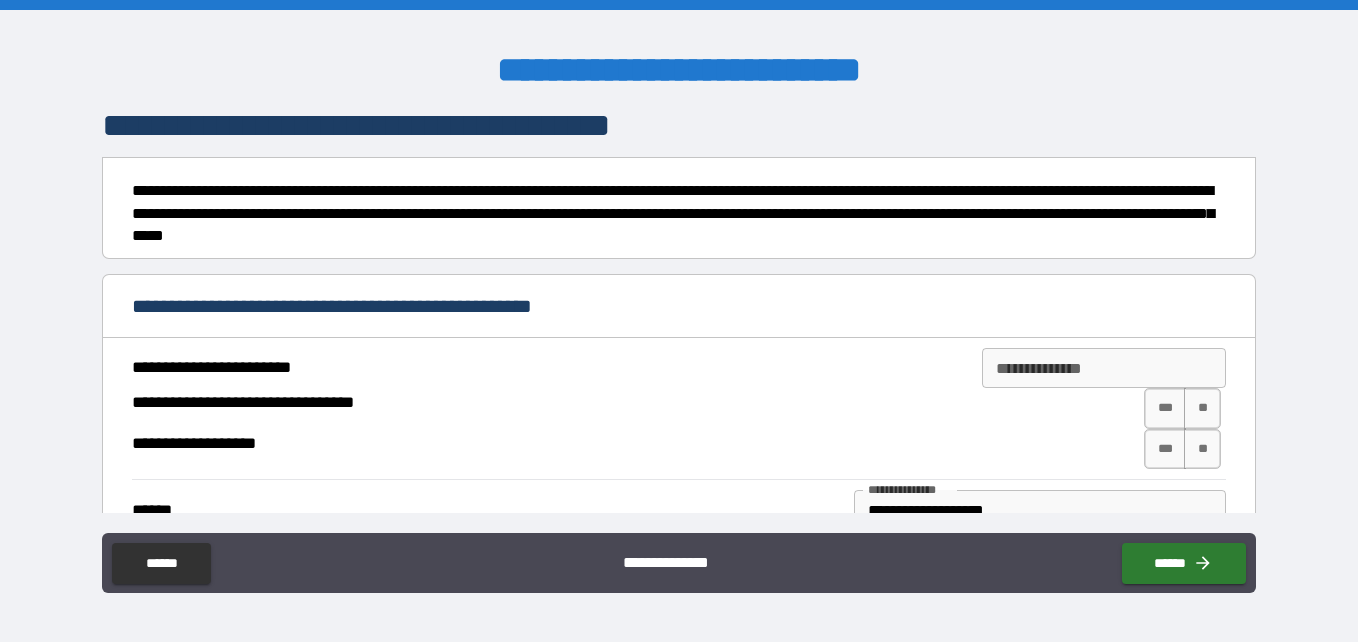 scroll, scrollTop: 1655, scrollLeft: 0, axis: vertical 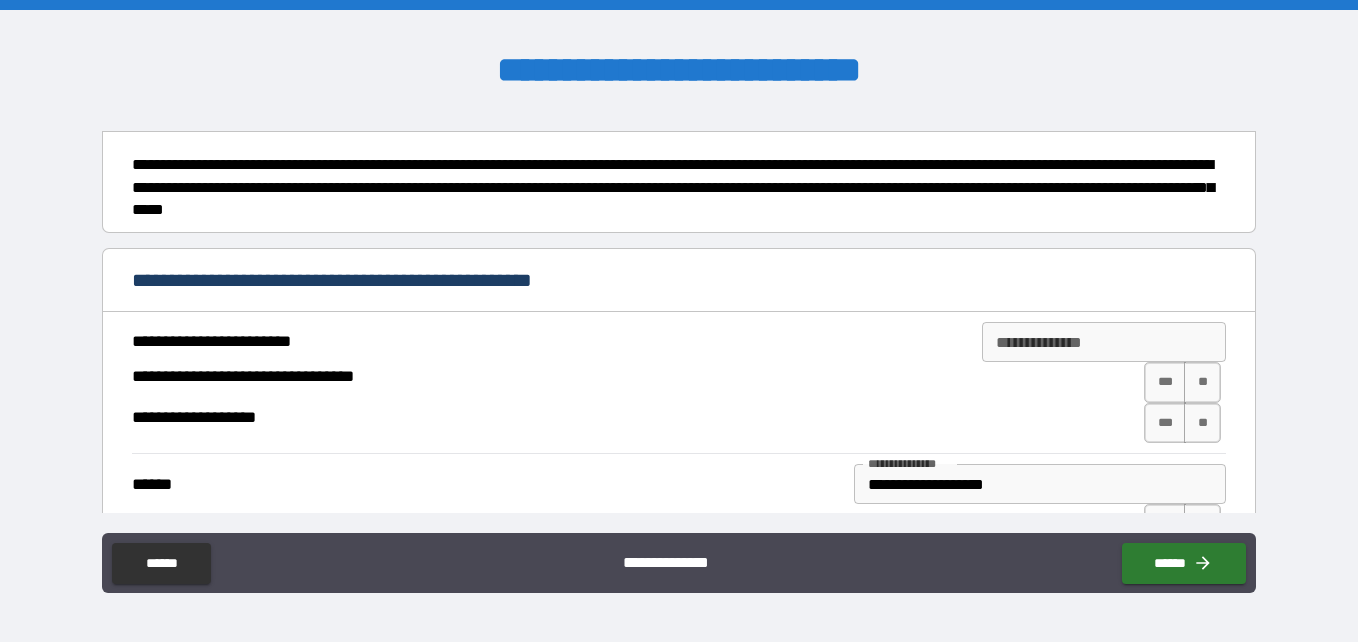 click on "**********" at bounding box center (1104, 342) 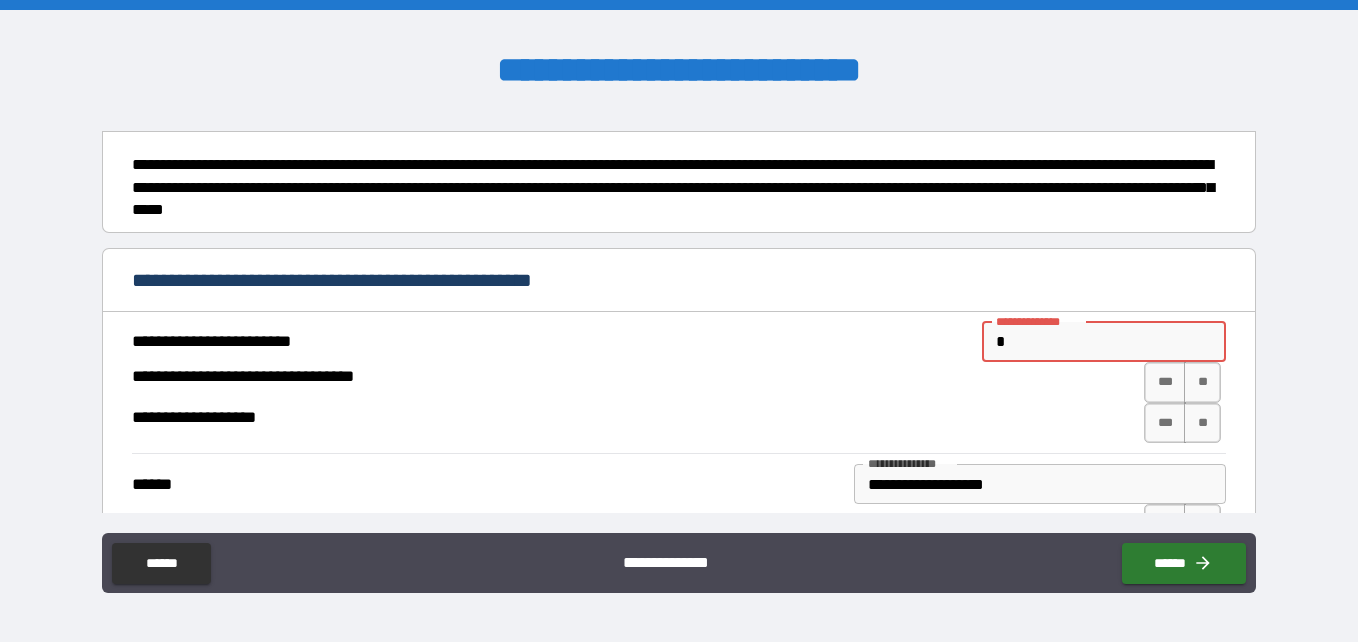 type on "**********" 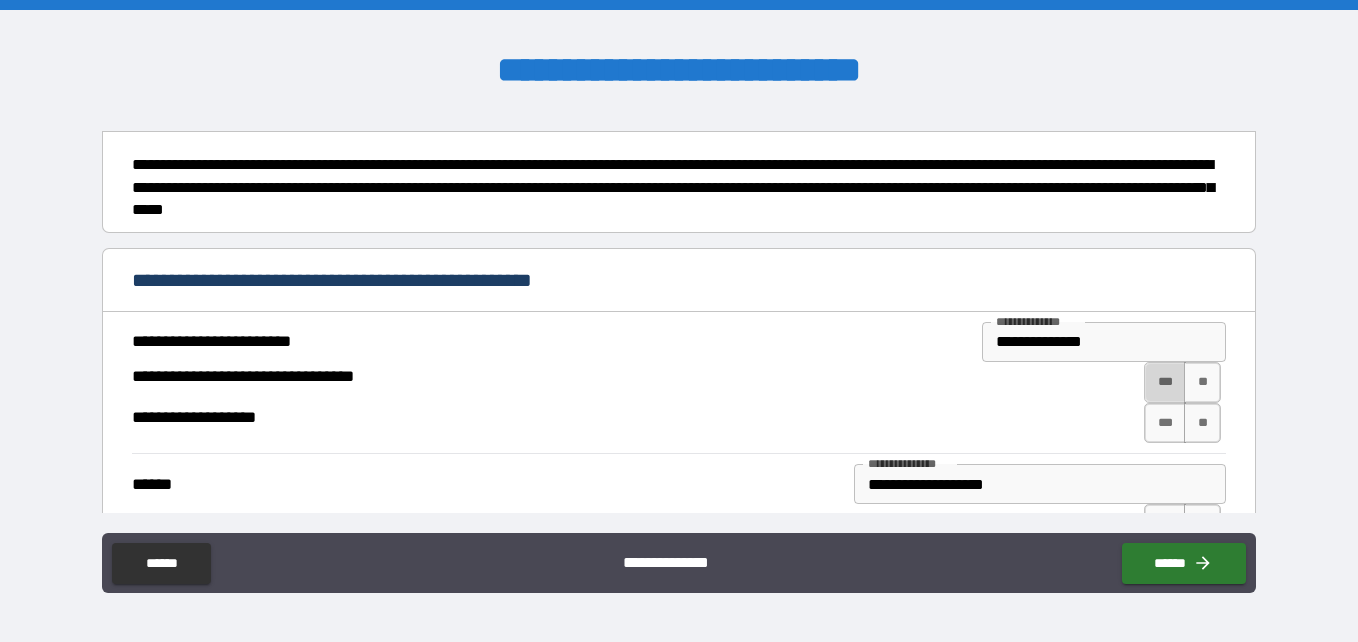 click on "***" at bounding box center [1165, 382] 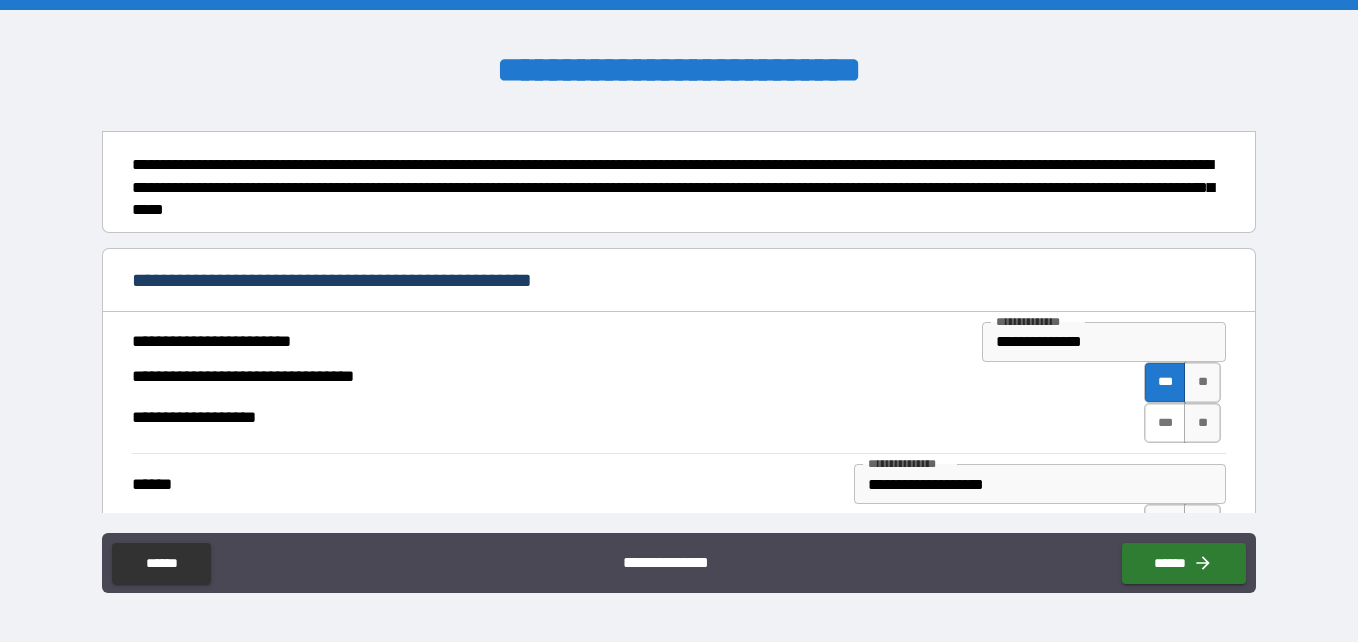 click on "***" at bounding box center [1165, 423] 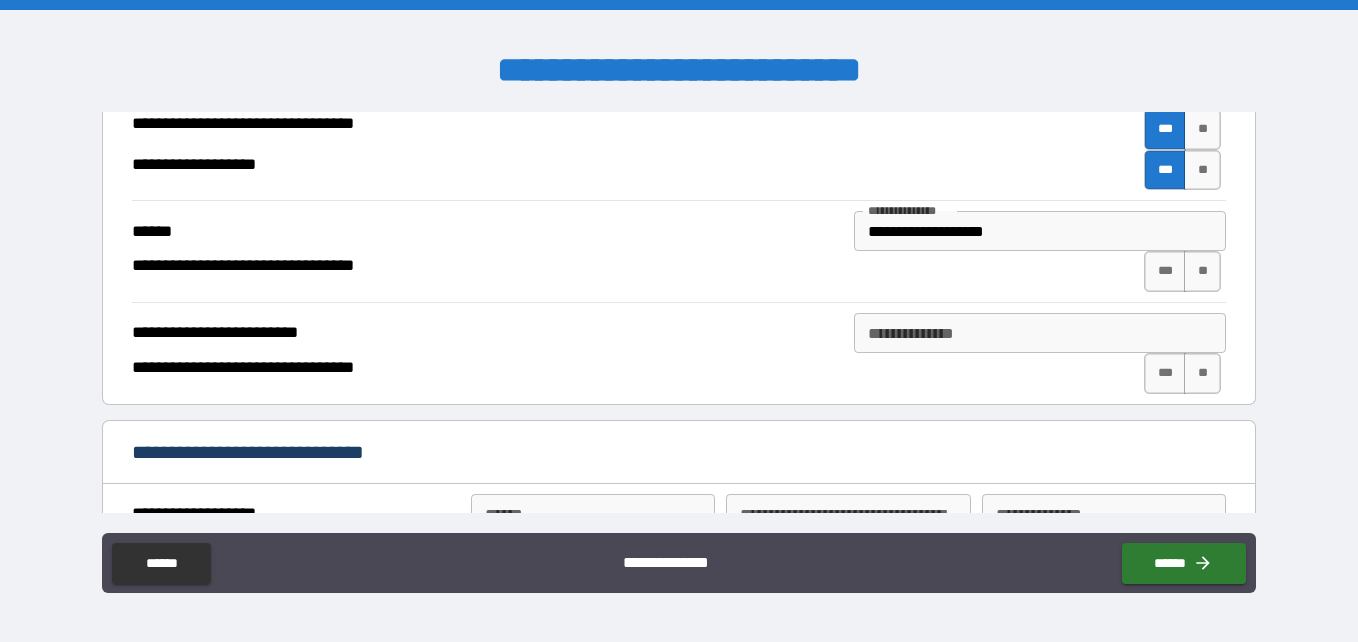 scroll, scrollTop: 1963, scrollLeft: 0, axis: vertical 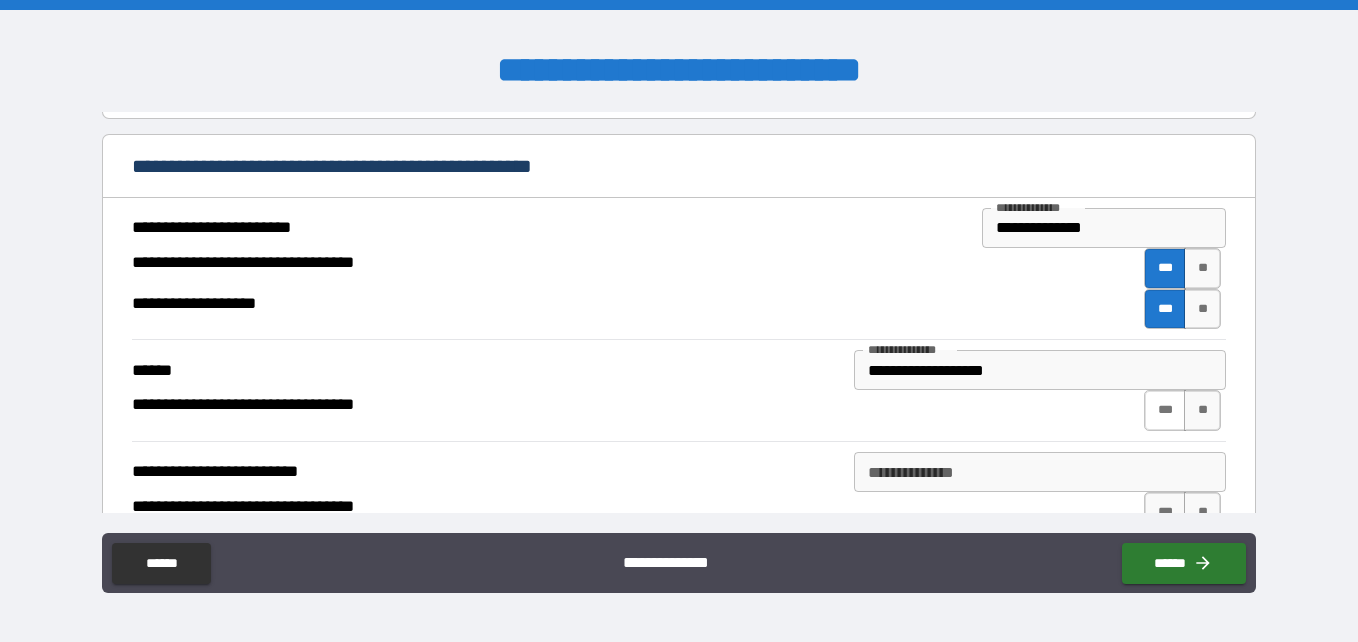 click on "***" at bounding box center (1165, 410) 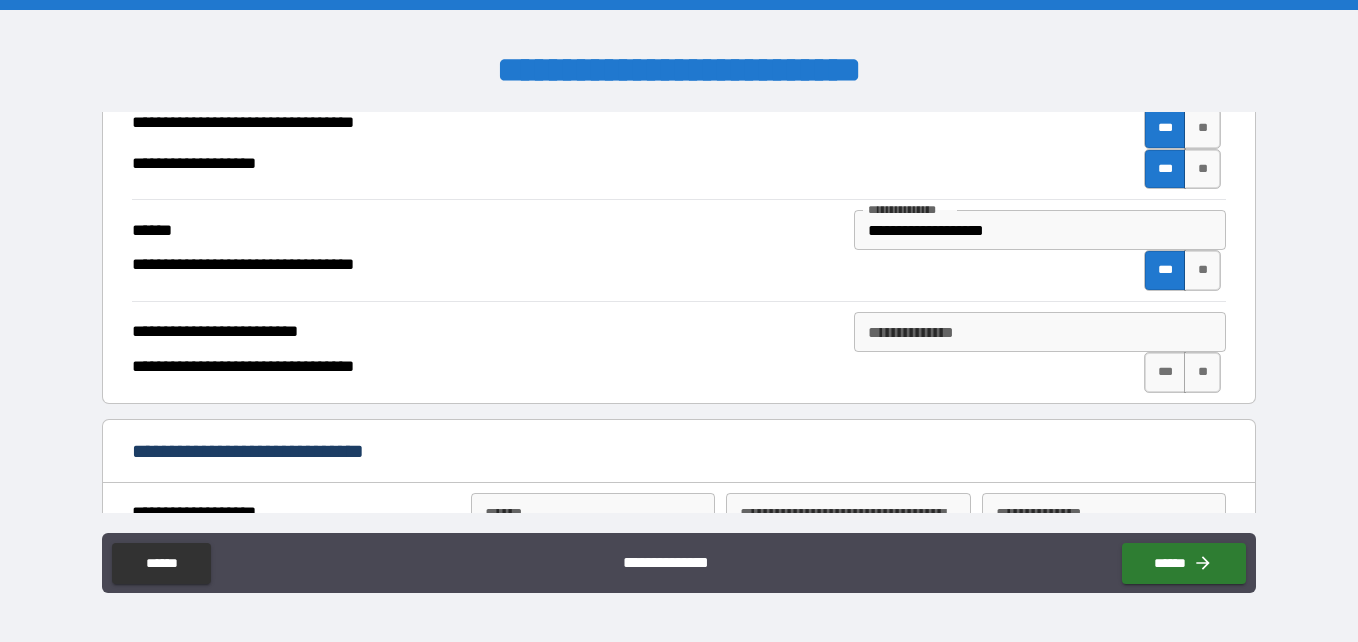 scroll, scrollTop: 1963, scrollLeft: 0, axis: vertical 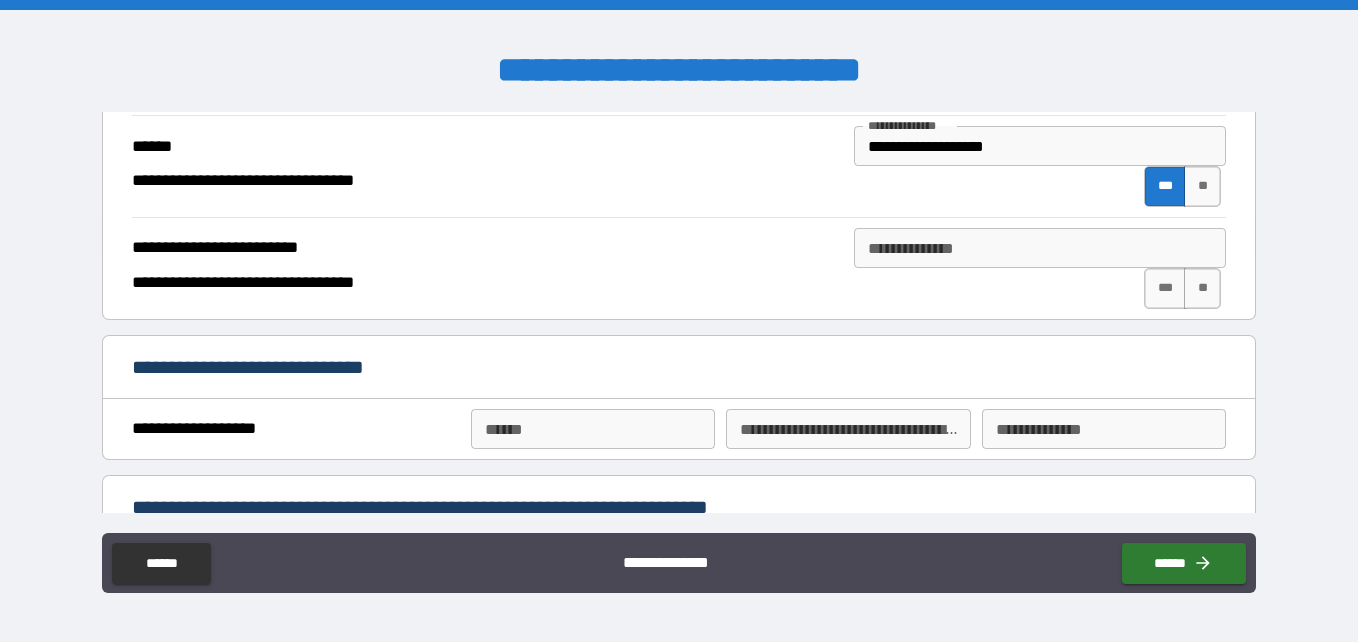 click on "****   *" at bounding box center [593, 429] 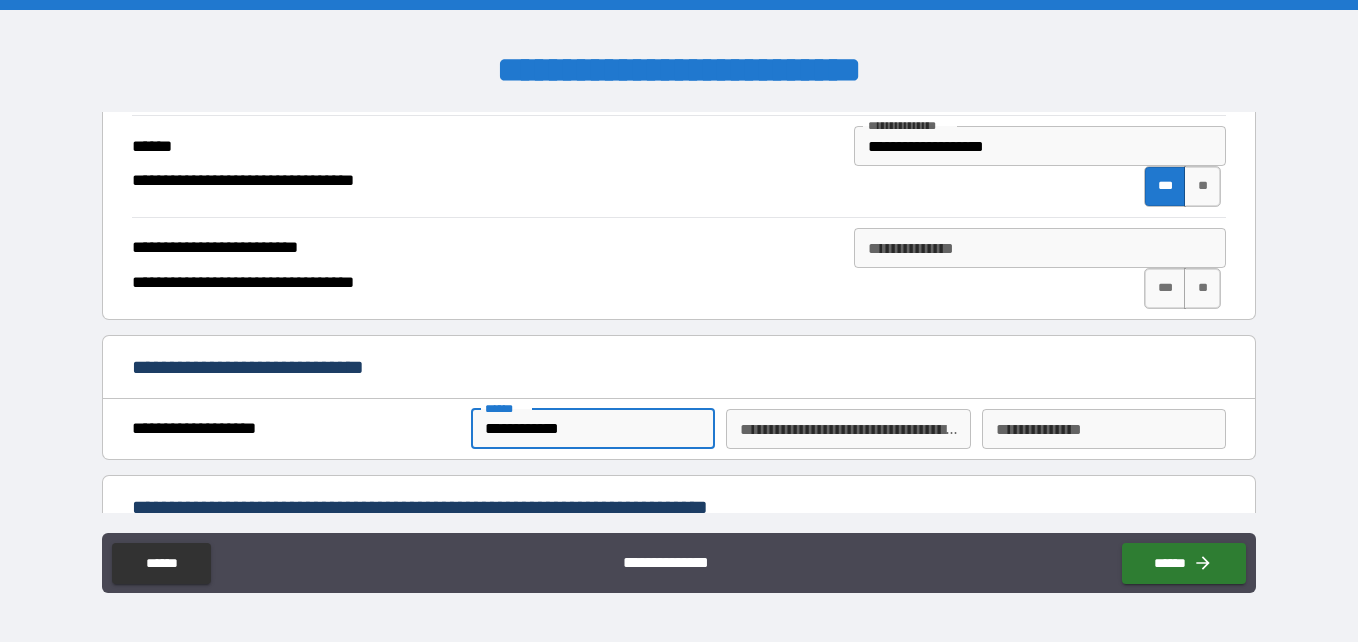 type on "**********" 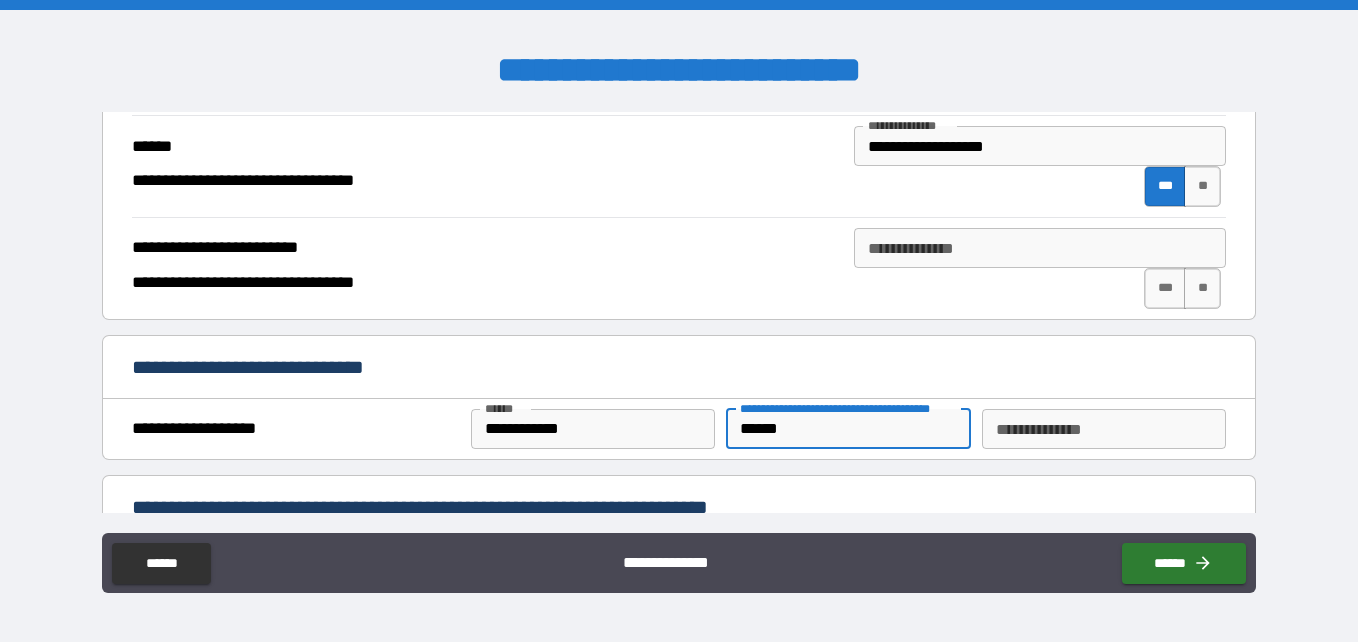 type on "******" 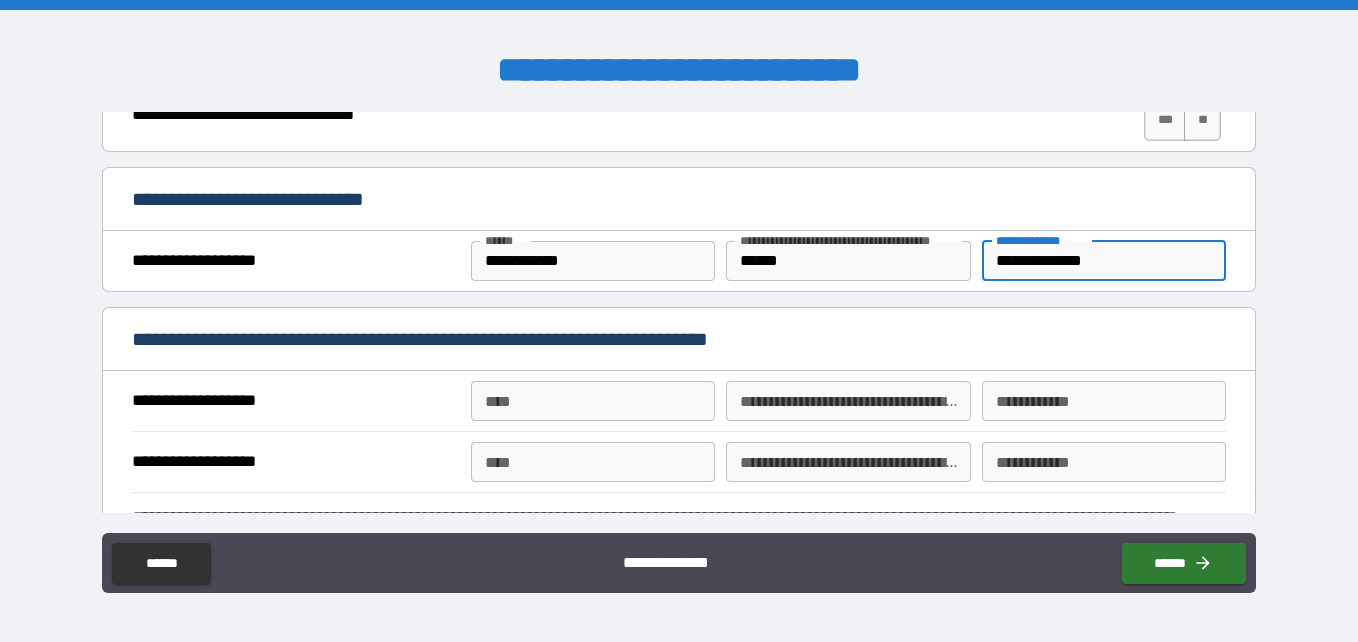 scroll, scrollTop: 2159, scrollLeft: 0, axis: vertical 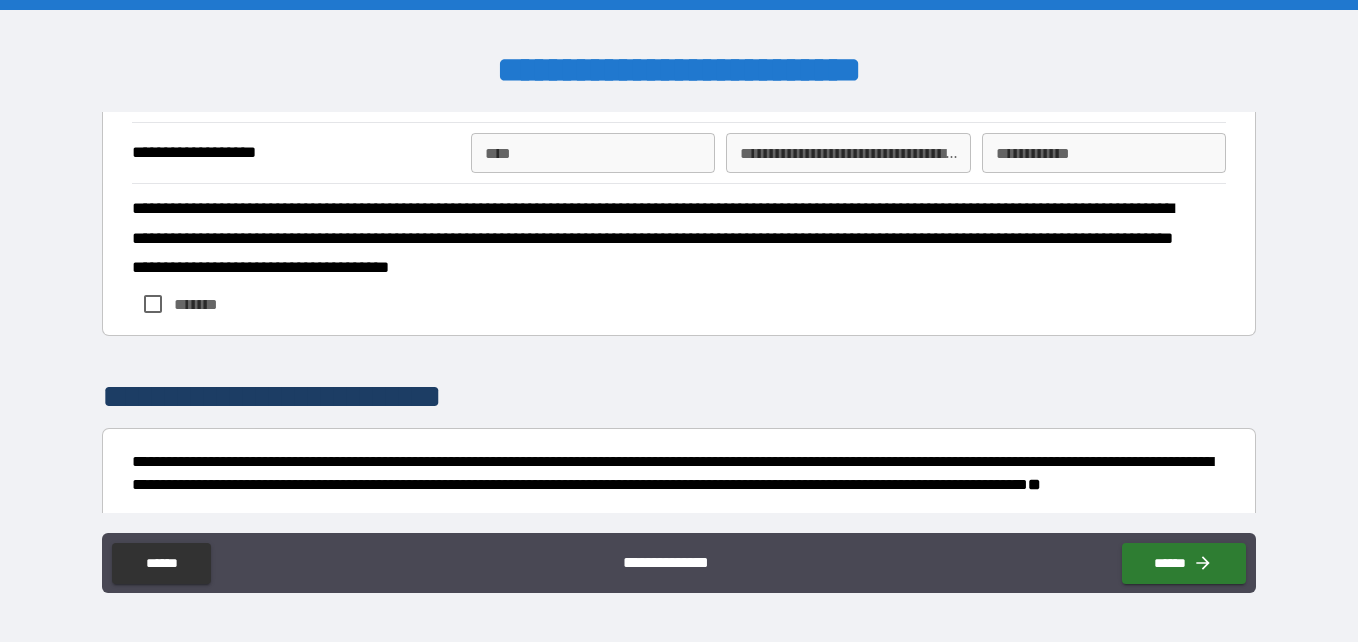 type on "**********" 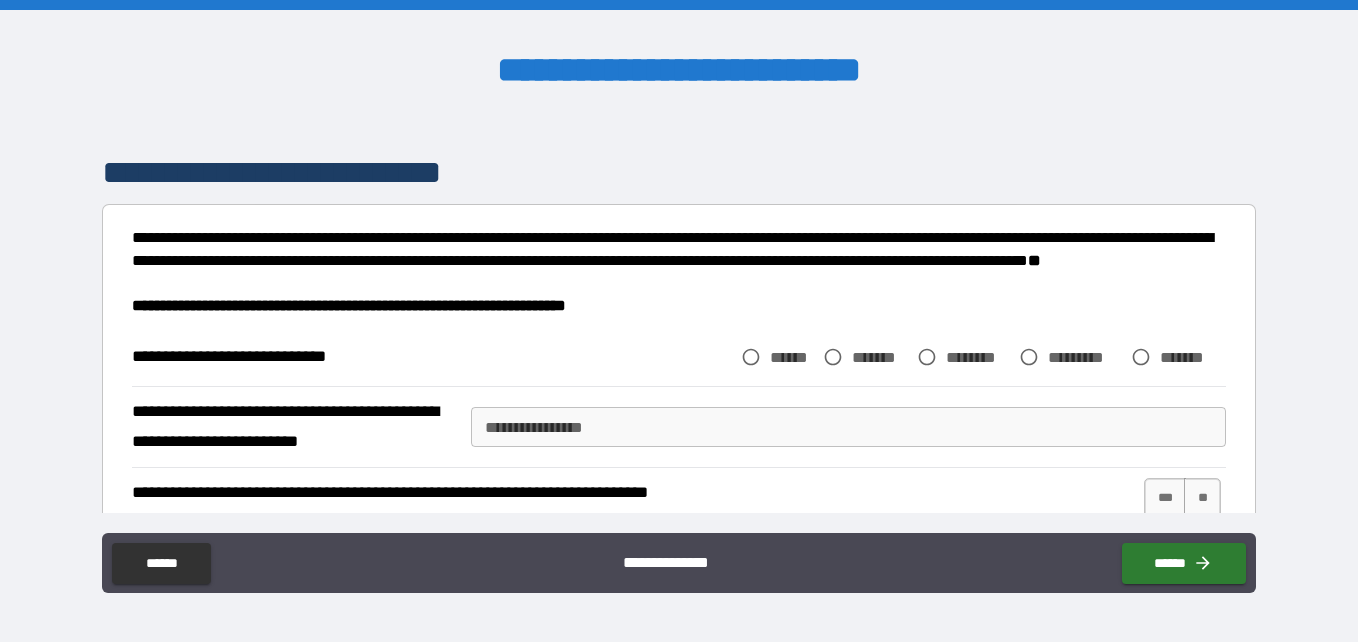 scroll, scrollTop: 2720, scrollLeft: 0, axis: vertical 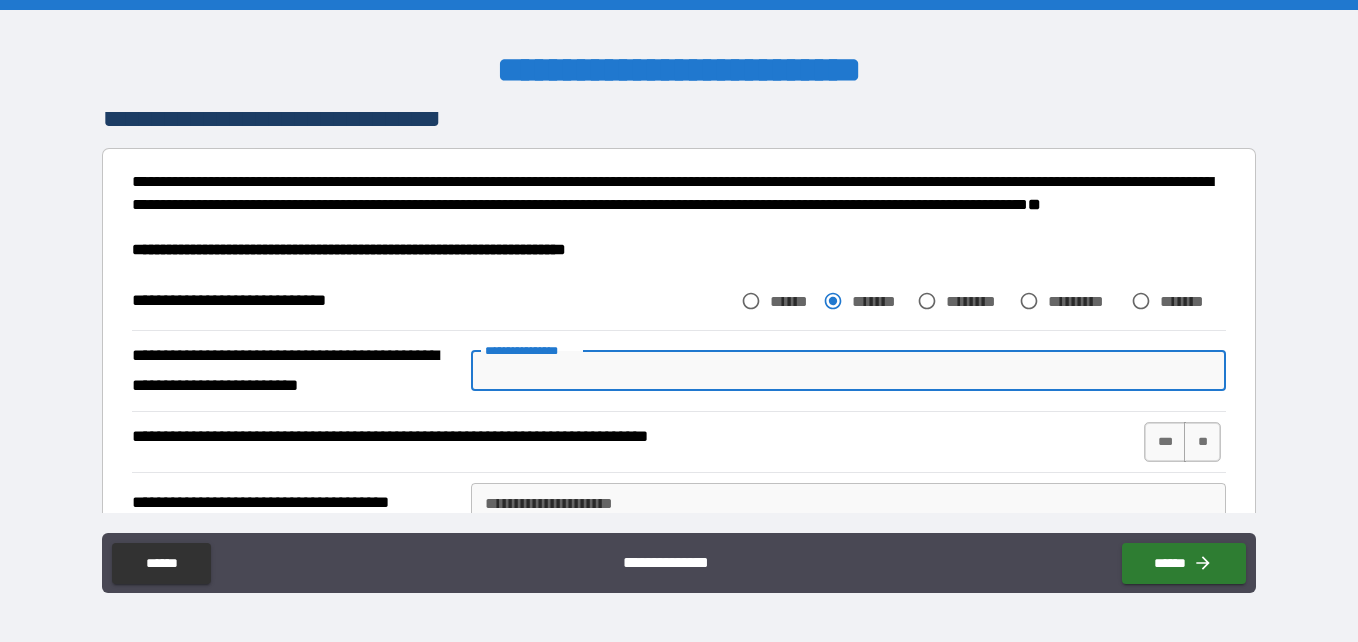click on "**********" at bounding box center [848, 371] 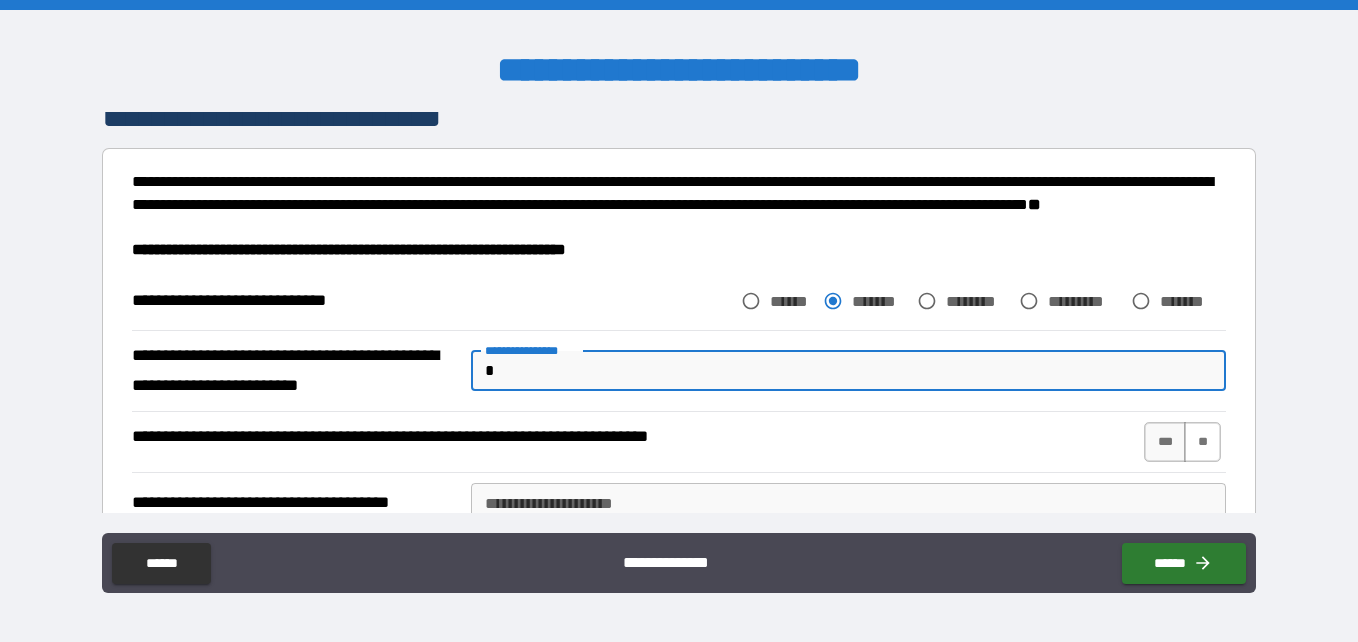 type on "*" 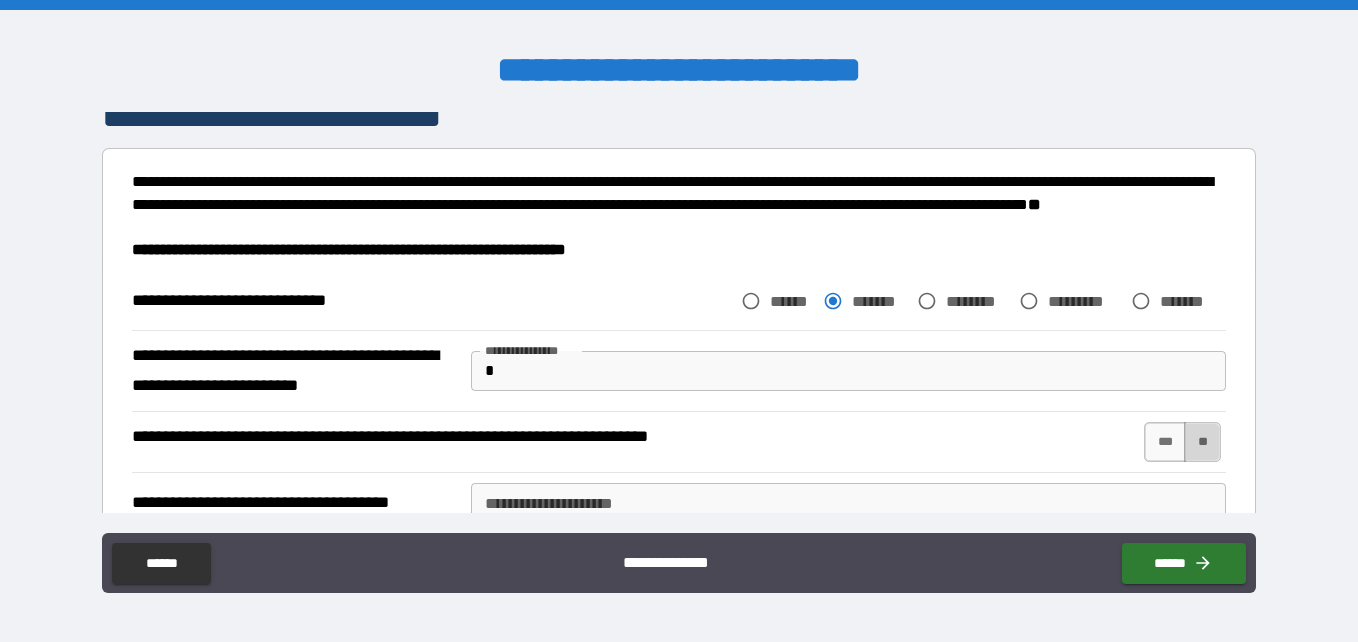 click on "**" at bounding box center (1202, 442) 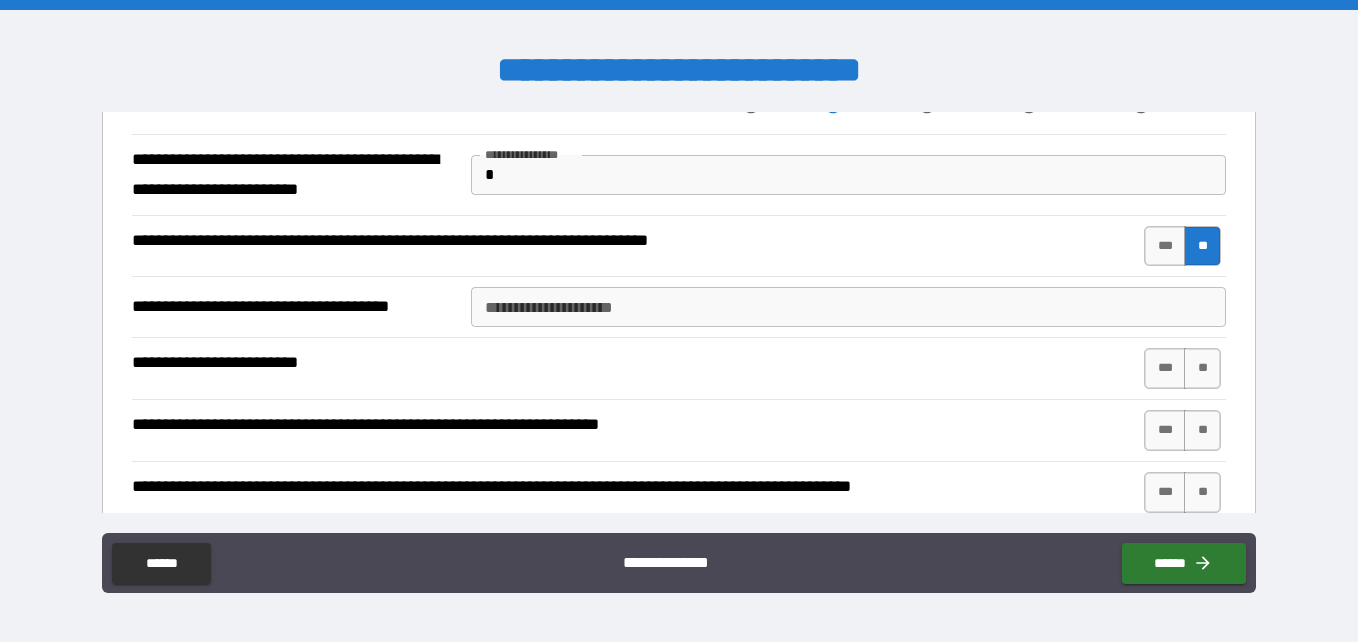 scroll, scrollTop: 2972, scrollLeft: 0, axis: vertical 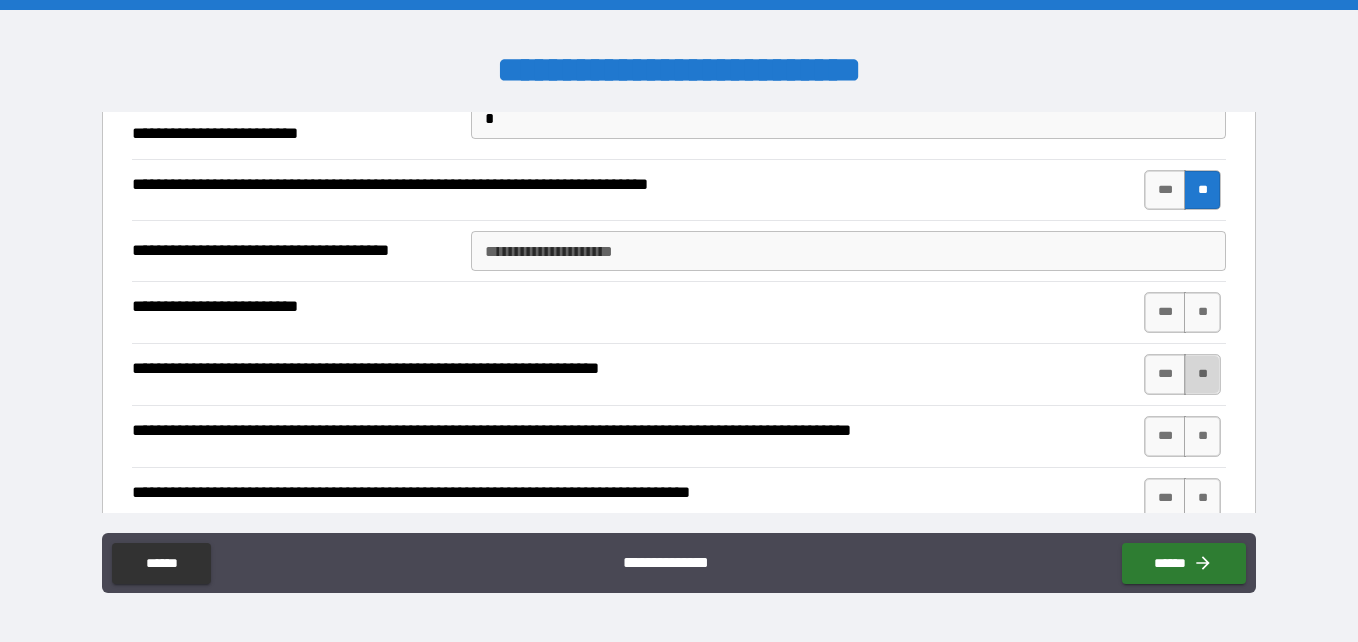click on "**" at bounding box center [1202, 374] 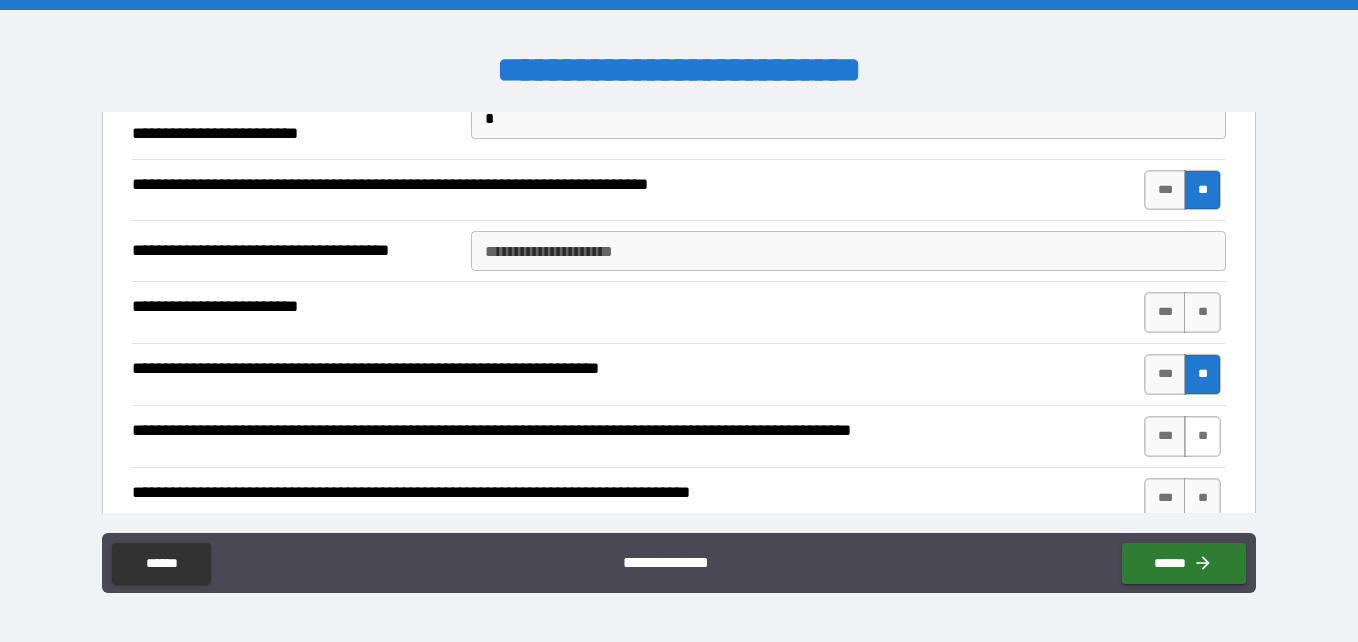 click on "**" at bounding box center [1202, 436] 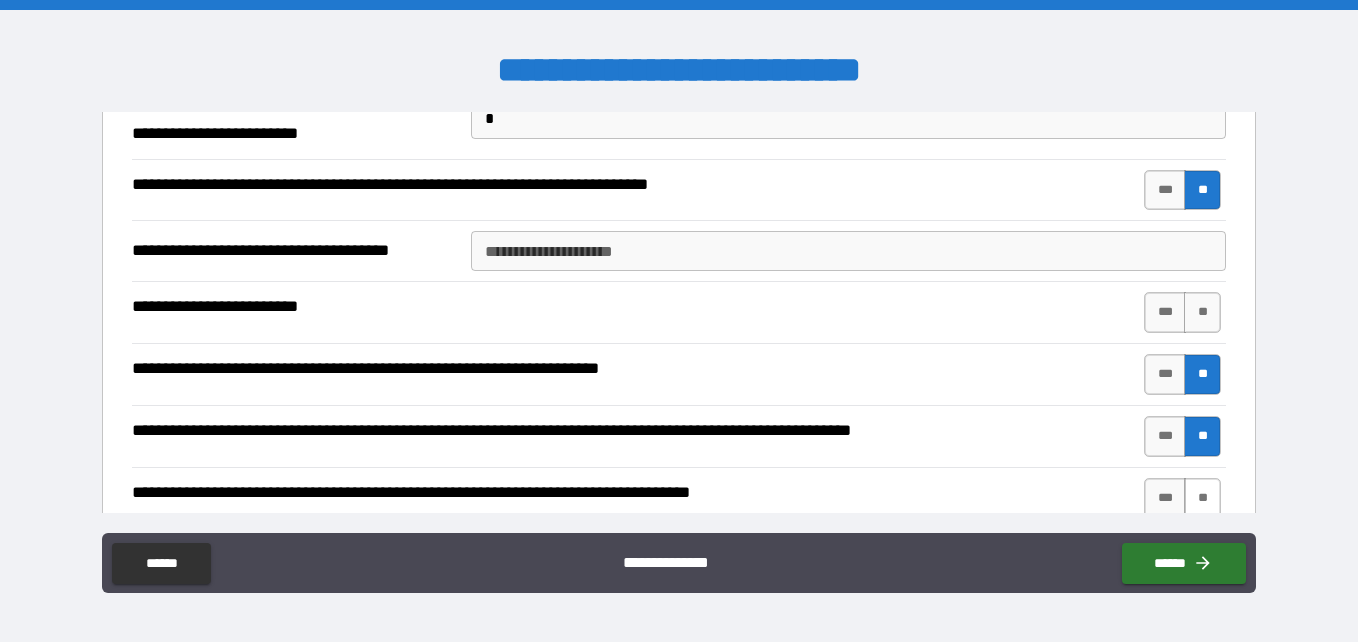 click on "**" at bounding box center [1202, 498] 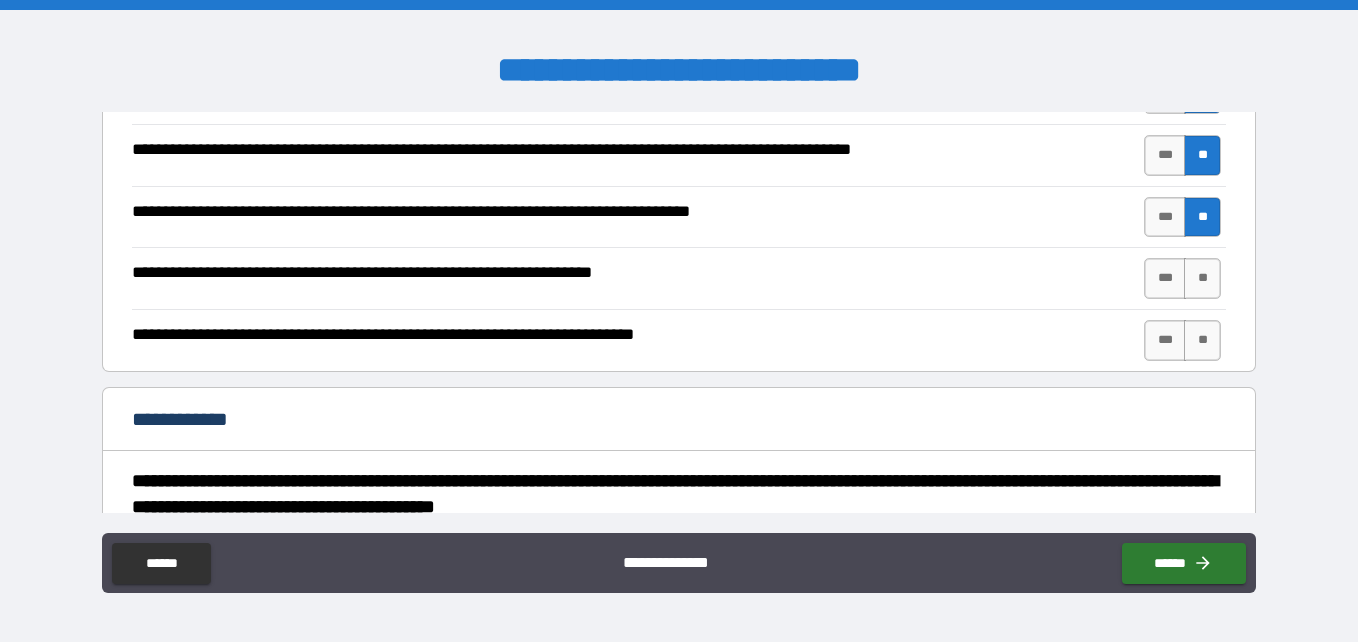scroll, scrollTop: 3365, scrollLeft: 0, axis: vertical 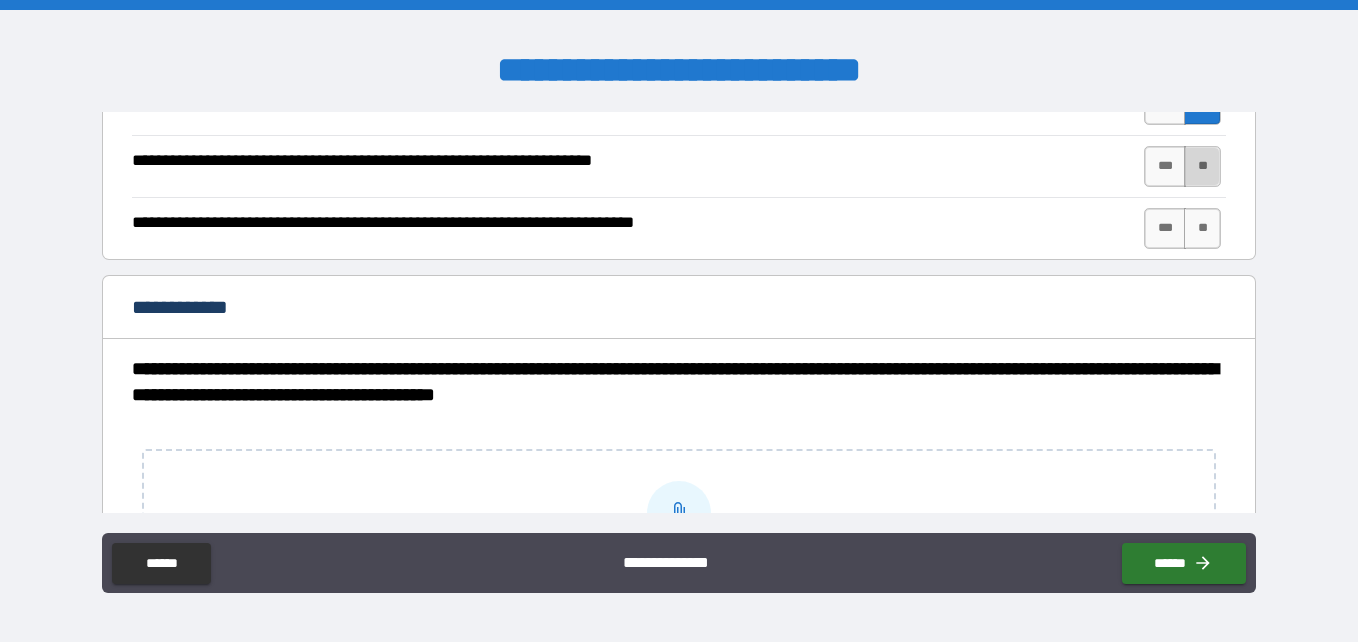 click on "**" at bounding box center (1202, 166) 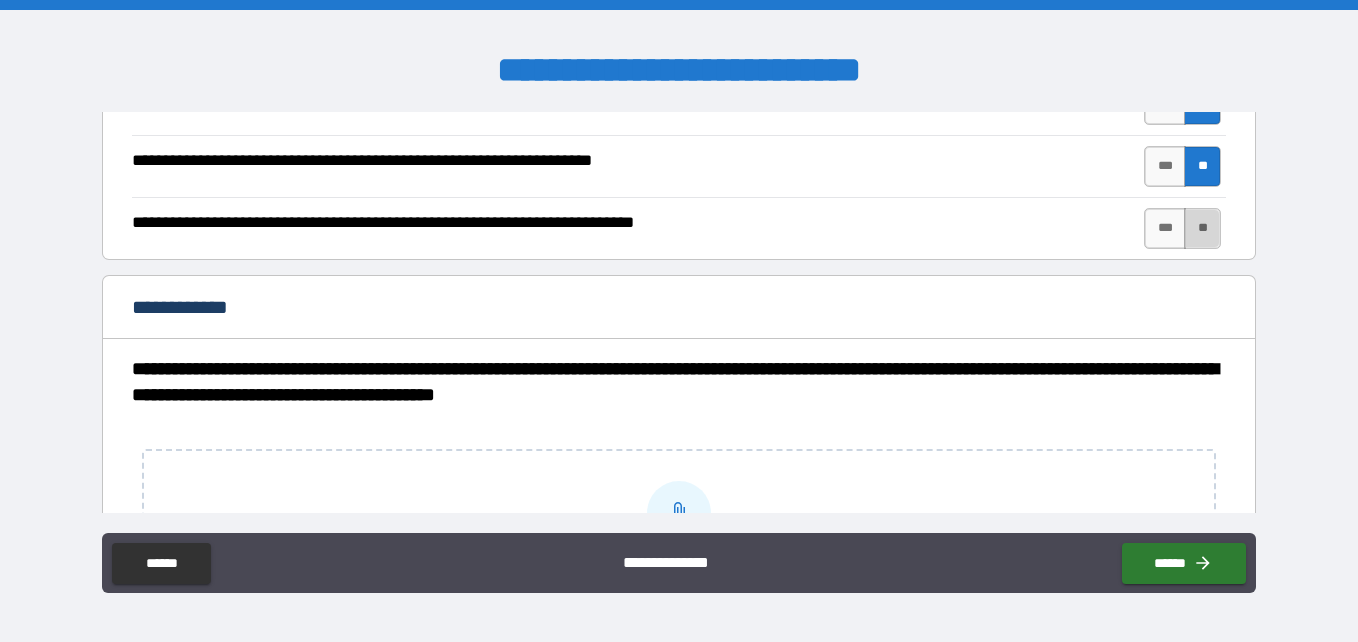click on "**" at bounding box center [1202, 228] 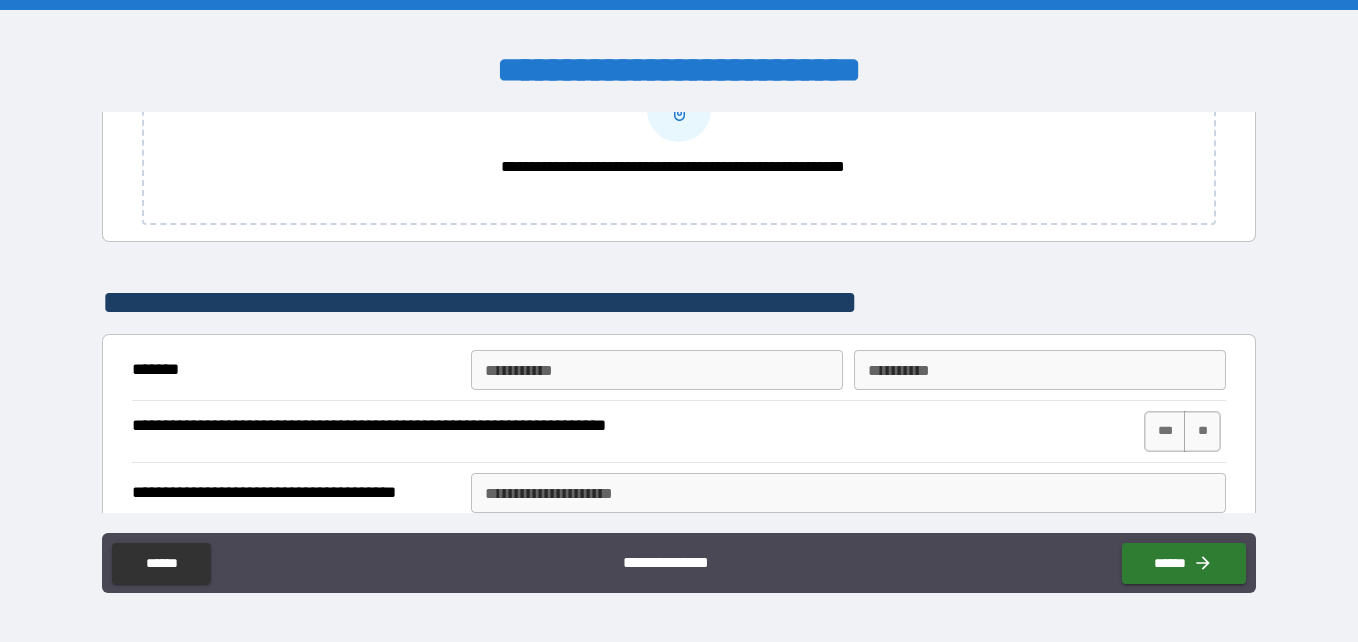 scroll, scrollTop: 4347, scrollLeft: 0, axis: vertical 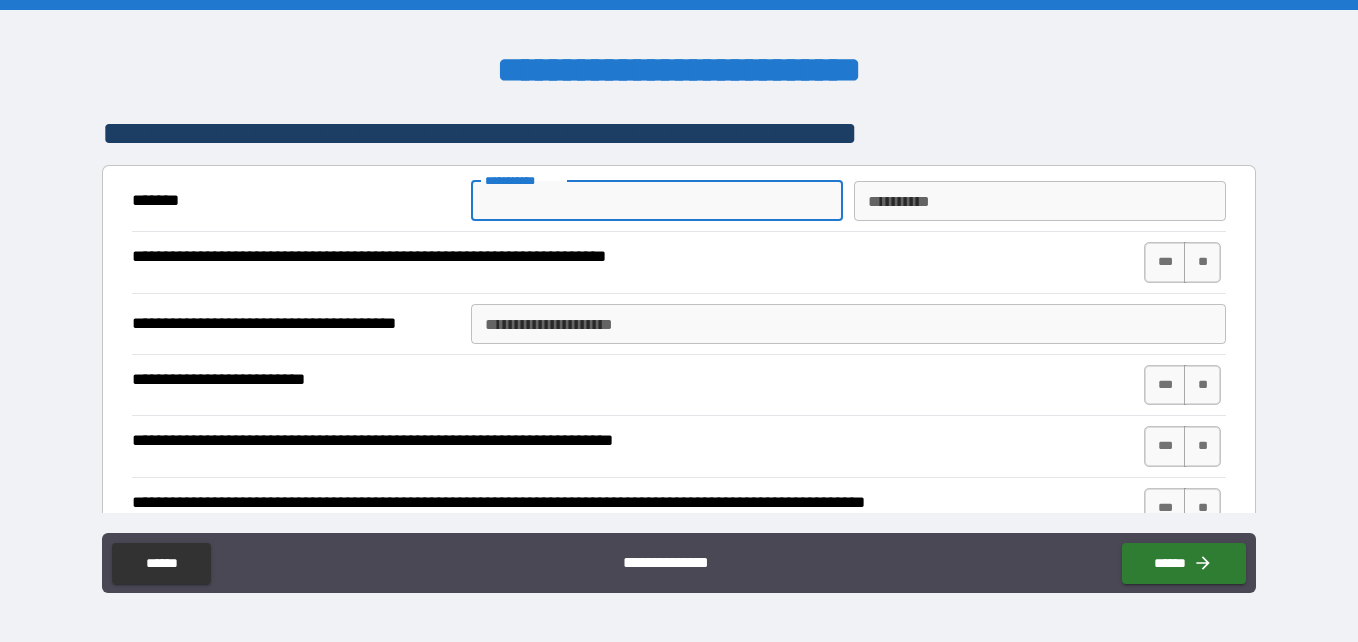 click on "**********" at bounding box center [657, 201] 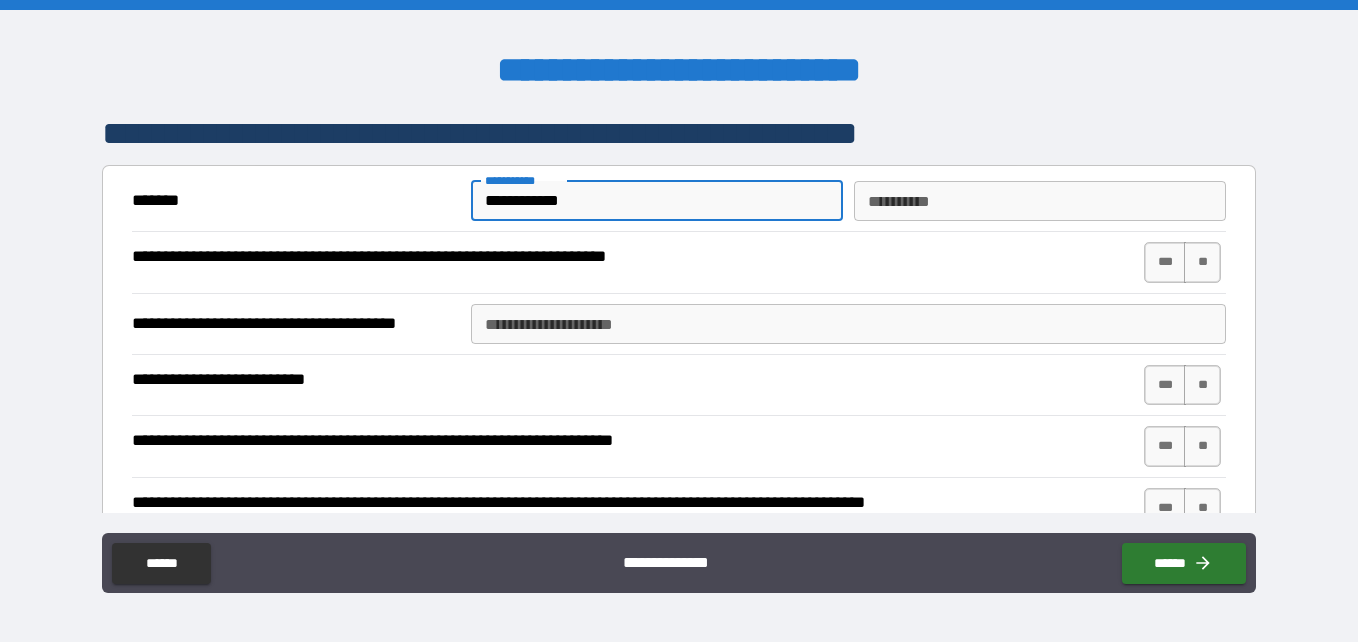 type on "**********" 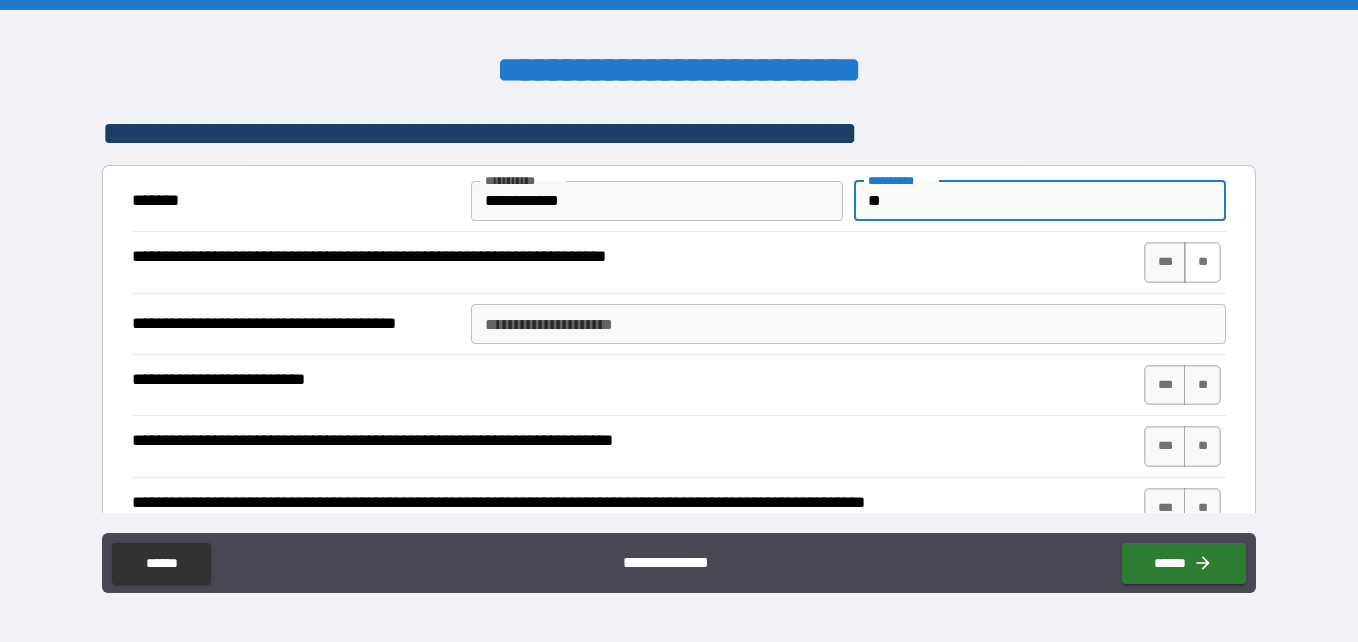 type on "**" 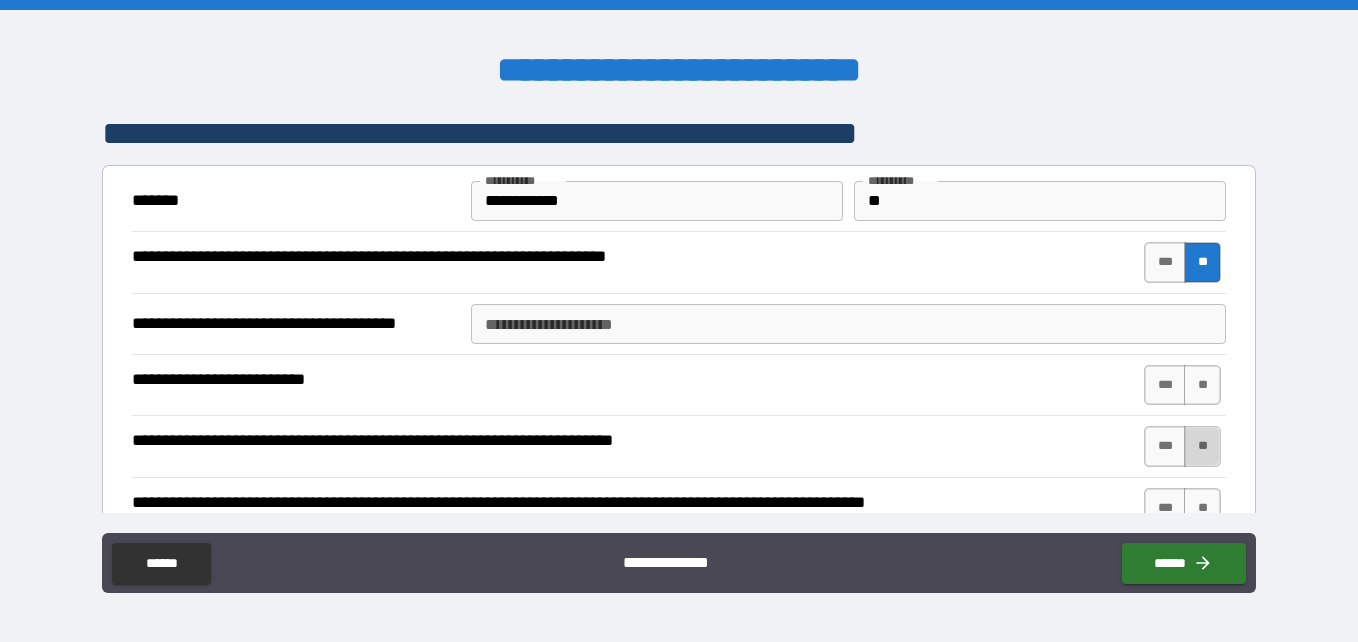 click on "**" at bounding box center [1202, 446] 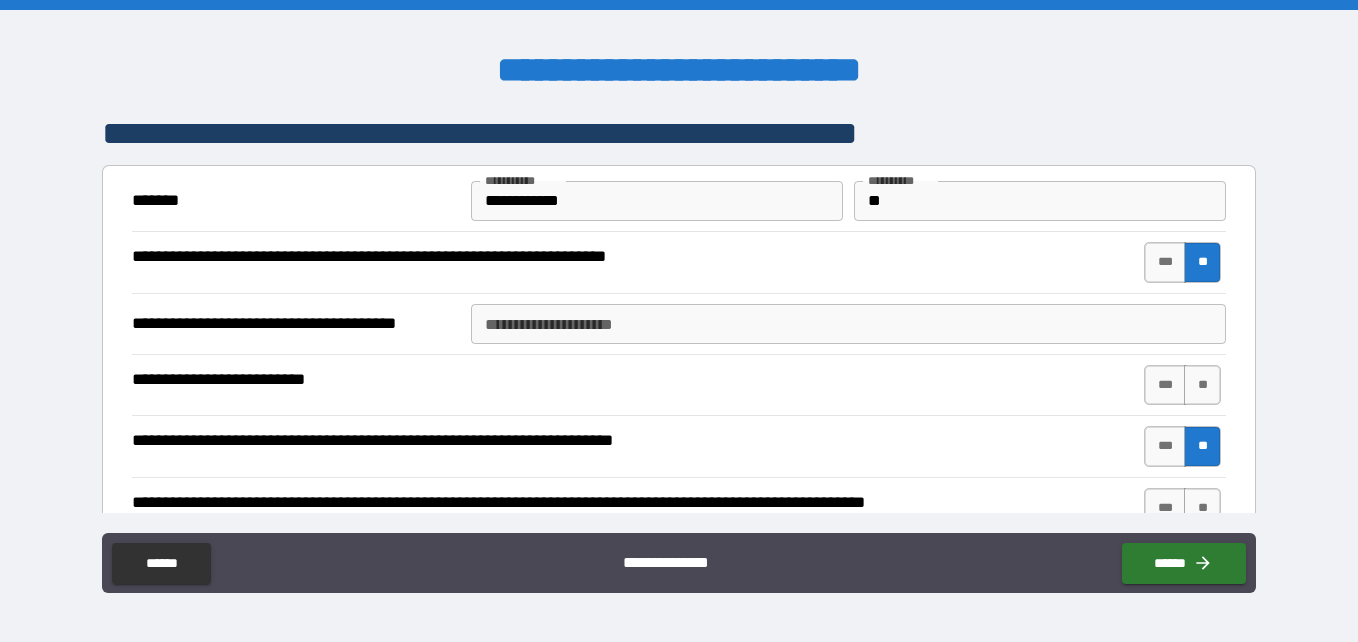 drag, startPoint x: 1192, startPoint y: 439, endPoint x: 1258, endPoint y: 312, distance: 143.12582 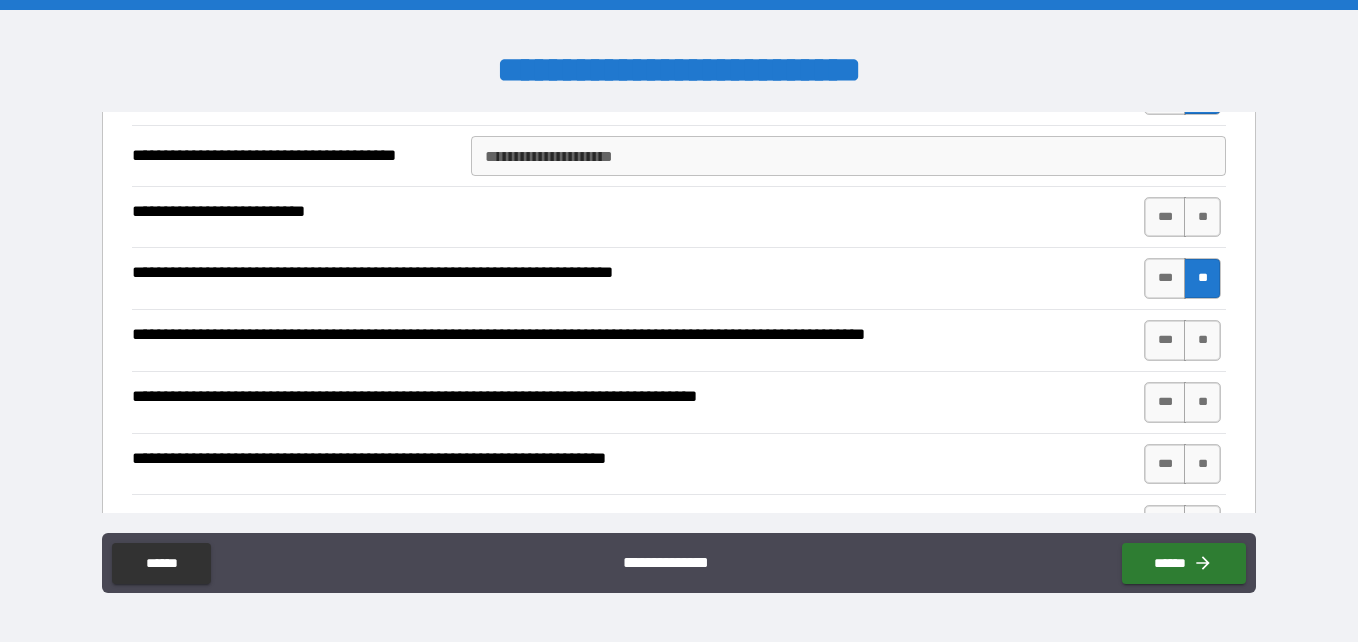 scroll, scrollTop: 4542, scrollLeft: 0, axis: vertical 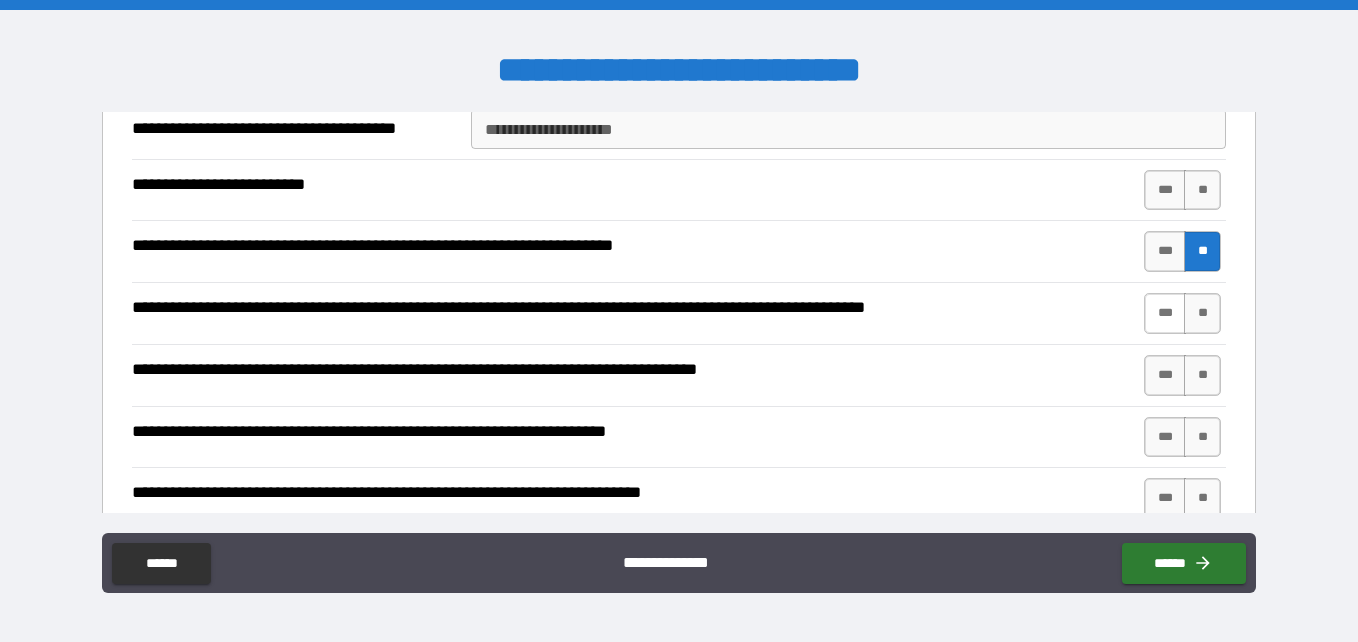 click on "***" at bounding box center (1165, 313) 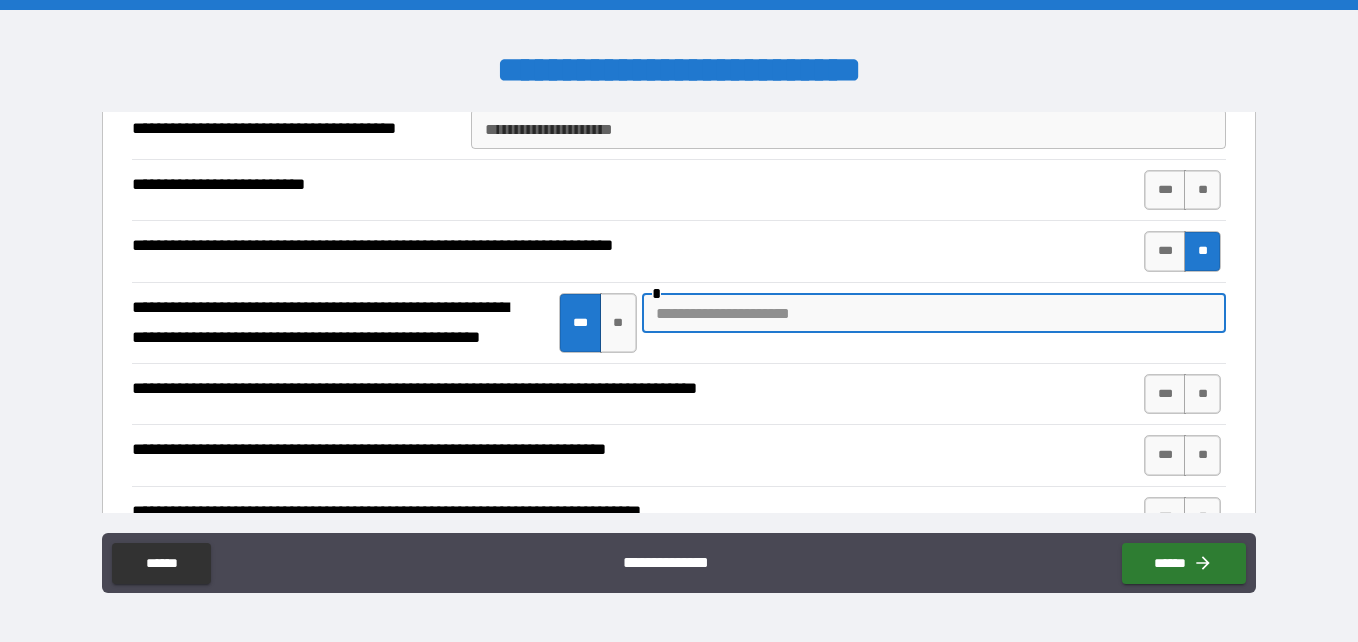 click at bounding box center (934, 313) 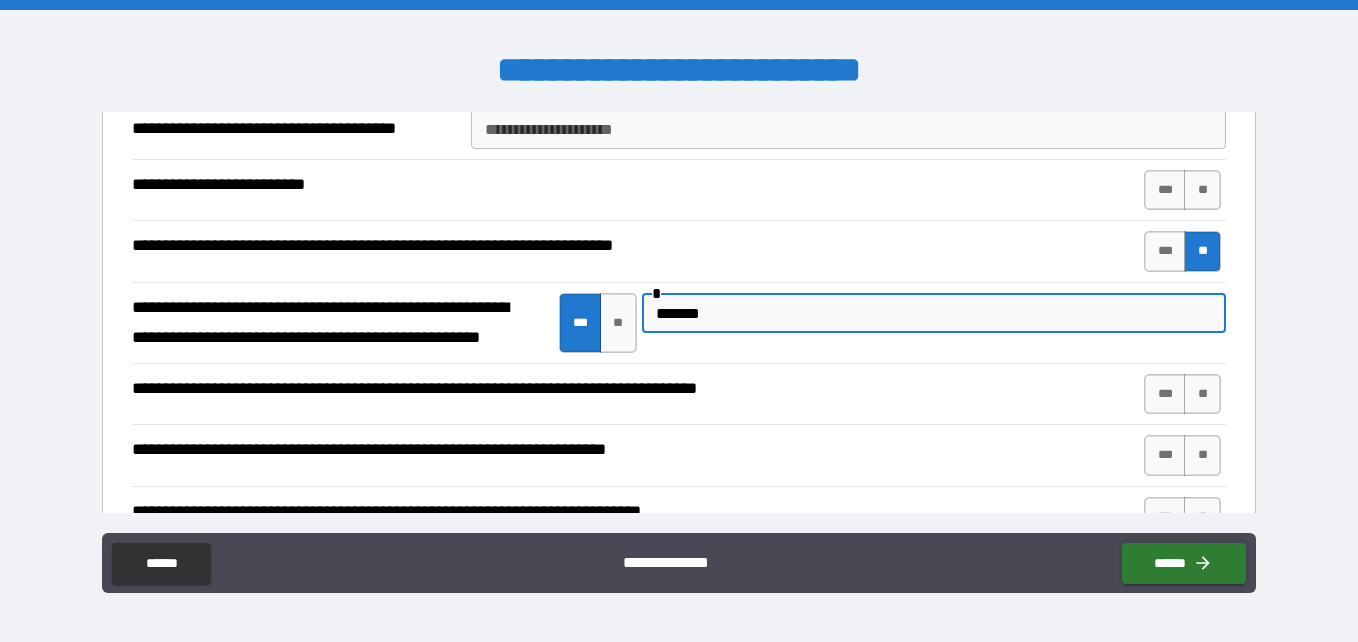 type on "*******" 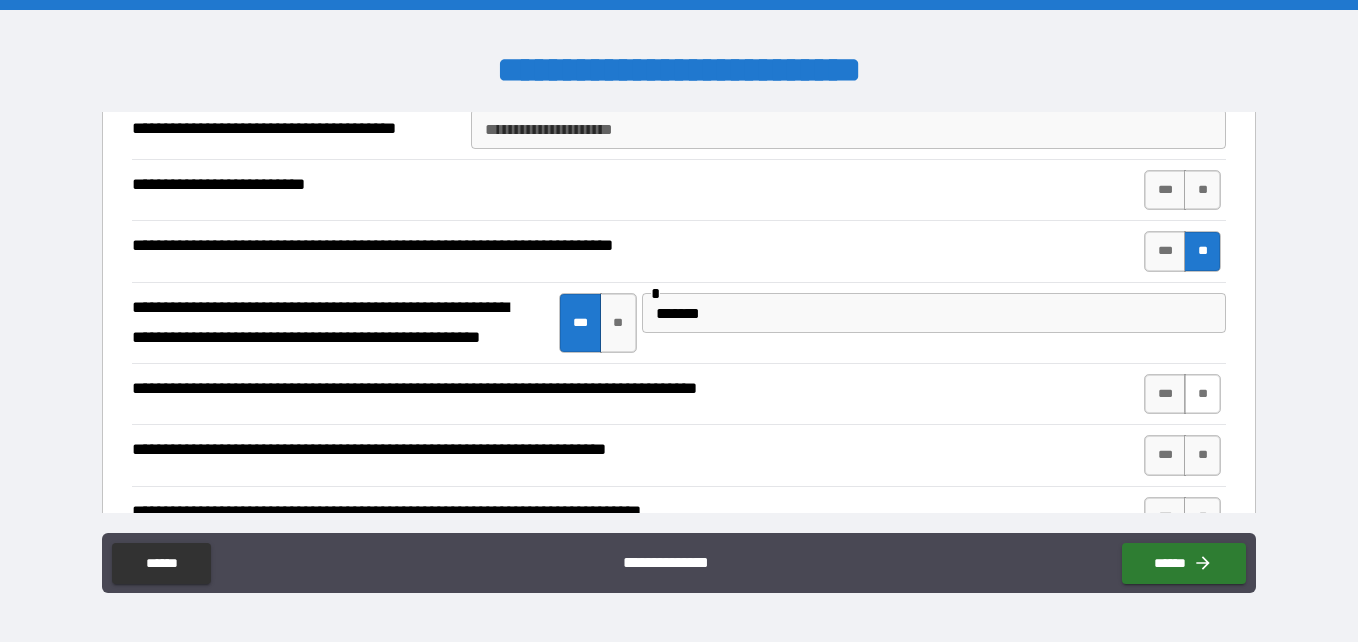 click on "**" at bounding box center (1202, 394) 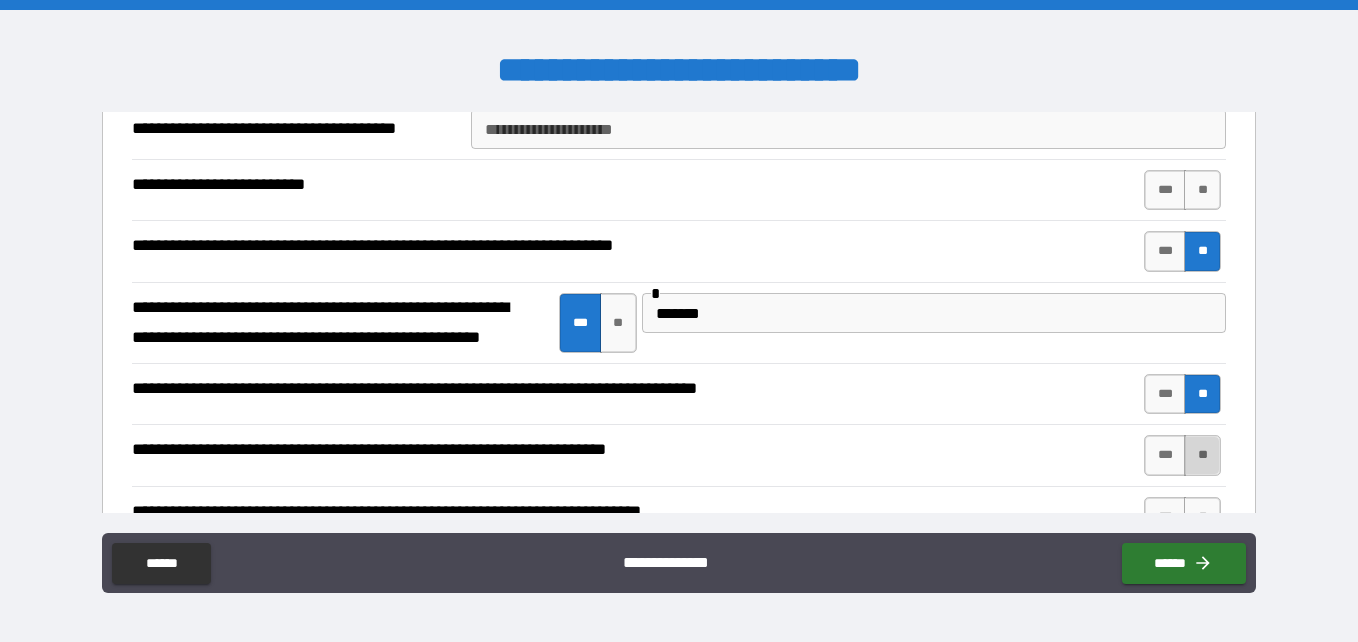 click on "**" at bounding box center [1202, 455] 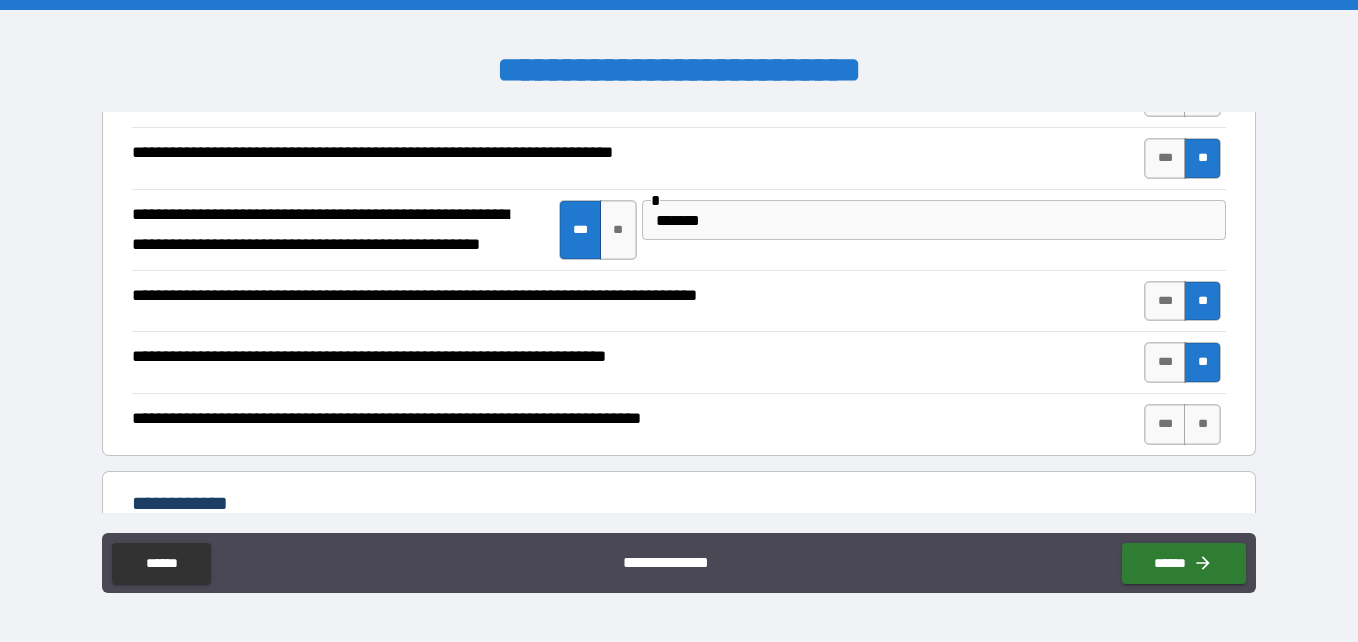 scroll, scrollTop: 4747, scrollLeft: 0, axis: vertical 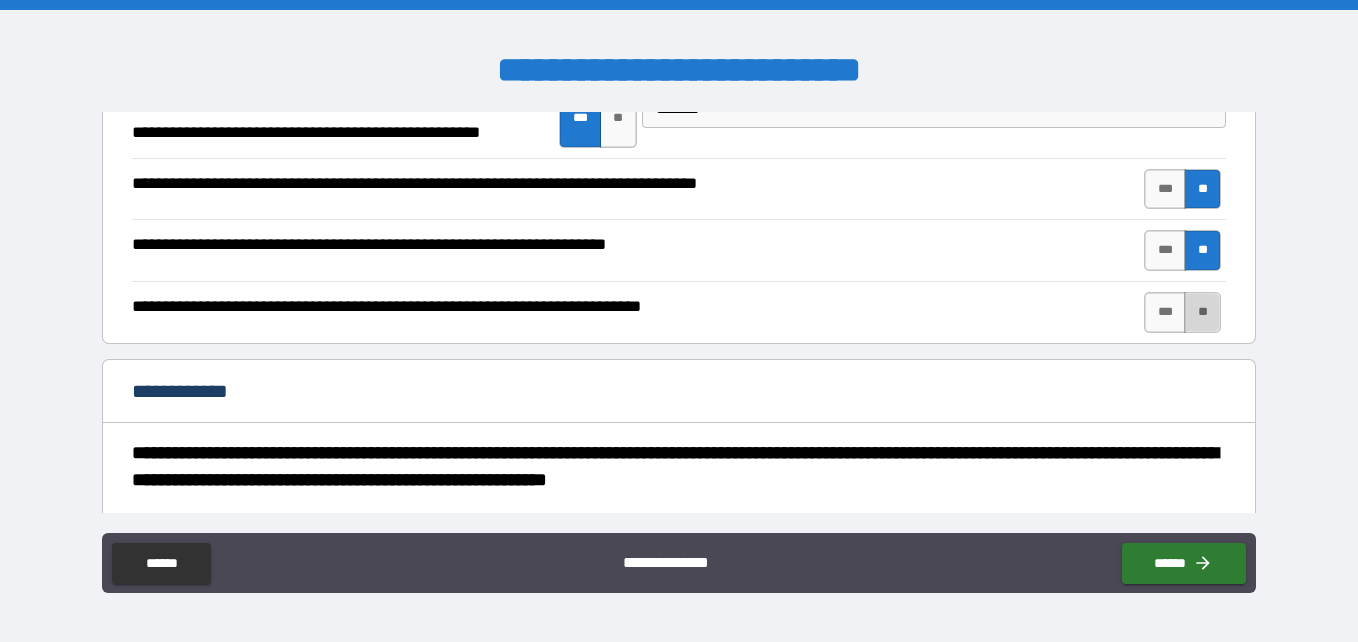 click on "**" at bounding box center [1202, 312] 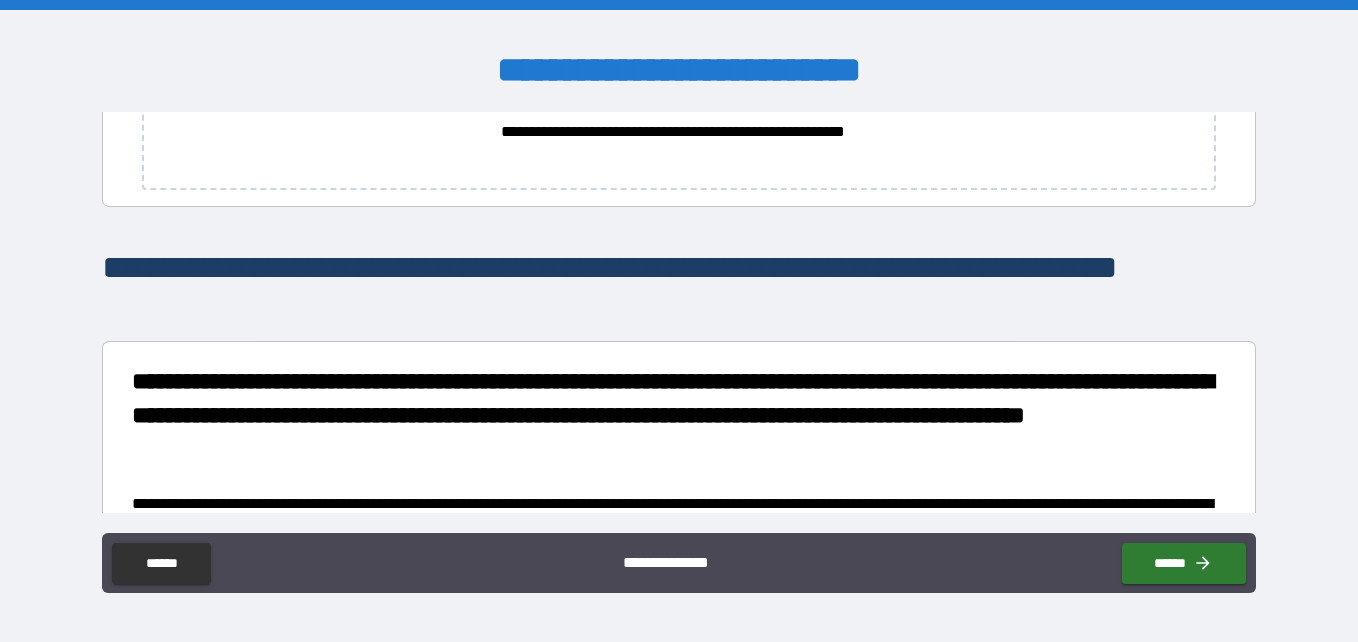 scroll, scrollTop: 5758, scrollLeft: 0, axis: vertical 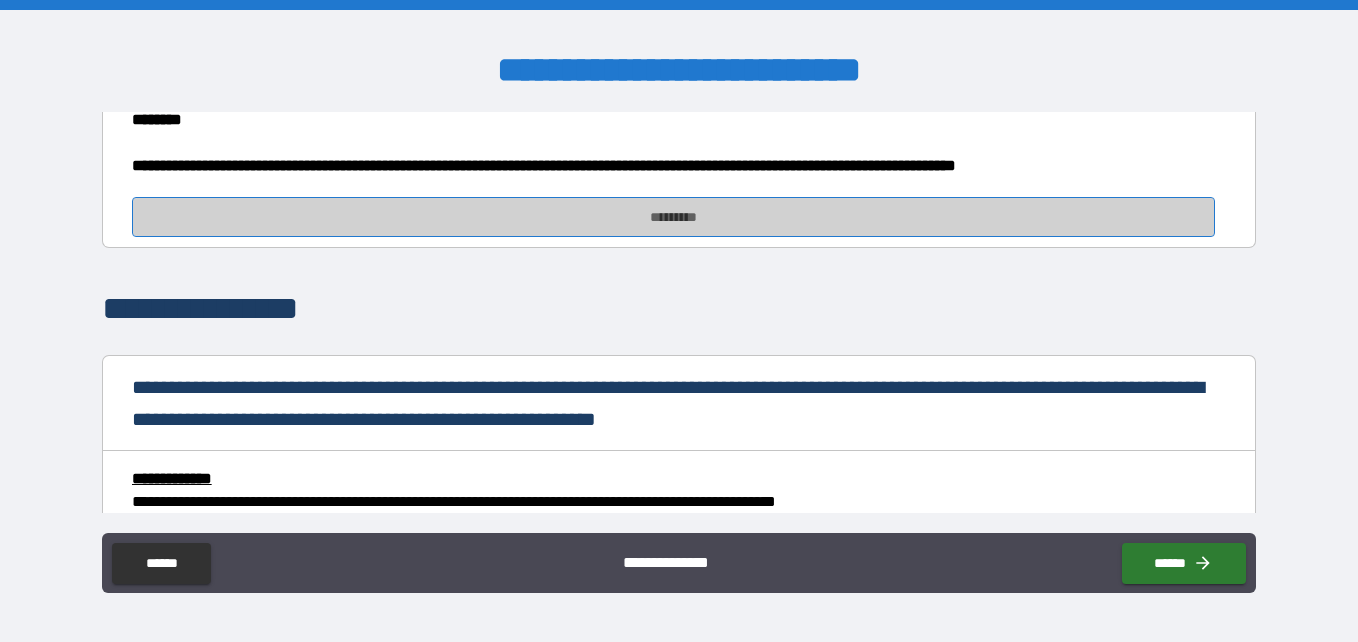 click on "*********" at bounding box center (673, 217) 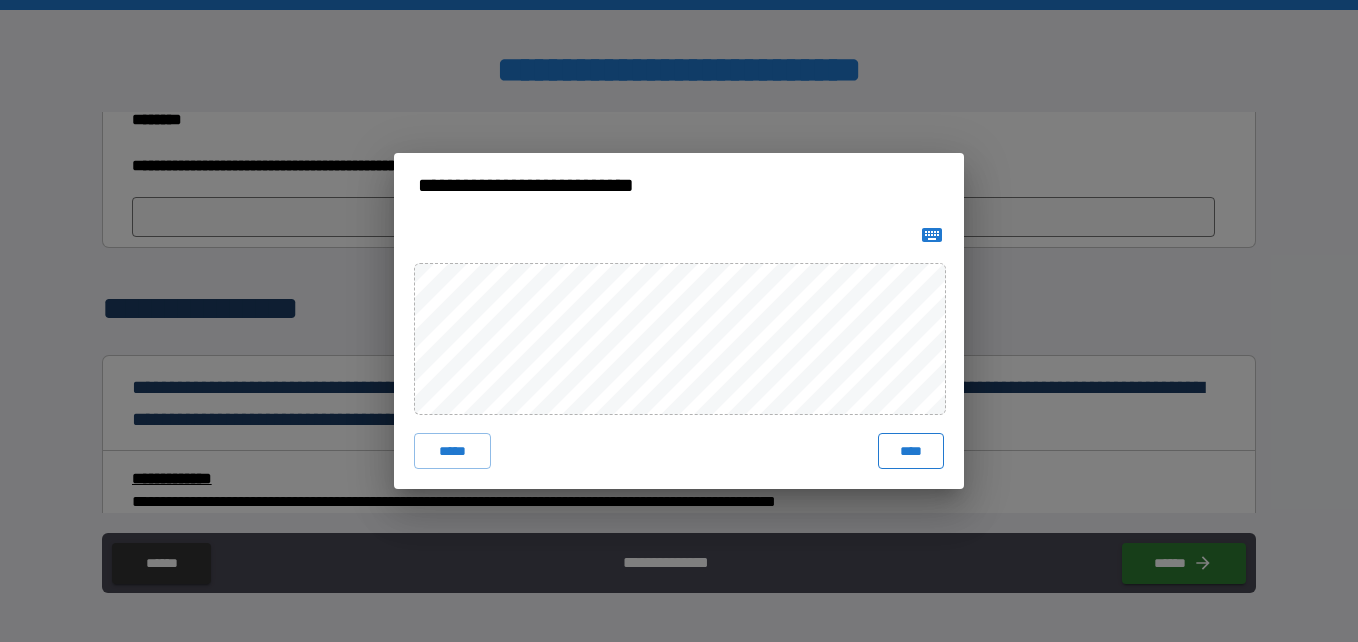 click on "***** ****" at bounding box center (679, 353) 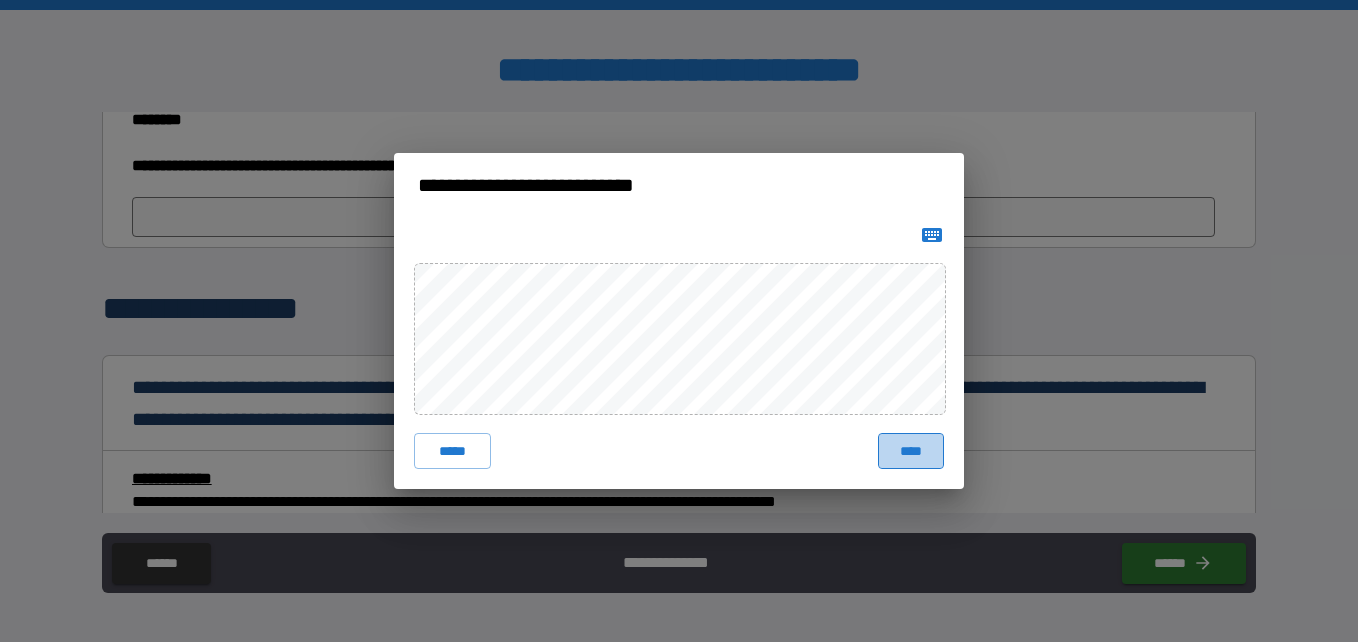 click on "****" at bounding box center (911, 451) 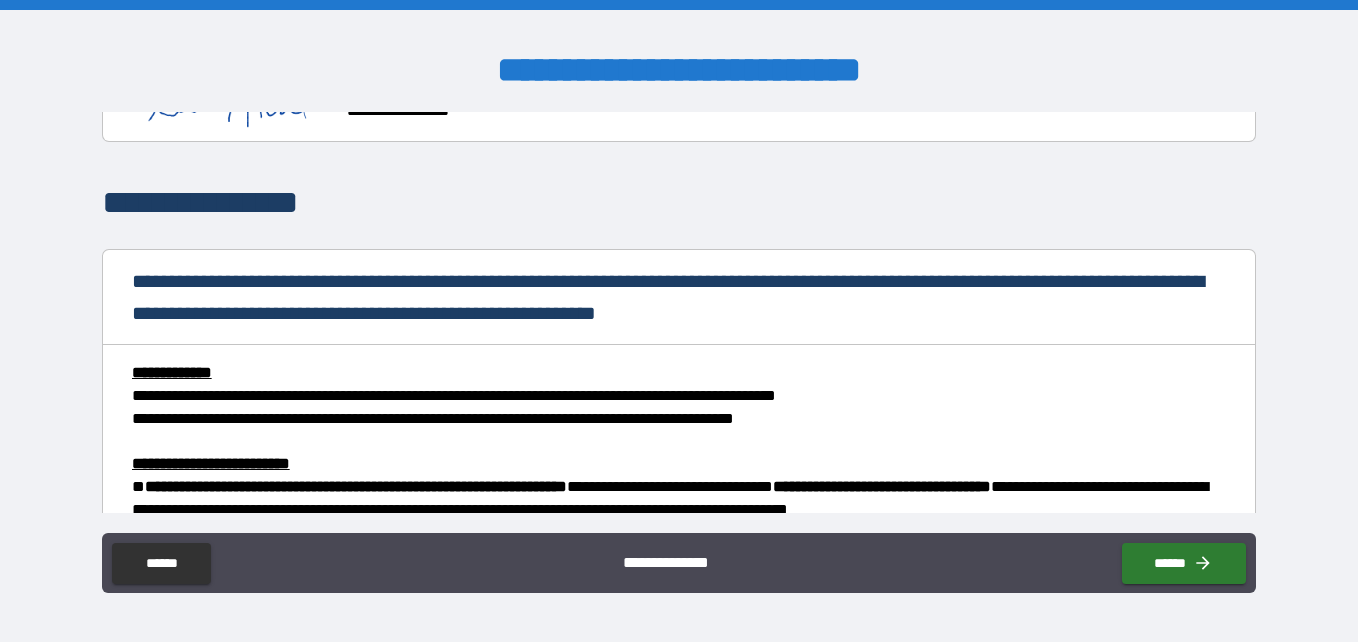 scroll, scrollTop: 7286, scrollLeft: 0, axis: vertical 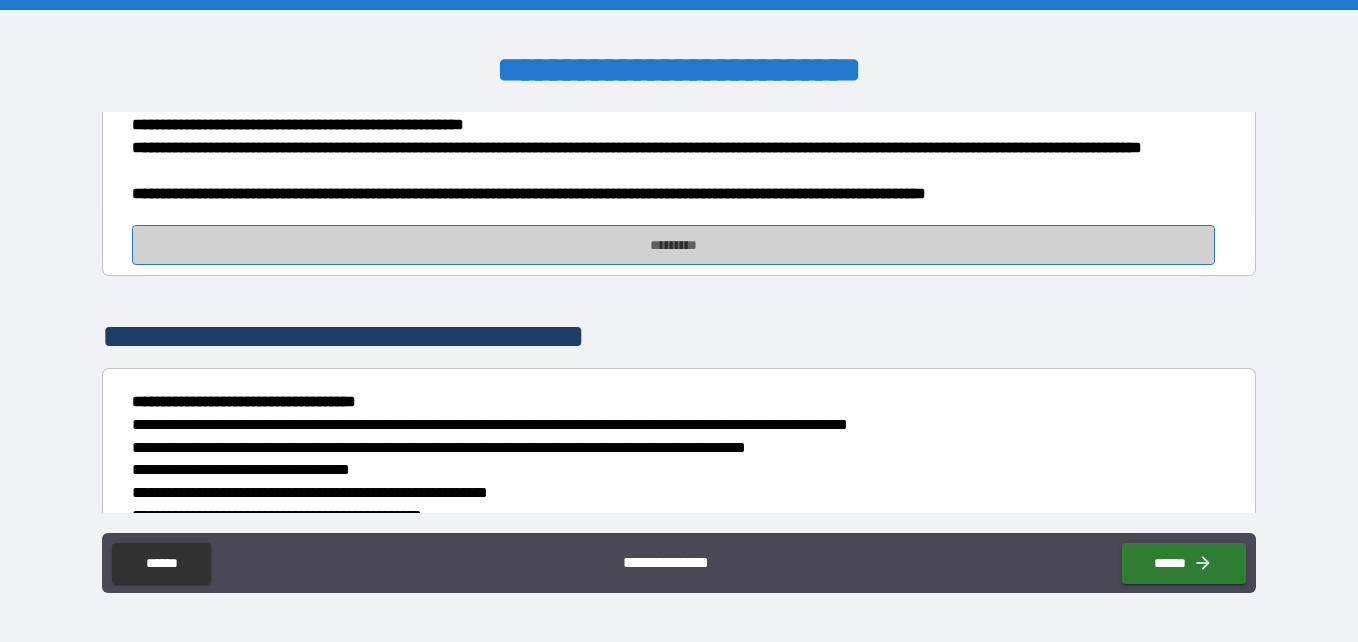click on "*********" at bounding box center [673, 245] 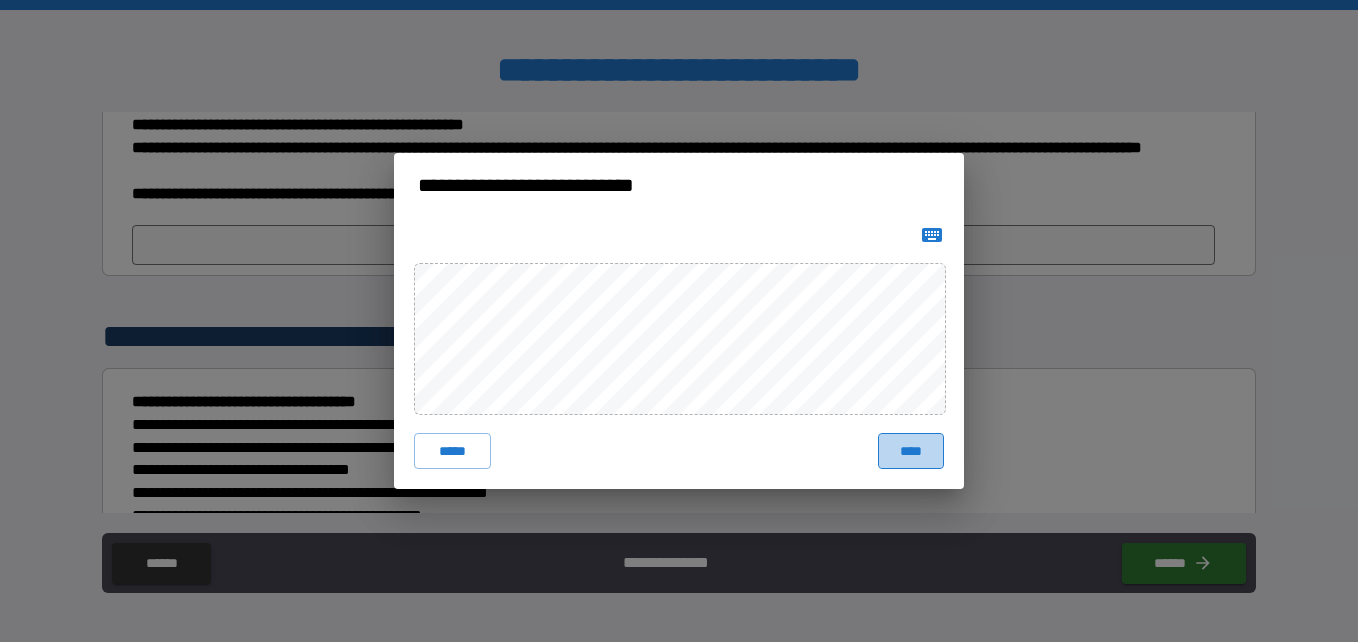 click on "****" at bounding box center [911, 451] 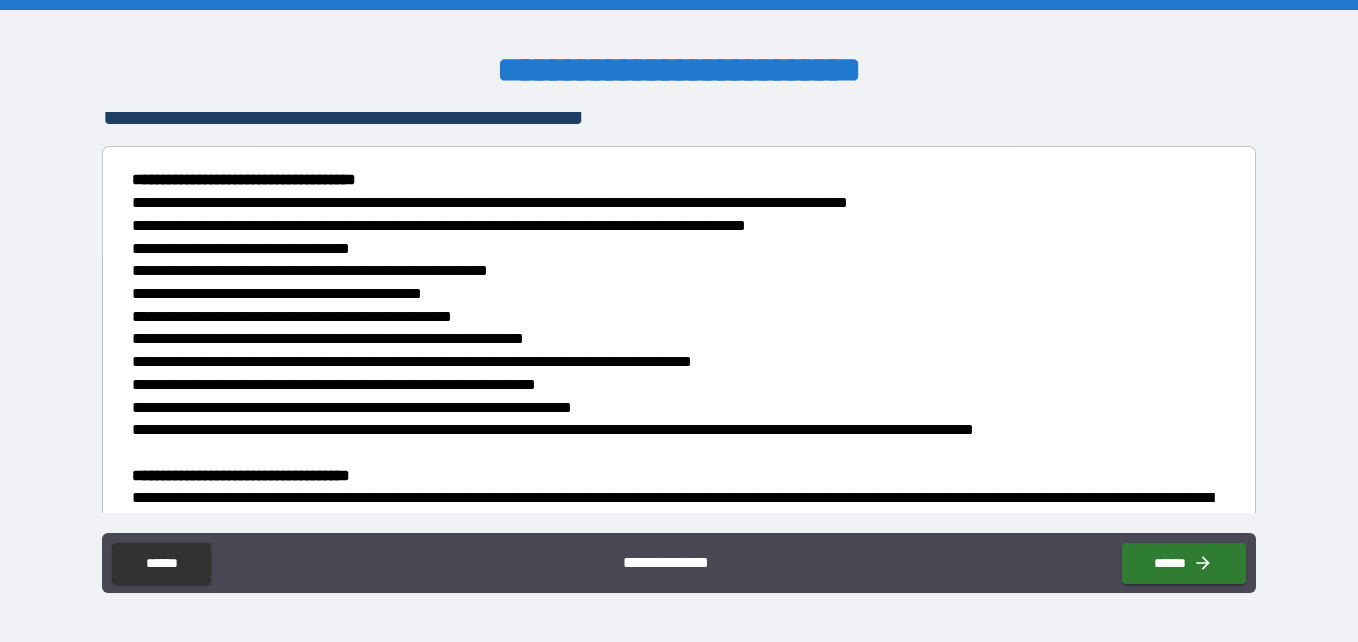 scroll, scrollTop: 8341, scrollLeft: 0, axis: vertical 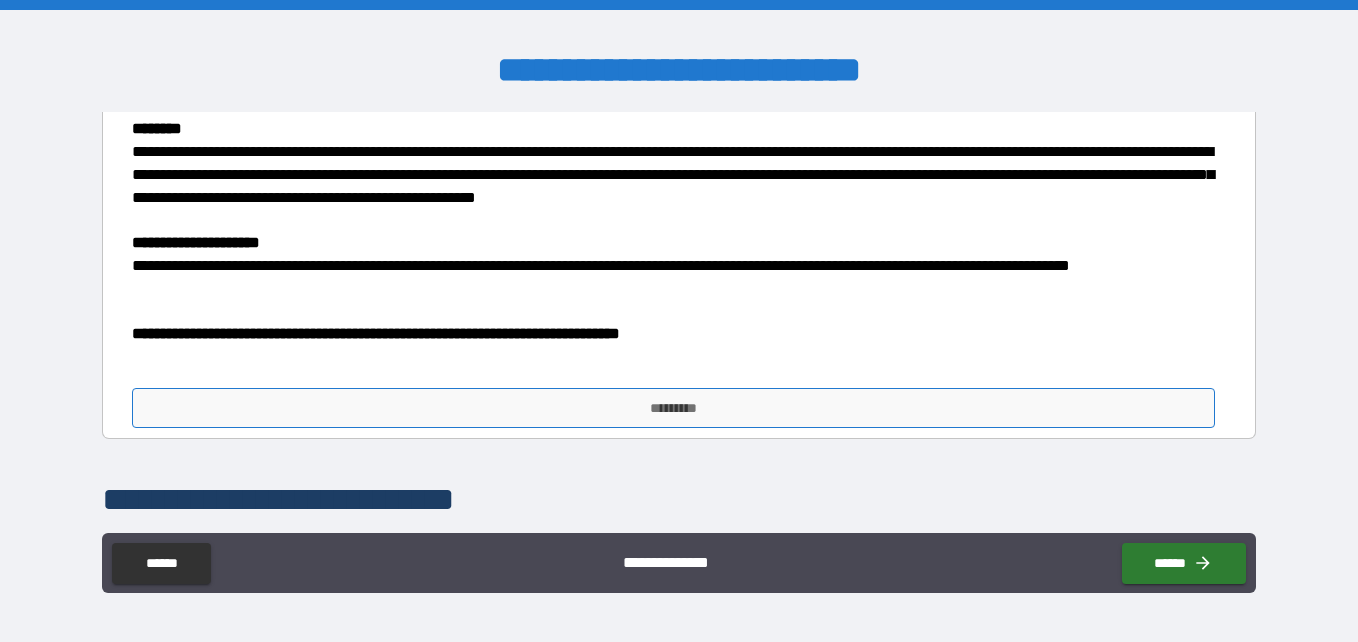 click on "*********" at bounding box center [673, 408] 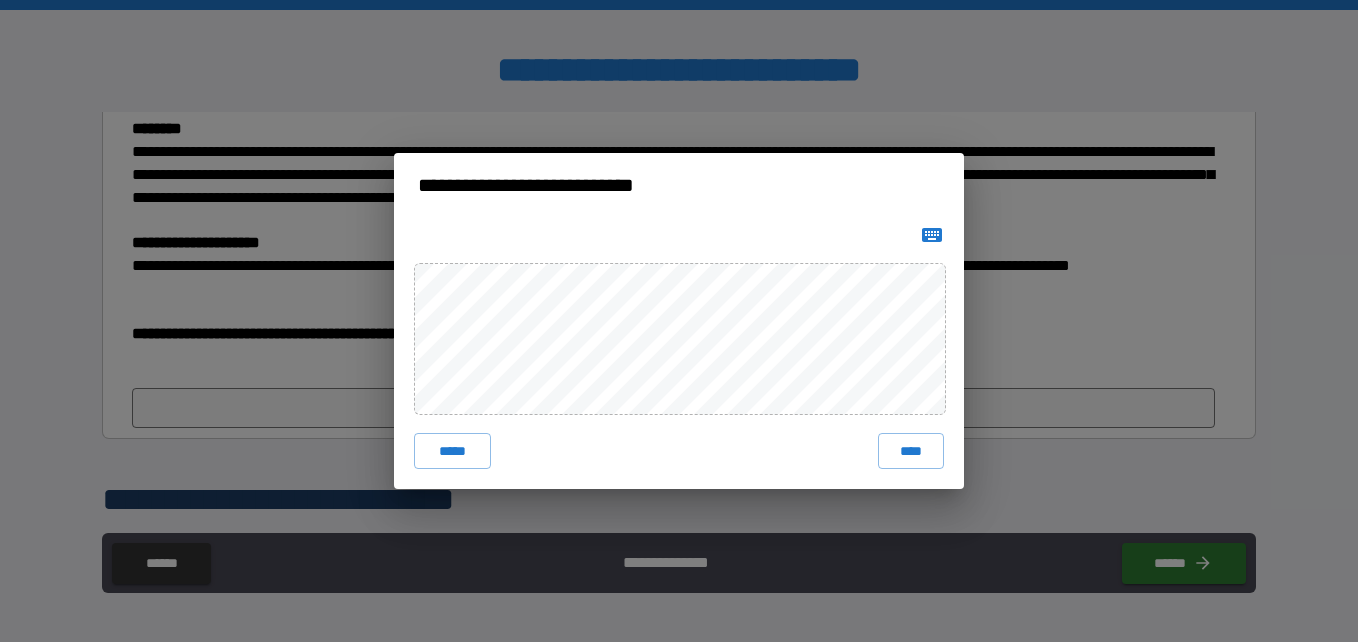 click on "***** ****" at bounding box center (679, 353) 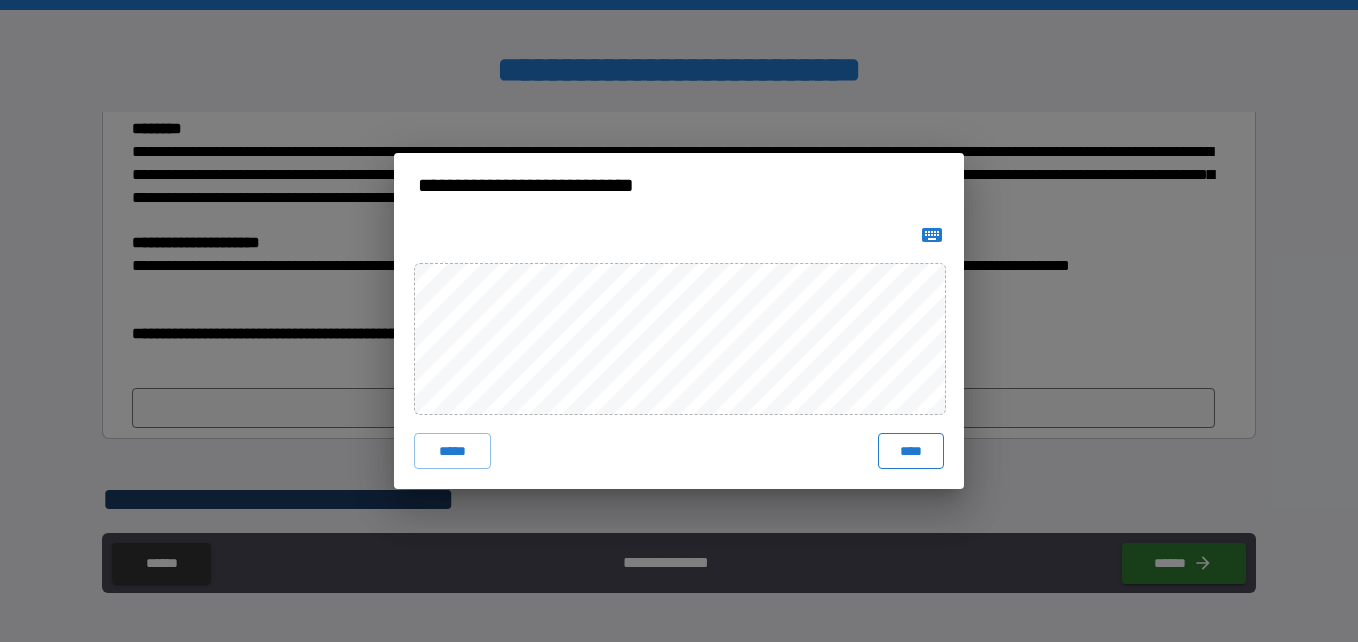 click on "***** ****" at bounding box center [679, 353] 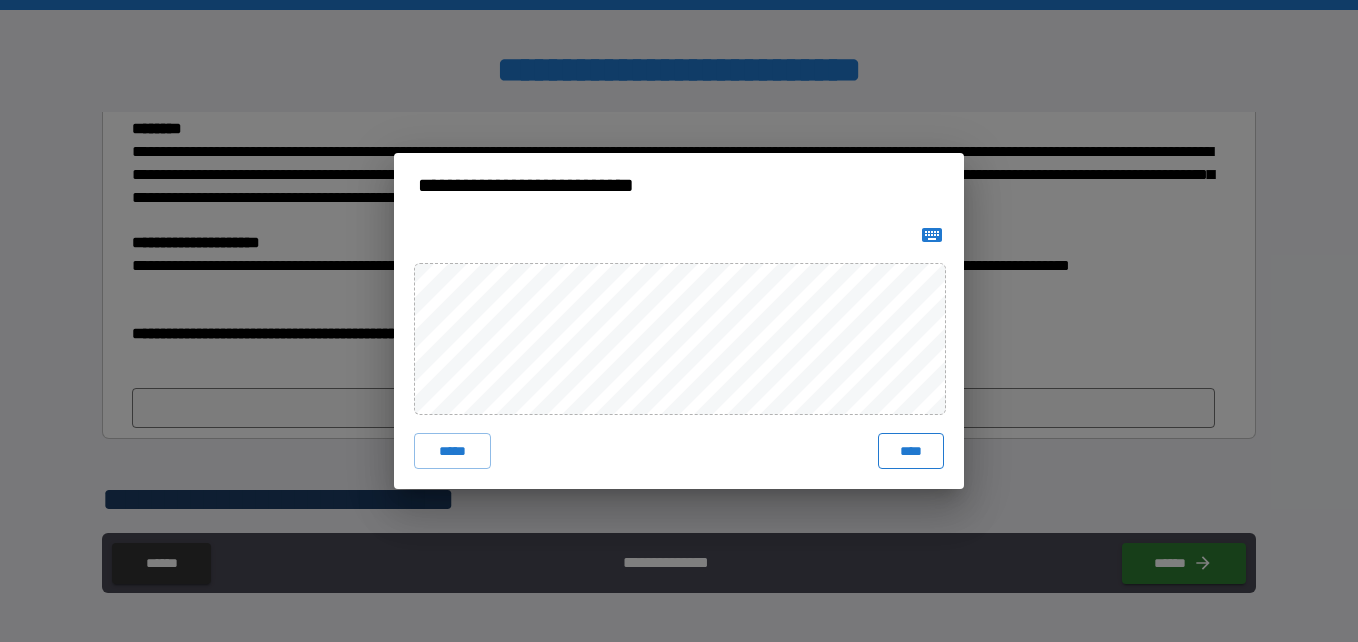 click on "****" at bounding box center [911, 451] 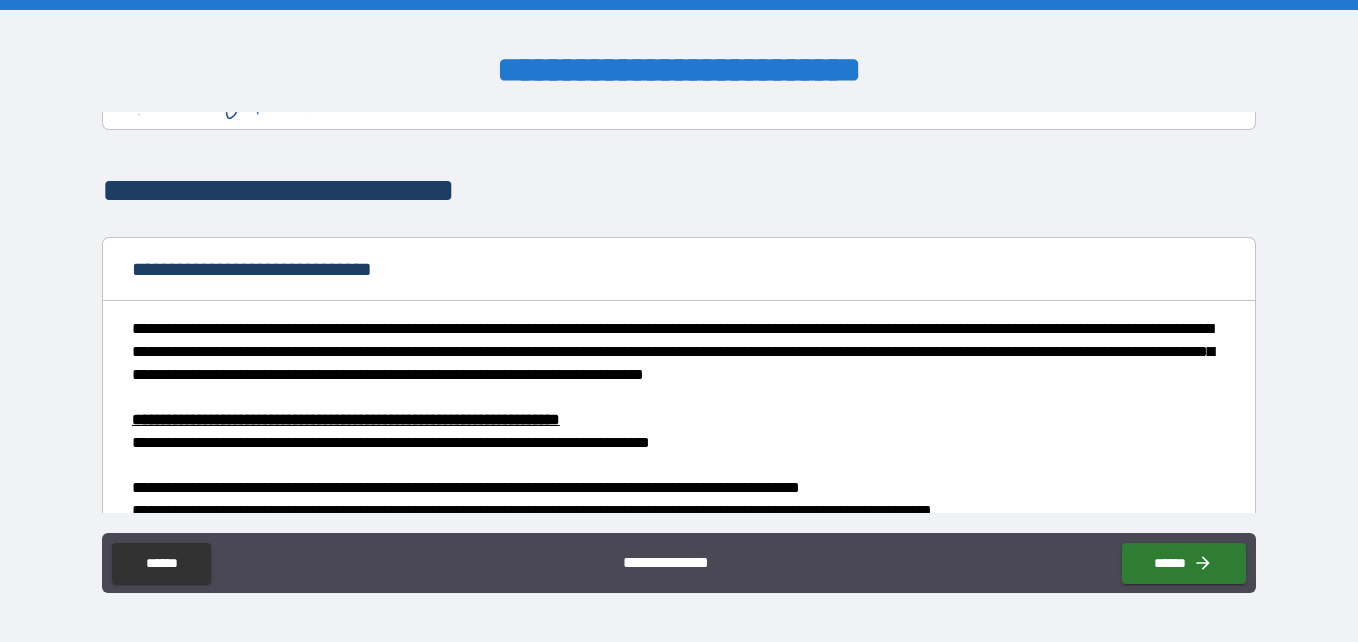 scroll, scrollTop: 9398, scrollLeft: 0, axis: vertical 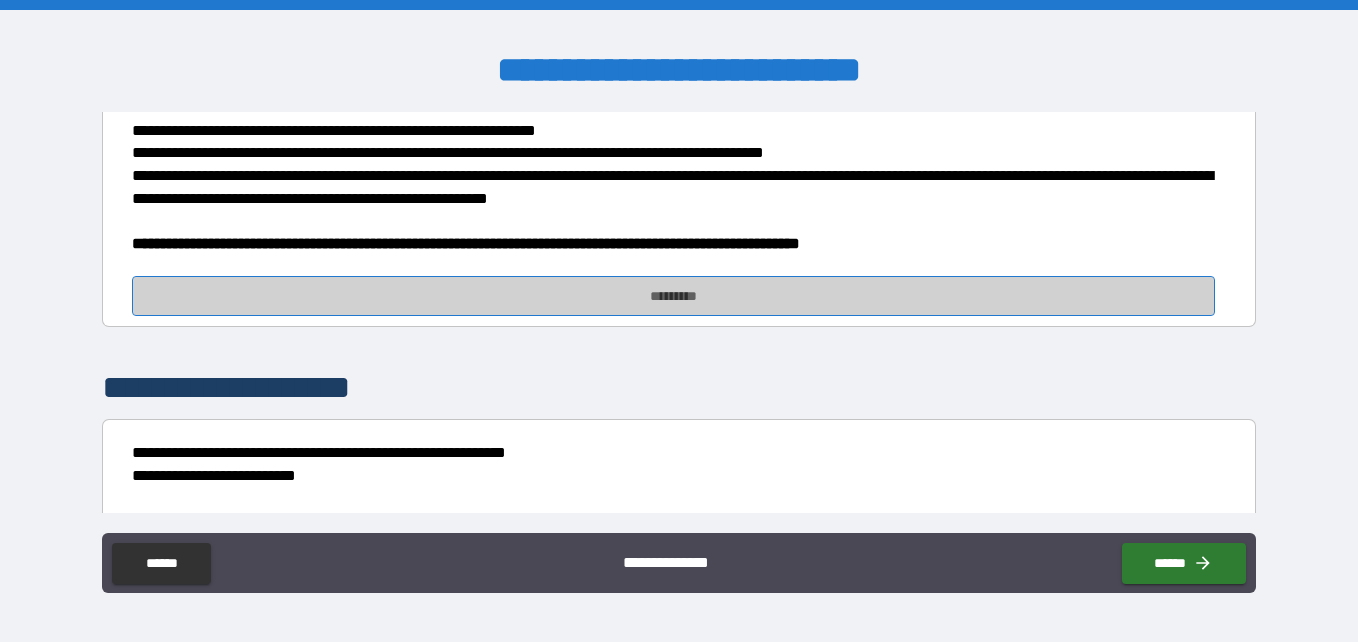 click on "*********" at bounding box center [673, 296] 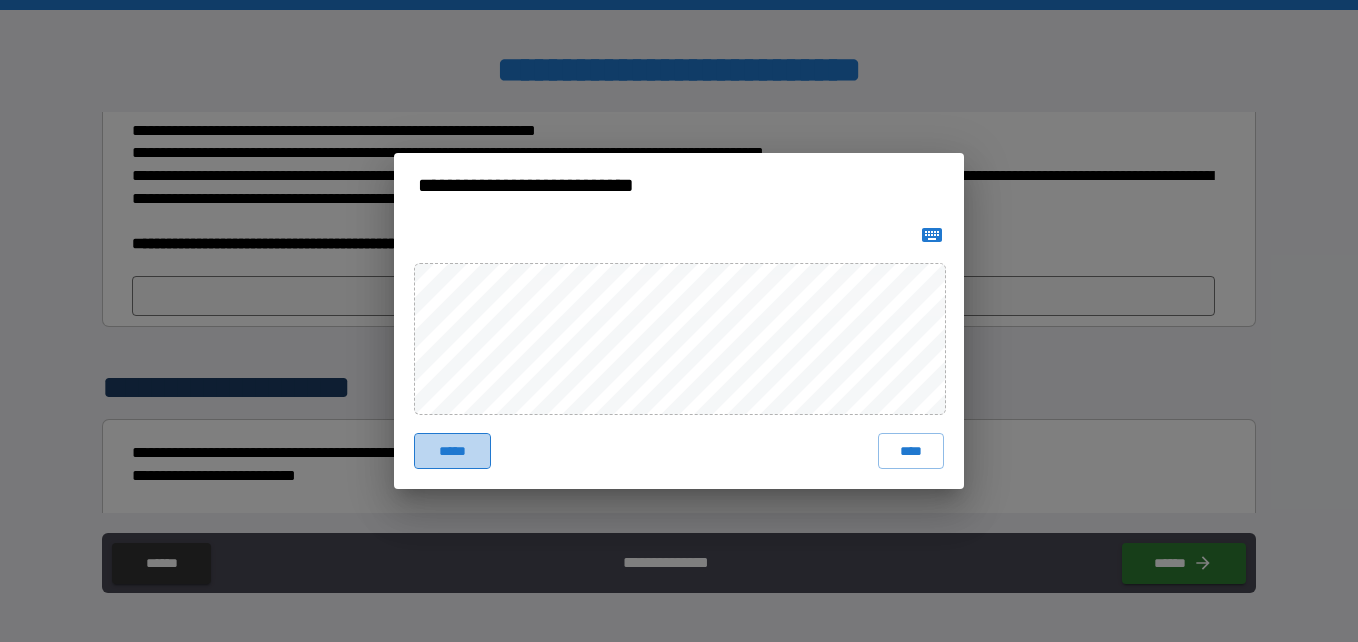 click on "*****" at bounding box center [452, 451] 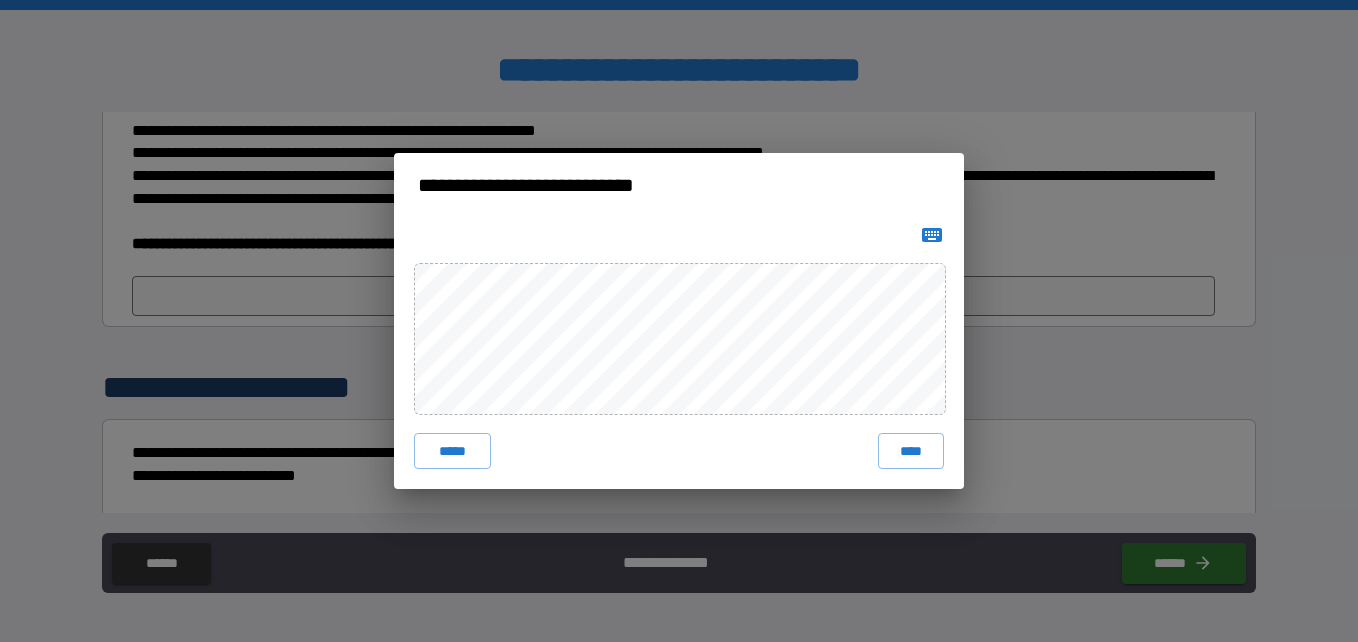 click on "***** ****" at bounding box center [679, 353] 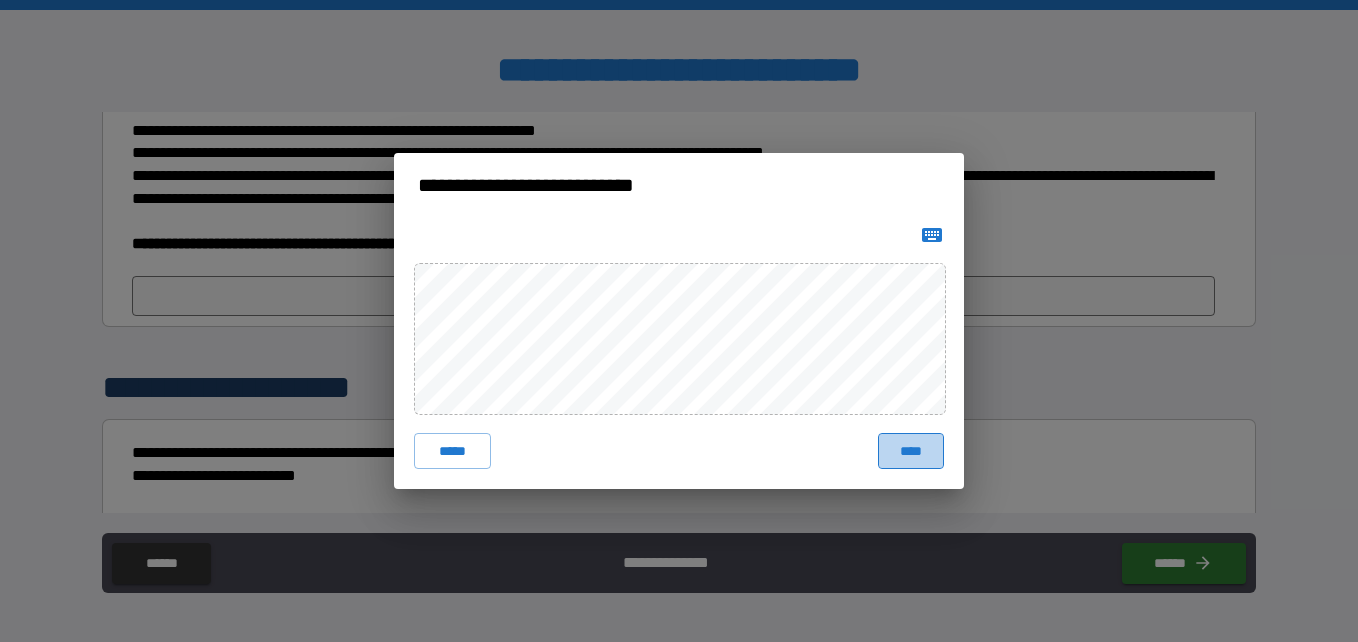 click on "****" at bounding box center [911, 451] 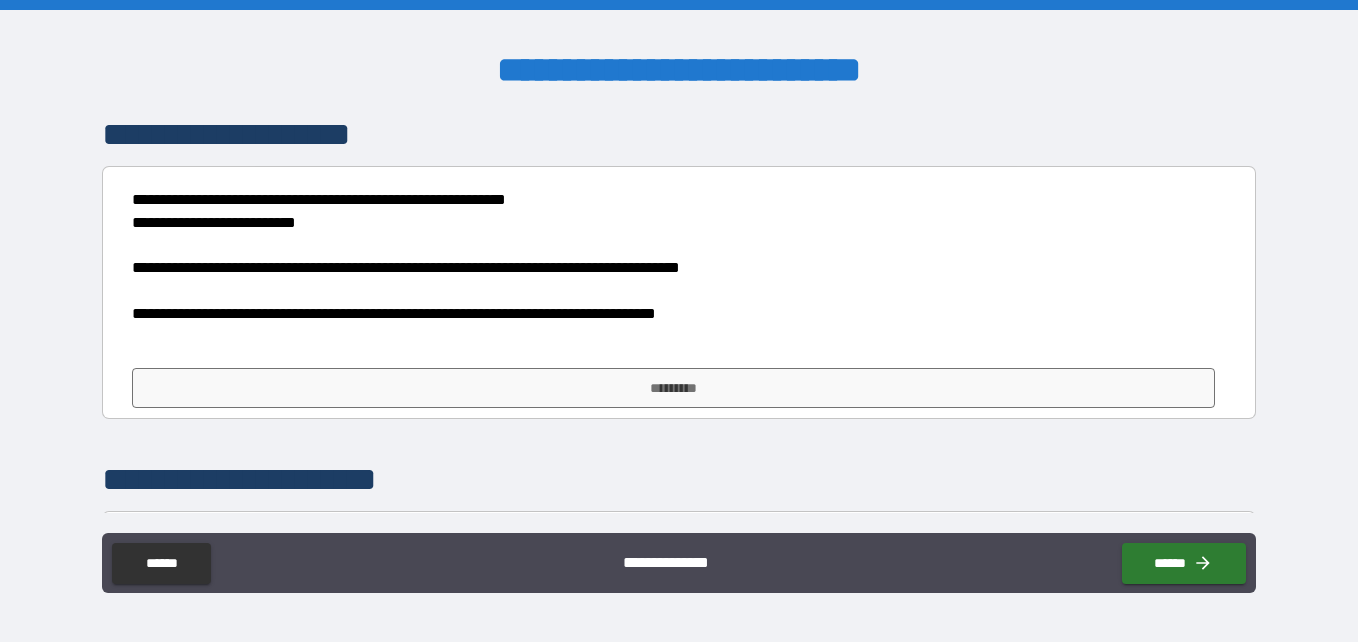 scroll, scrollTop: 10543, scrollLeft: 0, axis: vertical 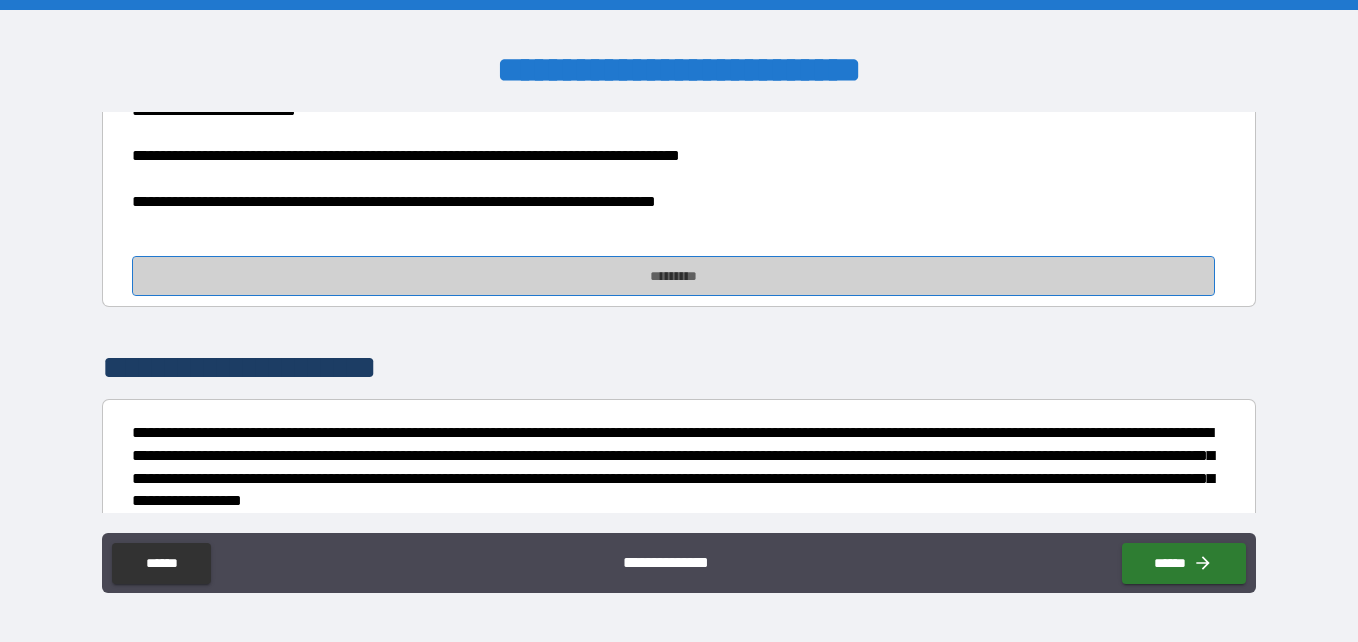 click on "*********" at bounding box center (673, 276) 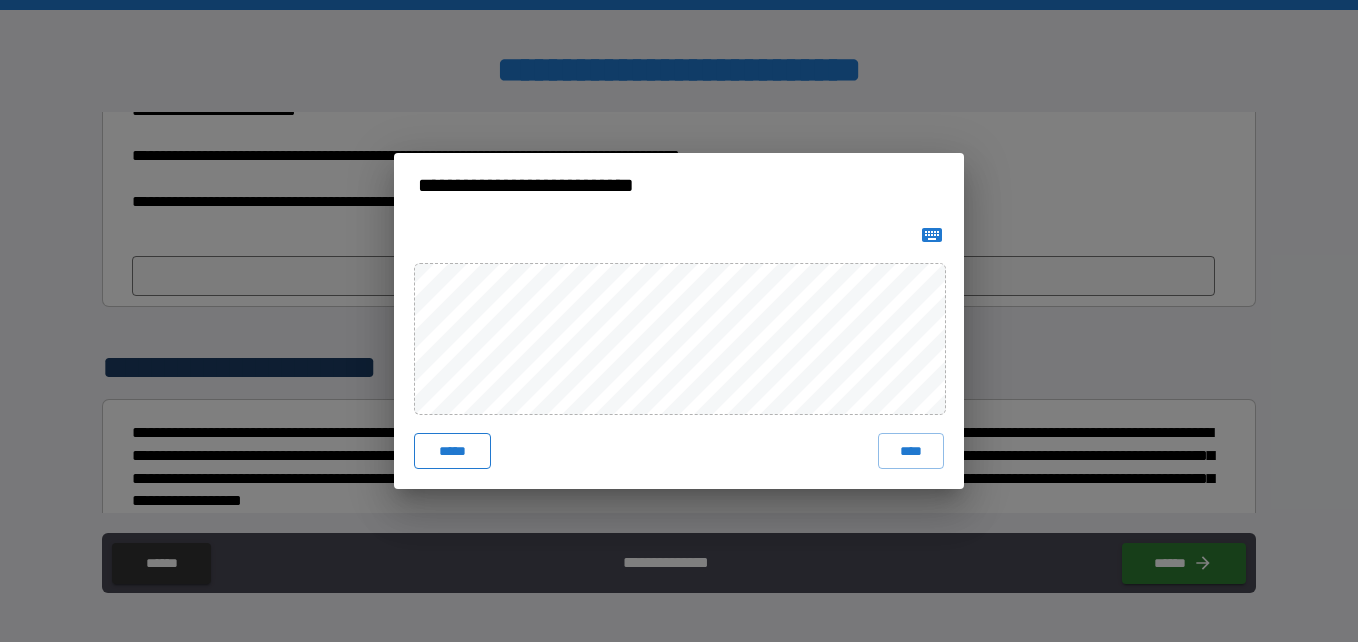 click on "*****" at bounding box center (452, 451) 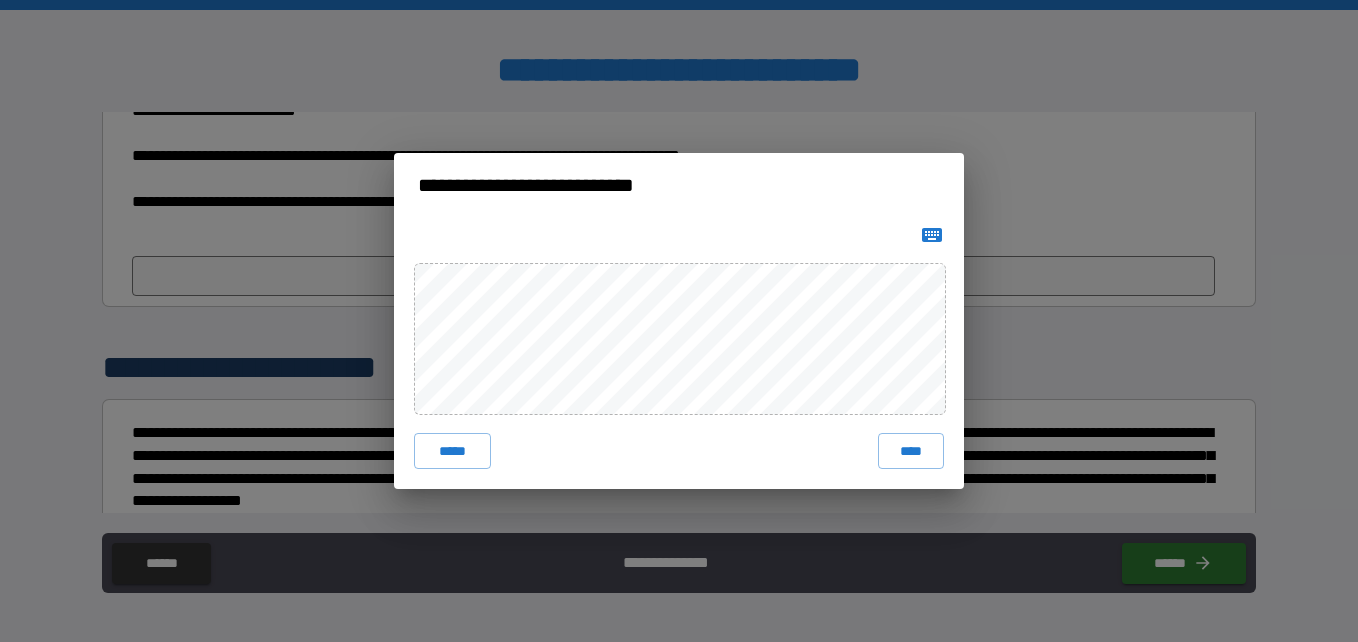 click on "***** ****" at bounding box center (679, 353) 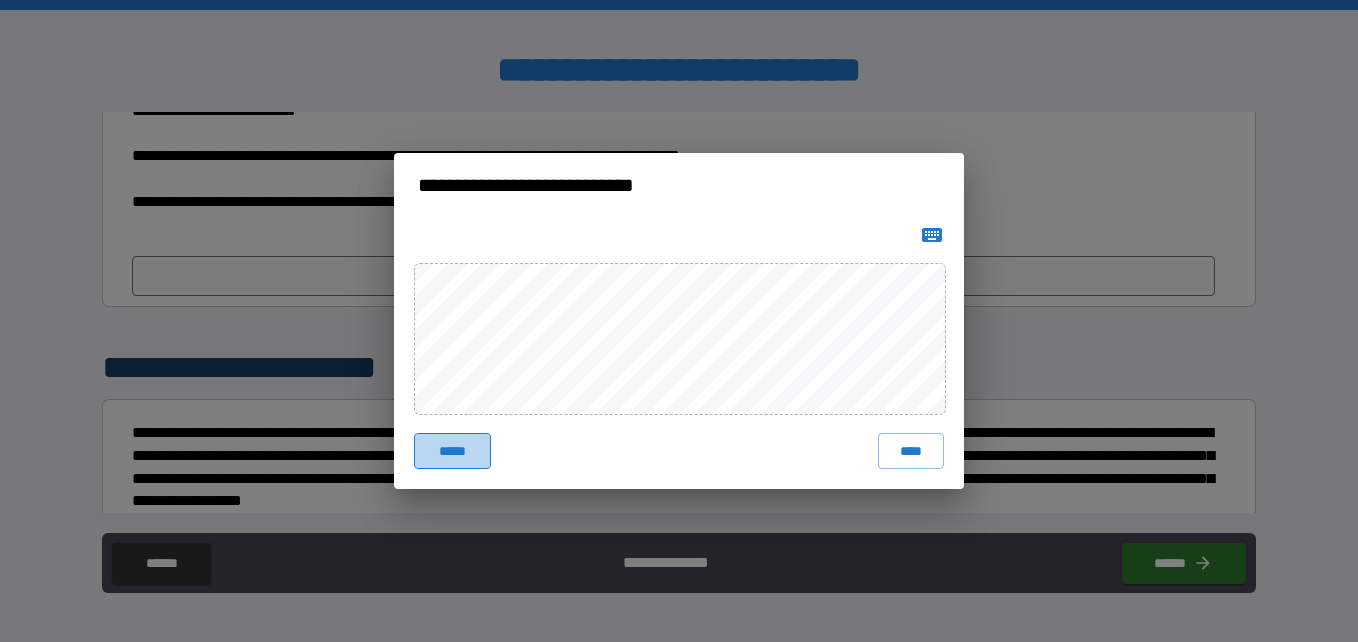 click on "*****" at bounding box center [452, 451] 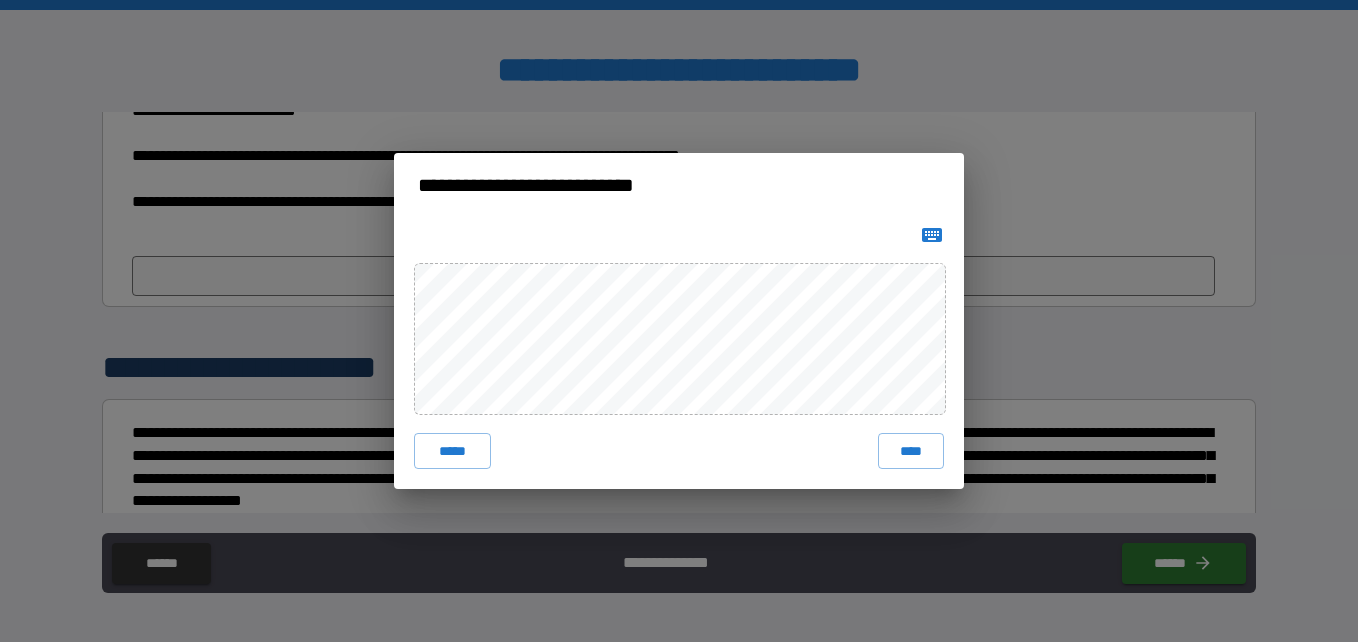click on "**********" at bounding box center (679, 321) 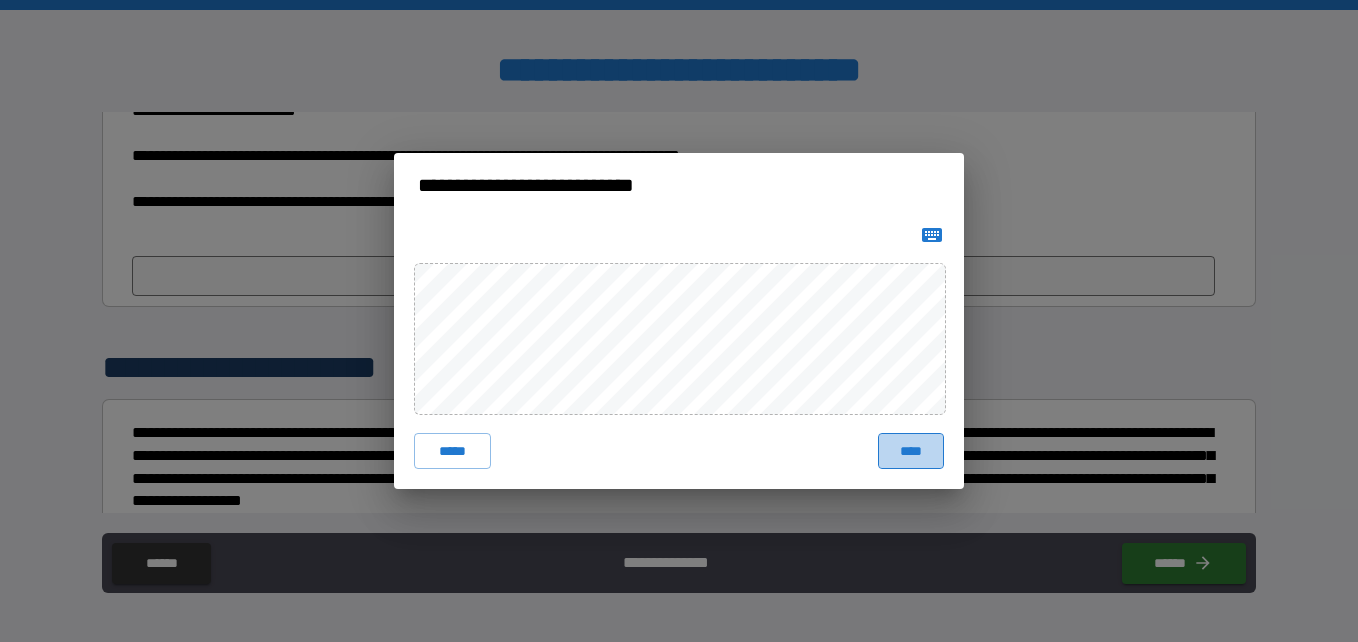 click on "****" at bounding box center (911, 451) 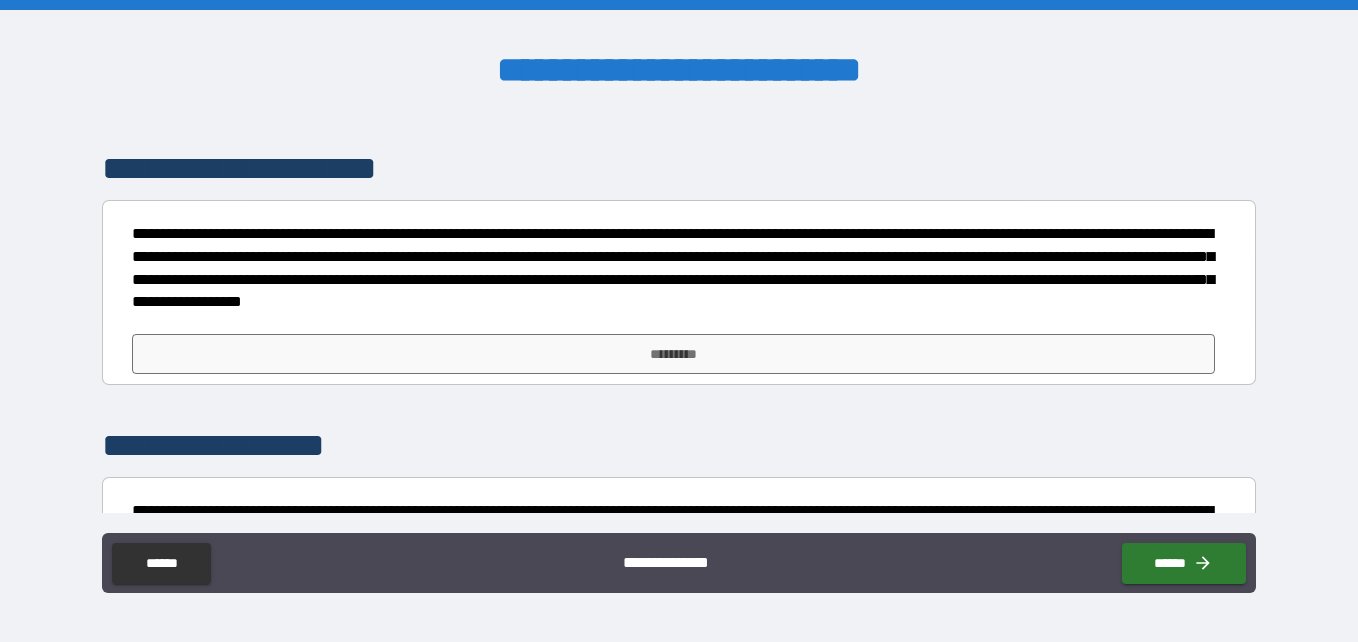 scroll, scrollTop: 10928, scrollLeft: 0, axis: vertical 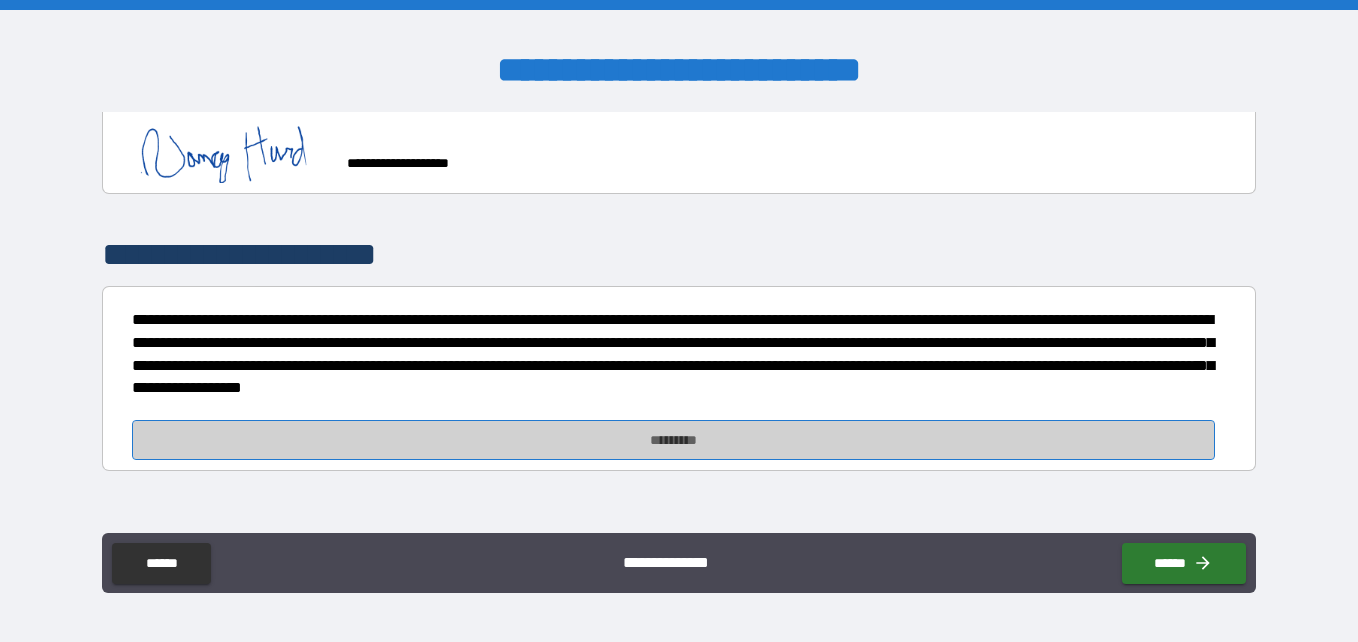 click on "*********" at bounding box center (673, 440) 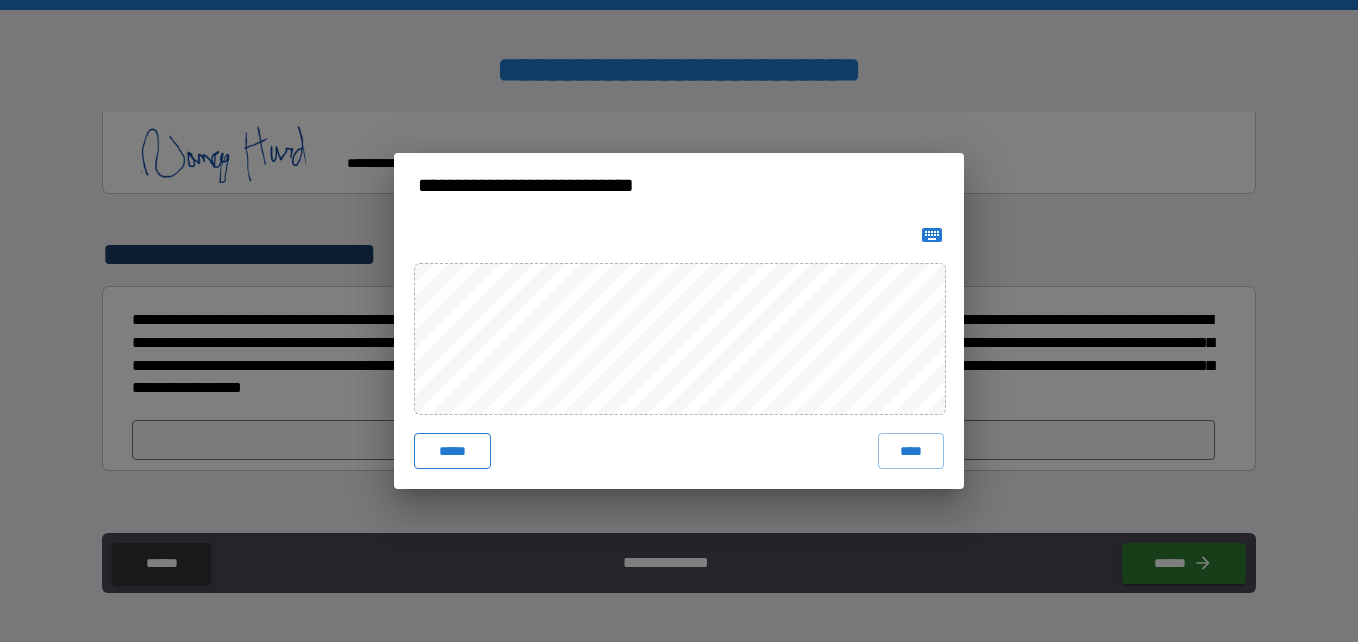 click on "*****" at bounding box center [452, 451] 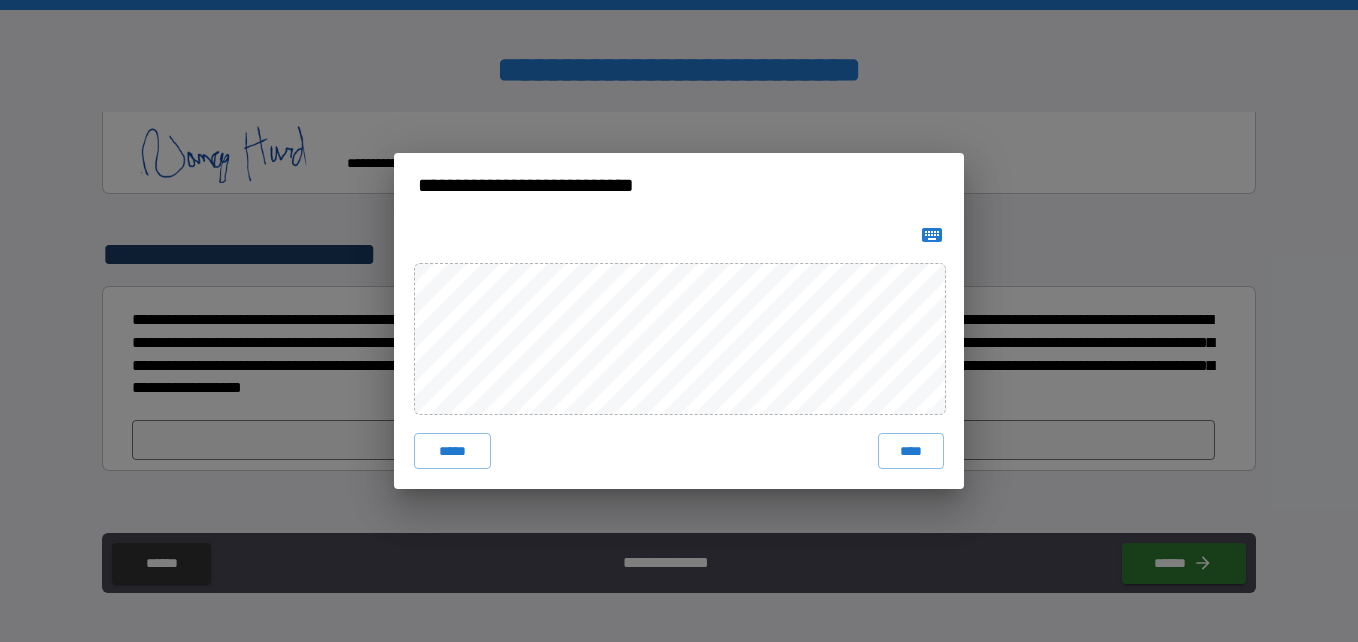 click on "***** ****" at bounding box center (679, 353) 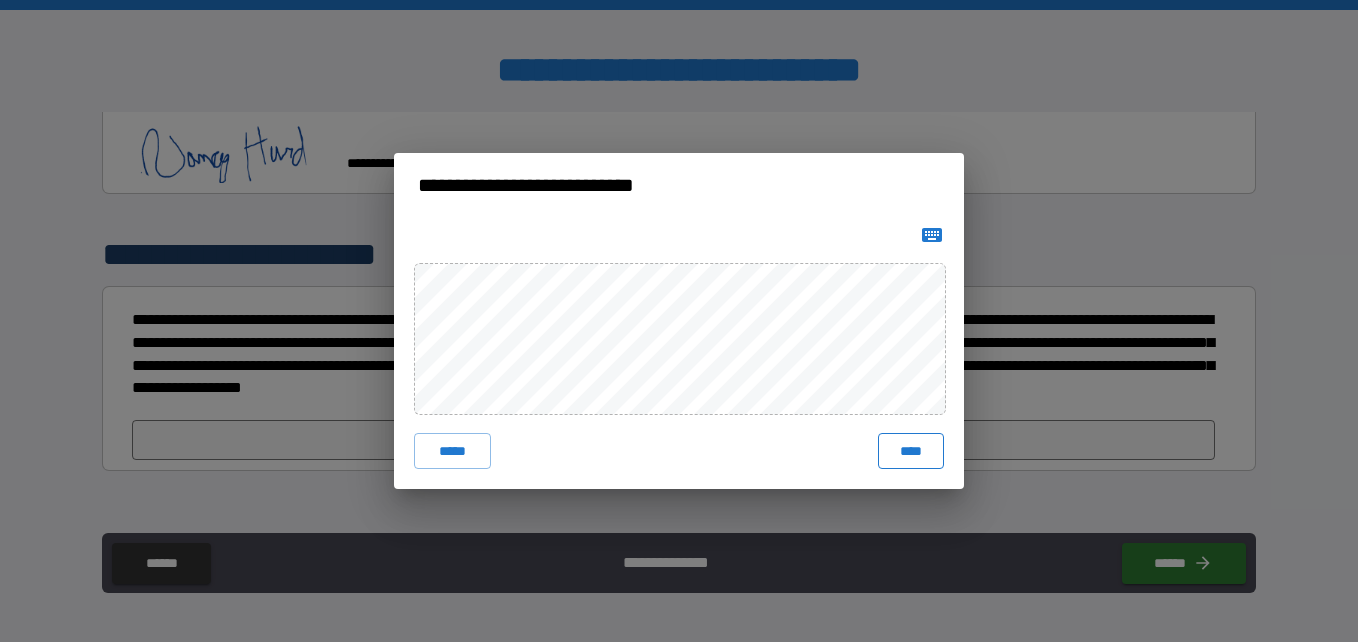 click on "****" at bounding box center (911, 451) 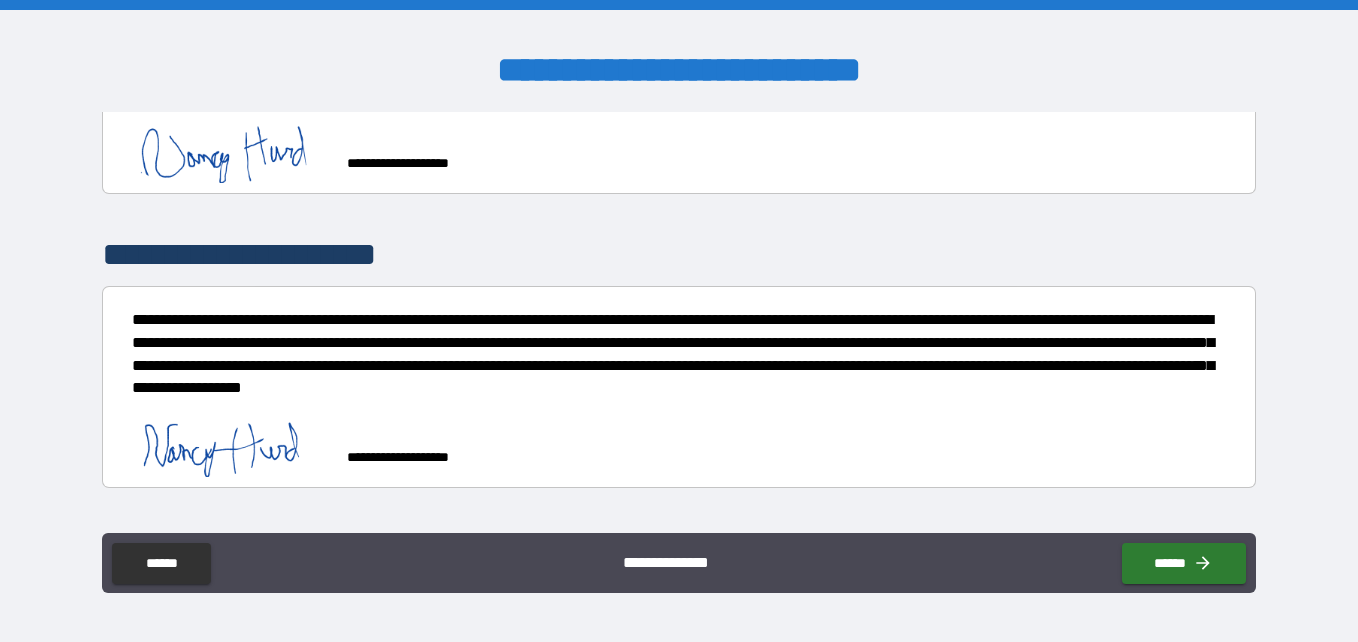 scroll, scrollTop: 10945, scrollLeft: 0, axis: vertical 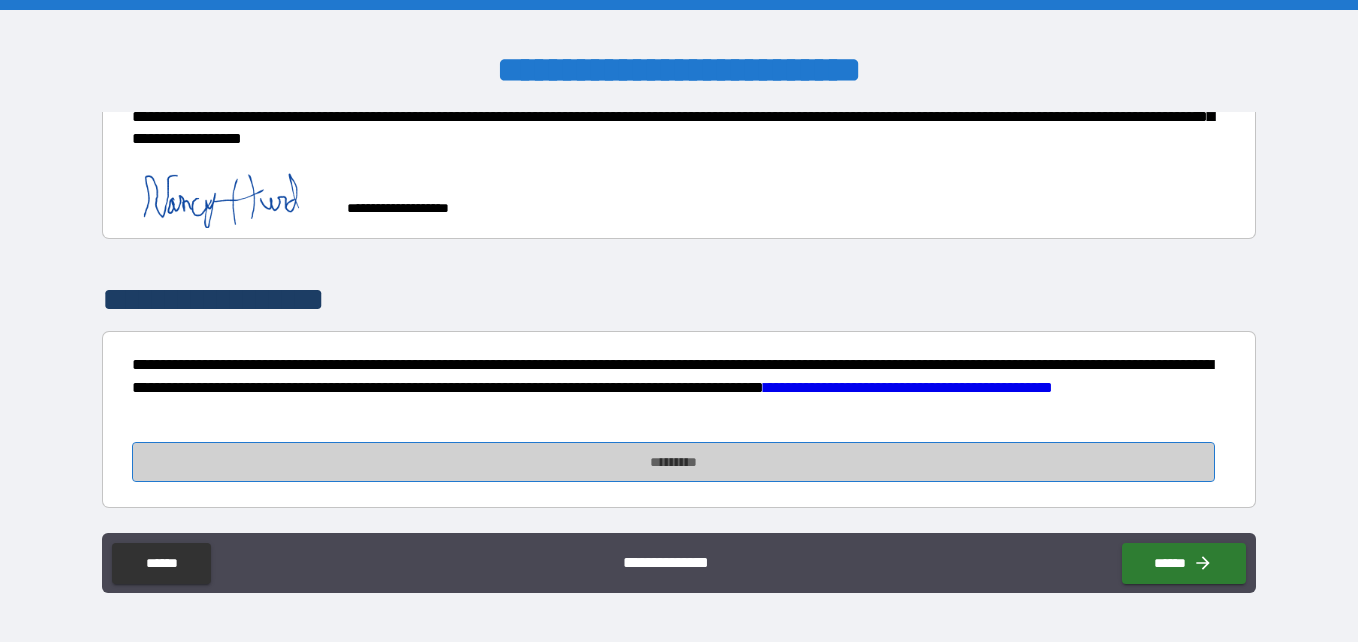 click on "*********" at bounding box center [673, 462] 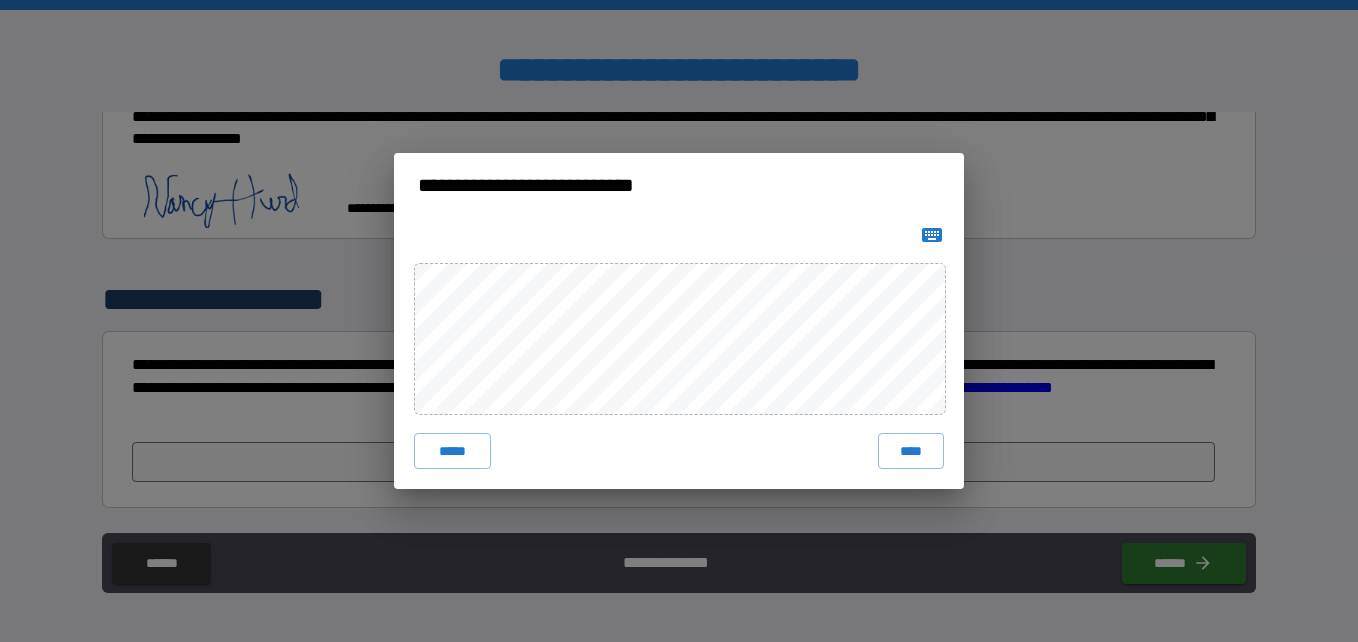 click on "***** ****" at bounding box center [679, 353] 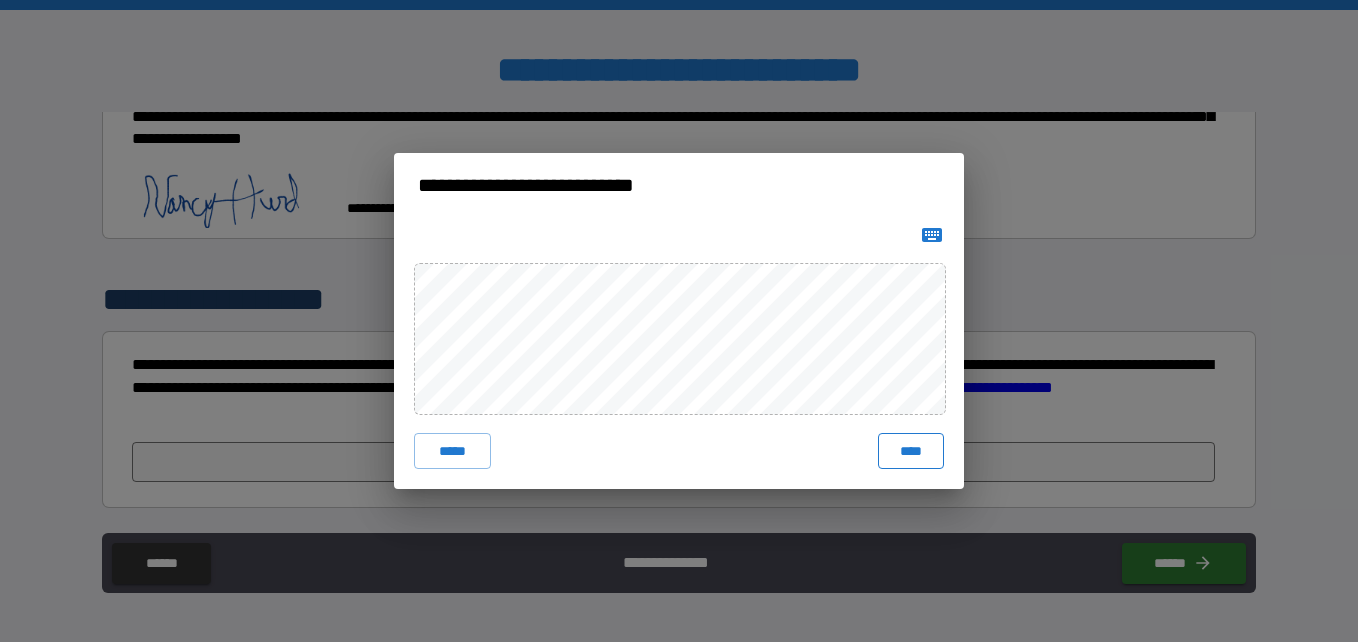 click on "****" at bounding box center [911, 451] 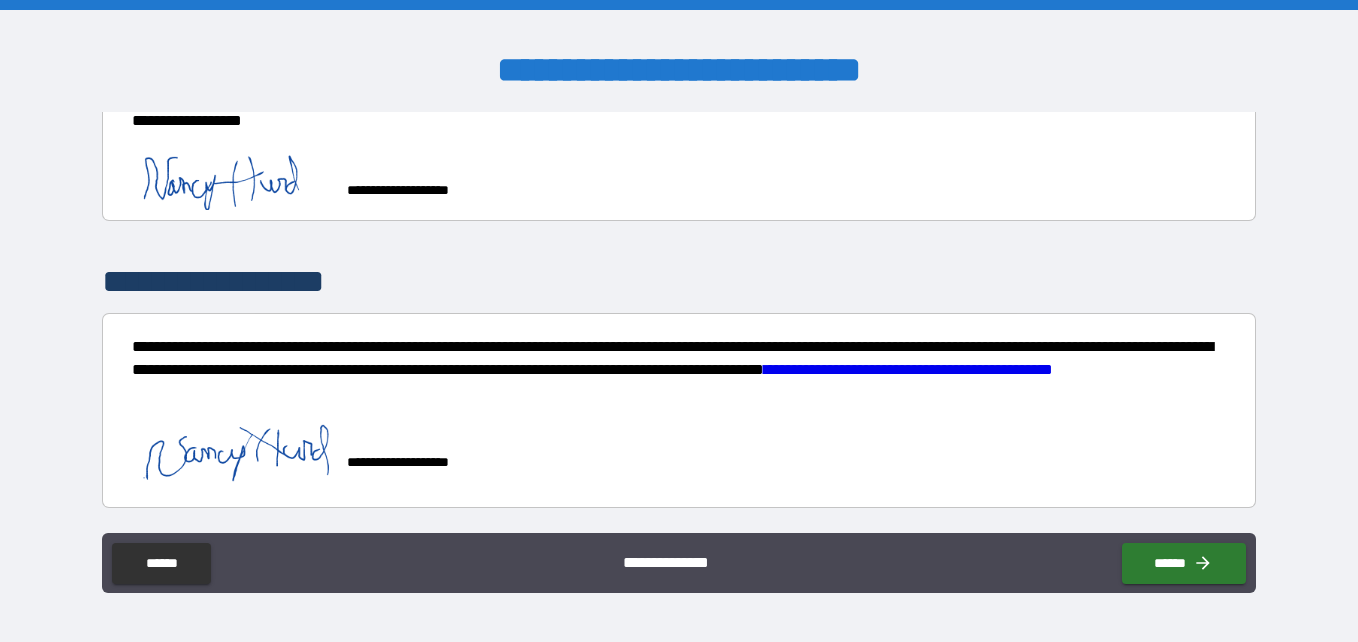 scroll, scrollTop: 10904, scrollLeft: 0, axis: vertical 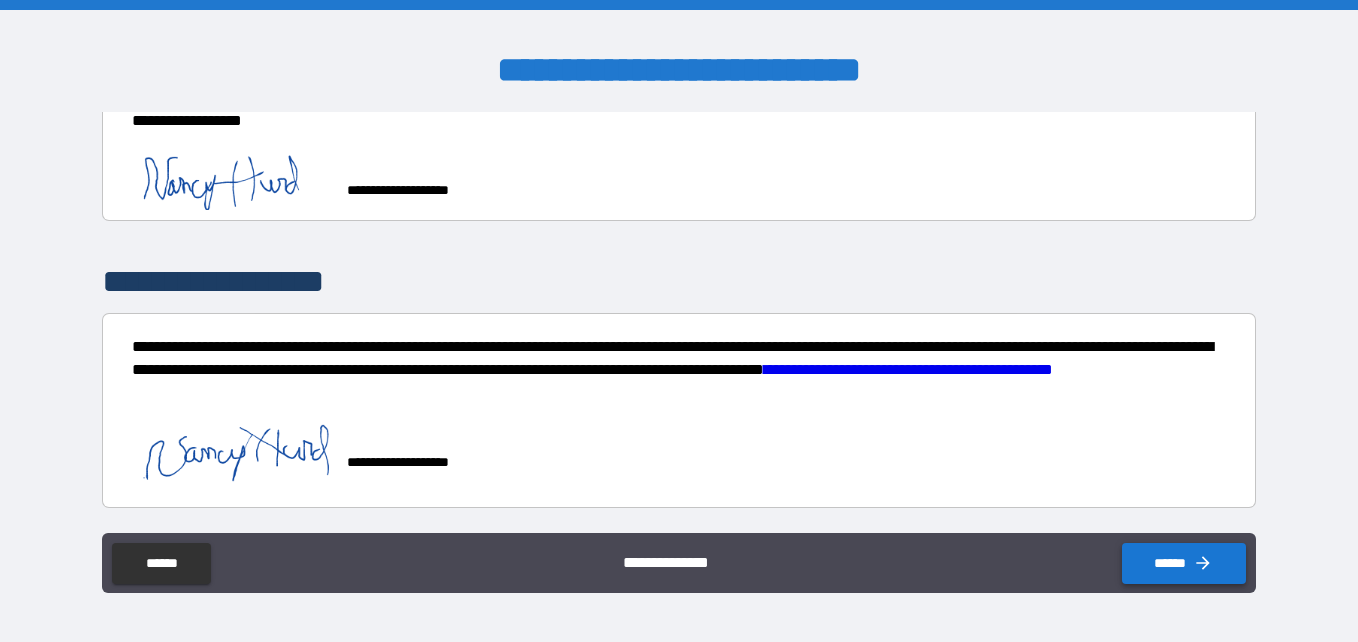 click on "******" at bounding box center (1184, 563) 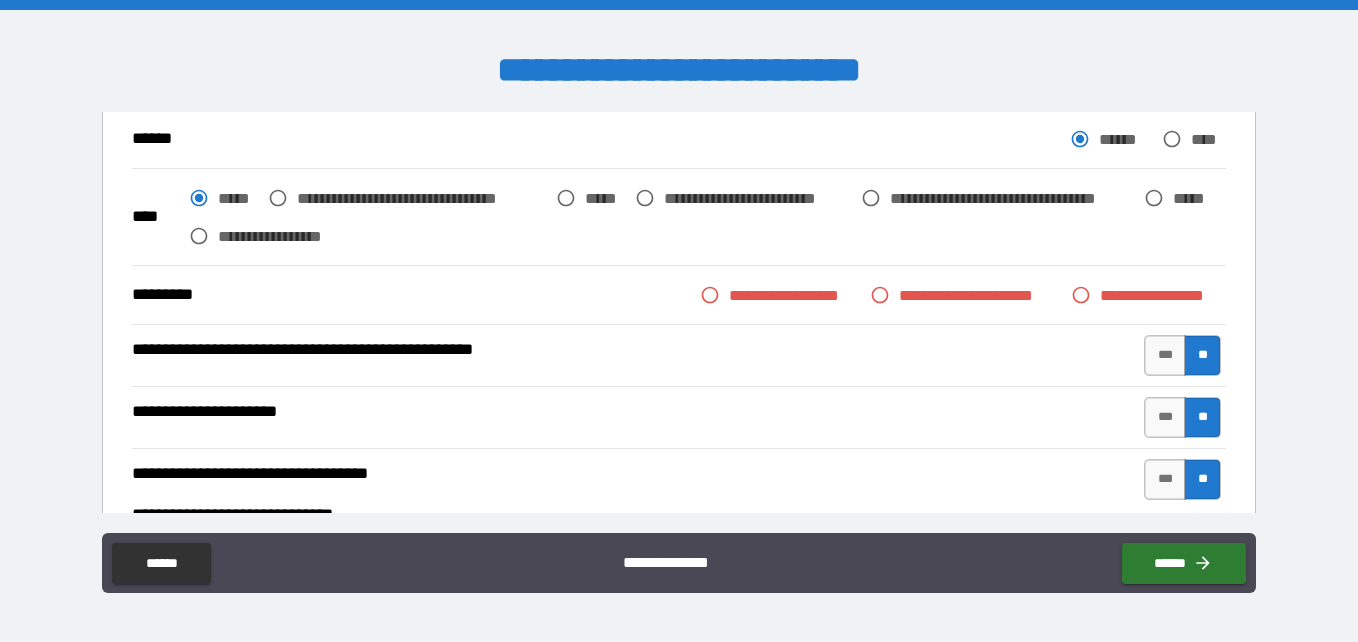scroll, scrollTop: 909, scrollLeft: 0, axis: vertical 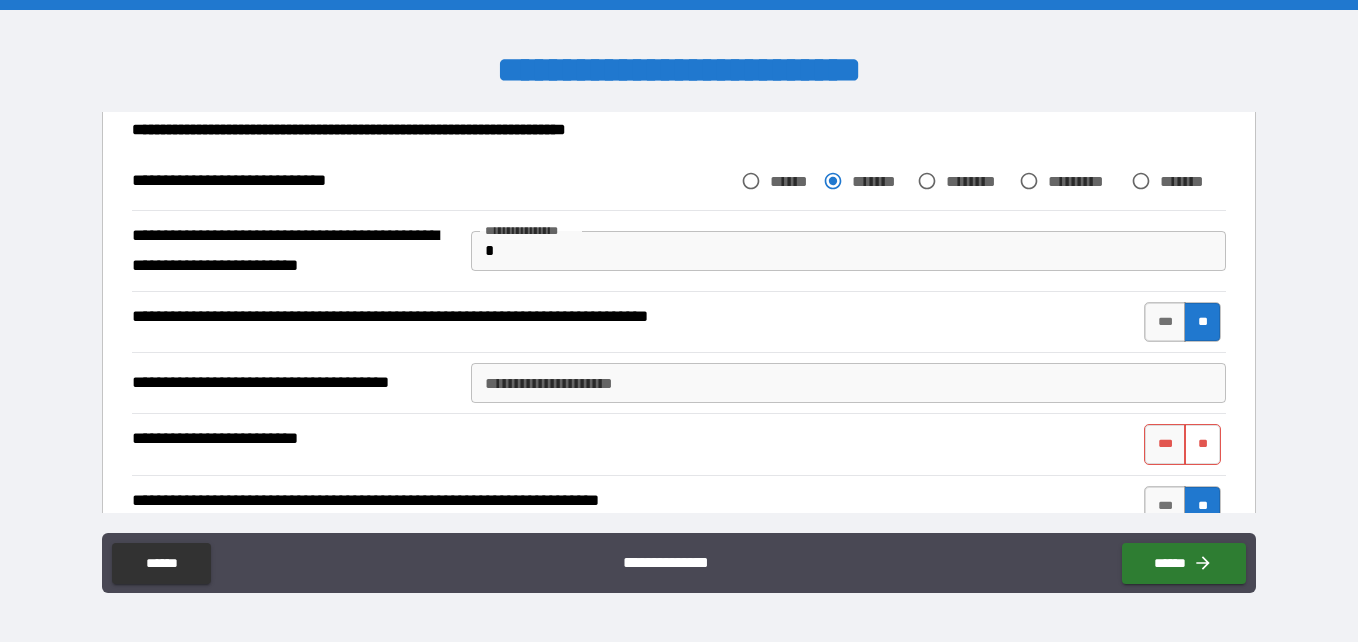click on "**" at bounding box center (1202, 444) 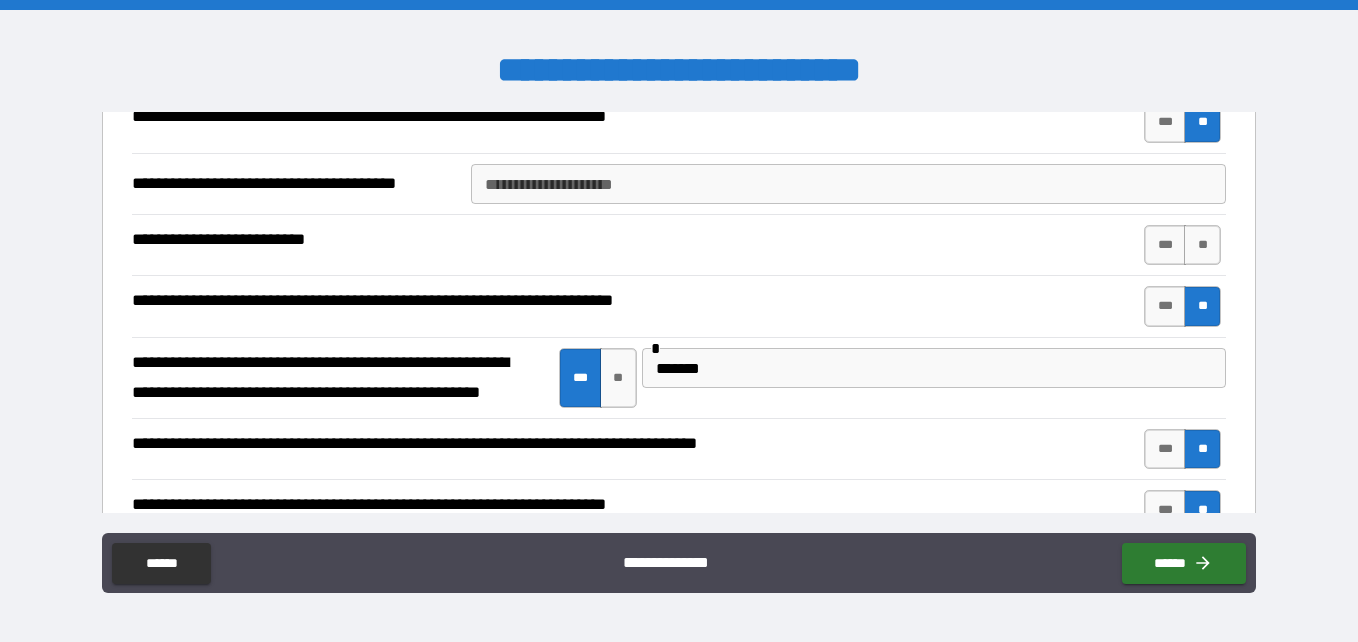 scroll, scrollTop: 4572, scrollLeft: 0, axis: vertical 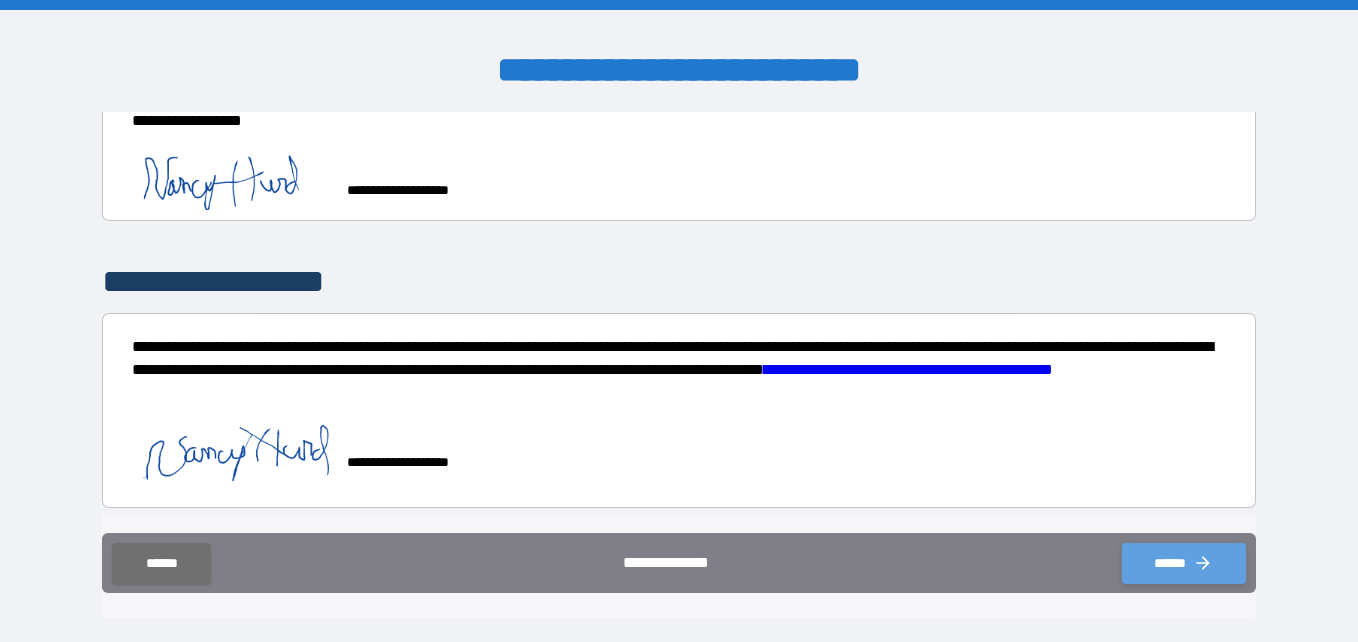 click on "******" at bounding box center [1184, 563] 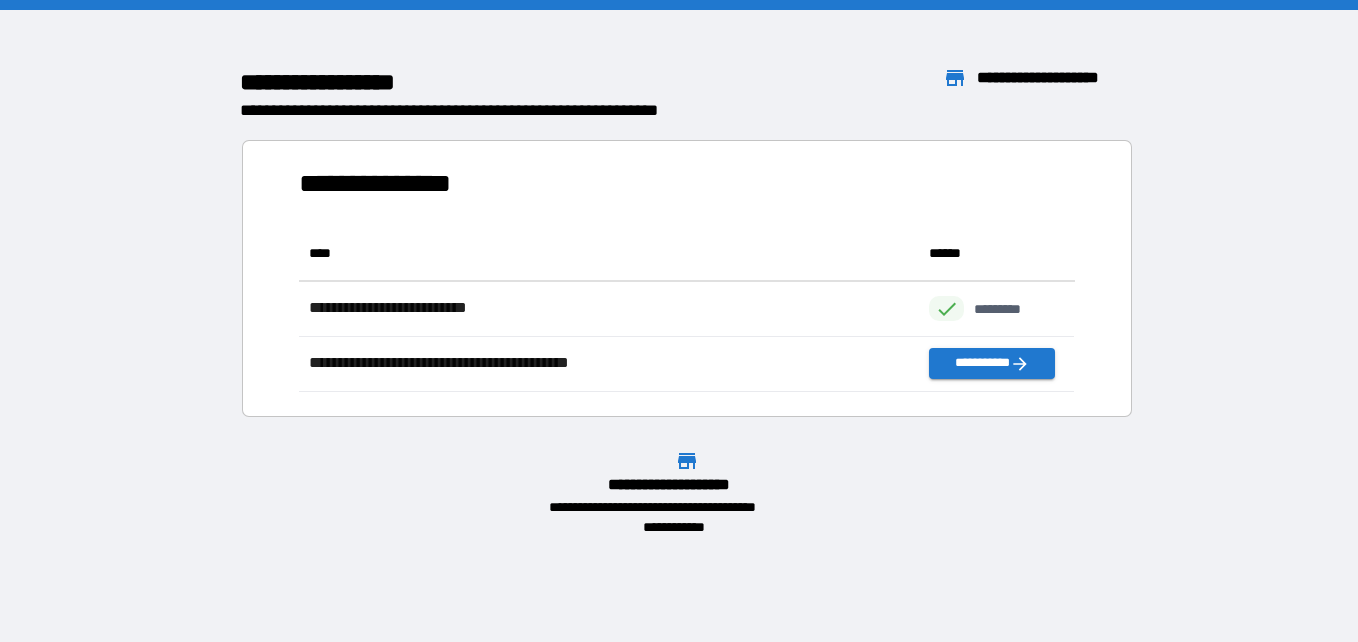 scroll, scrollTop: 16, scrollLeft: 16, axis: both 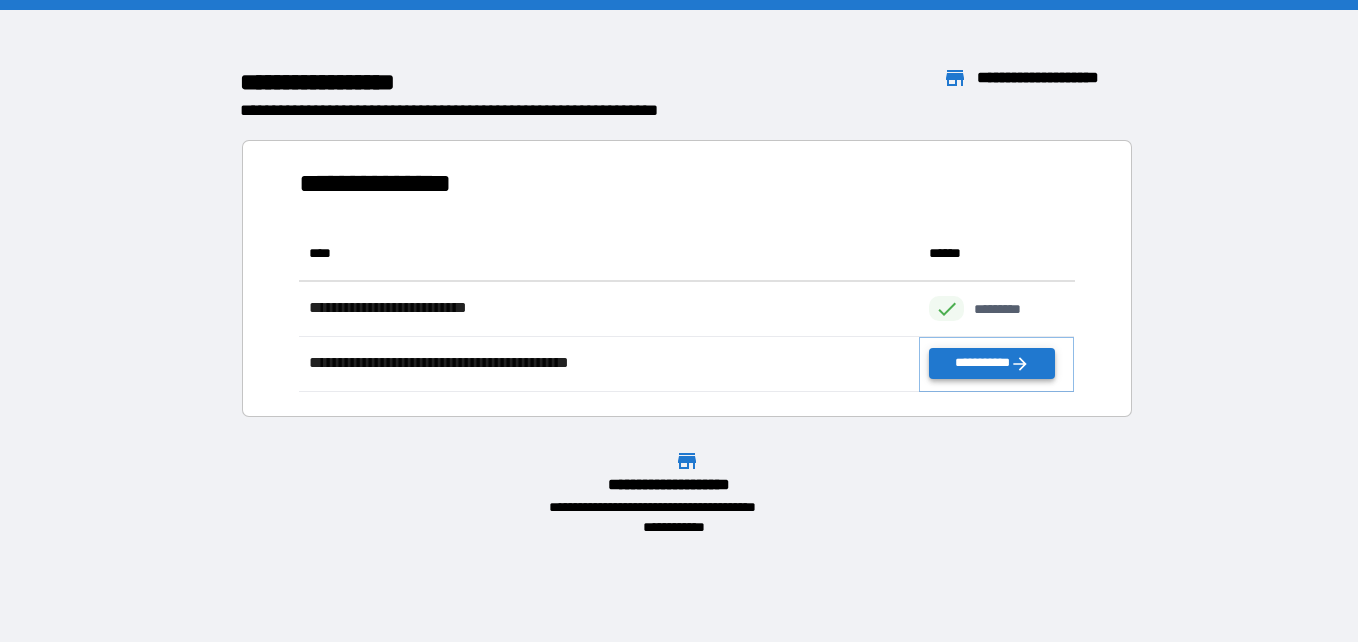 click on "**********" at bounding box center [991, 363] 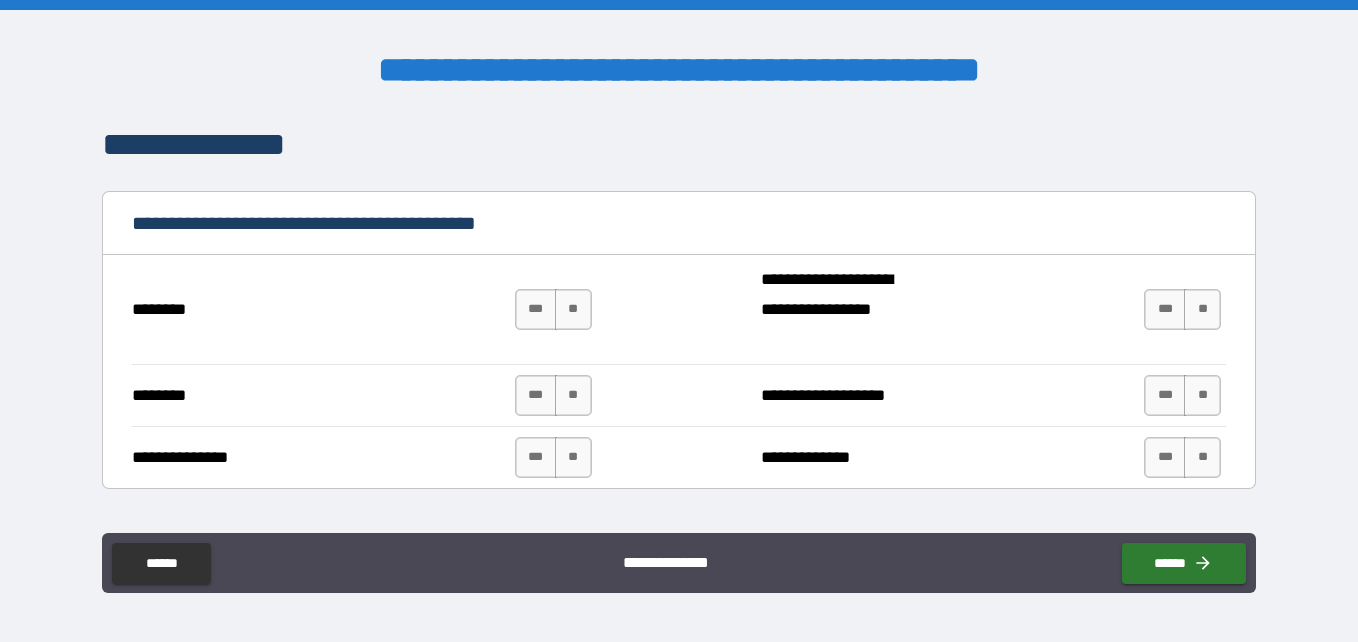 scroll, scrollTop: 348, scrollLeft: 0, axis: vertical 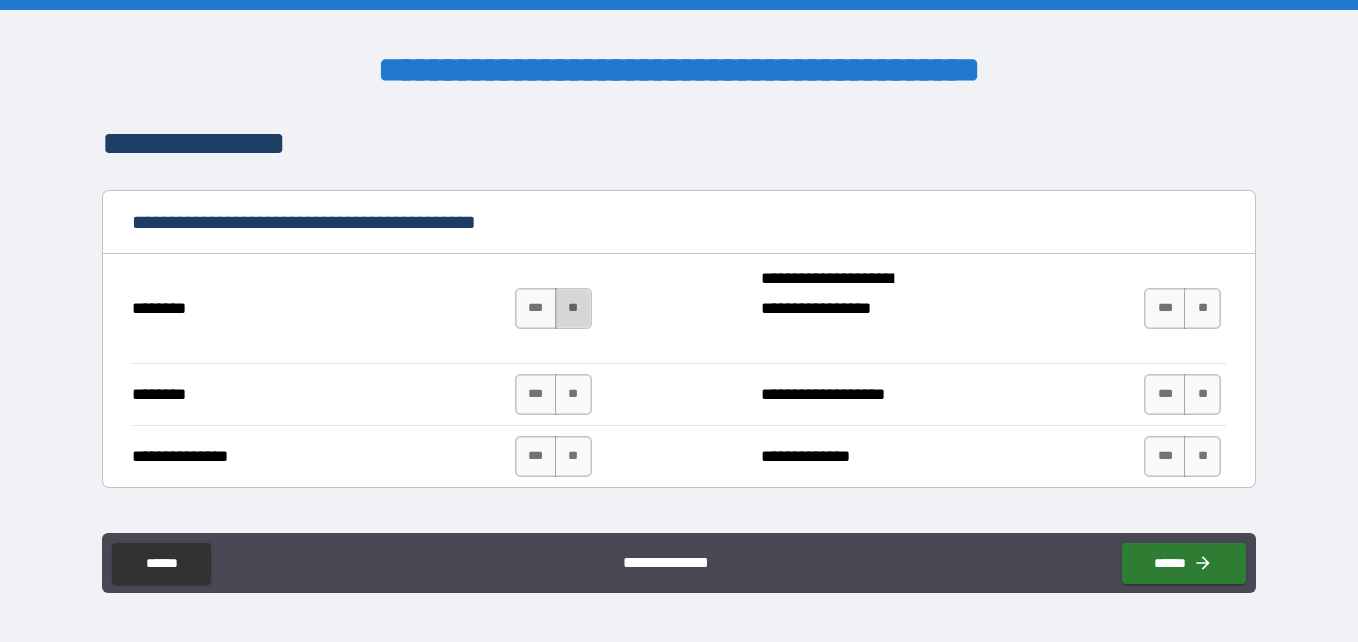 click on "**" at bounding box center [573, 308] 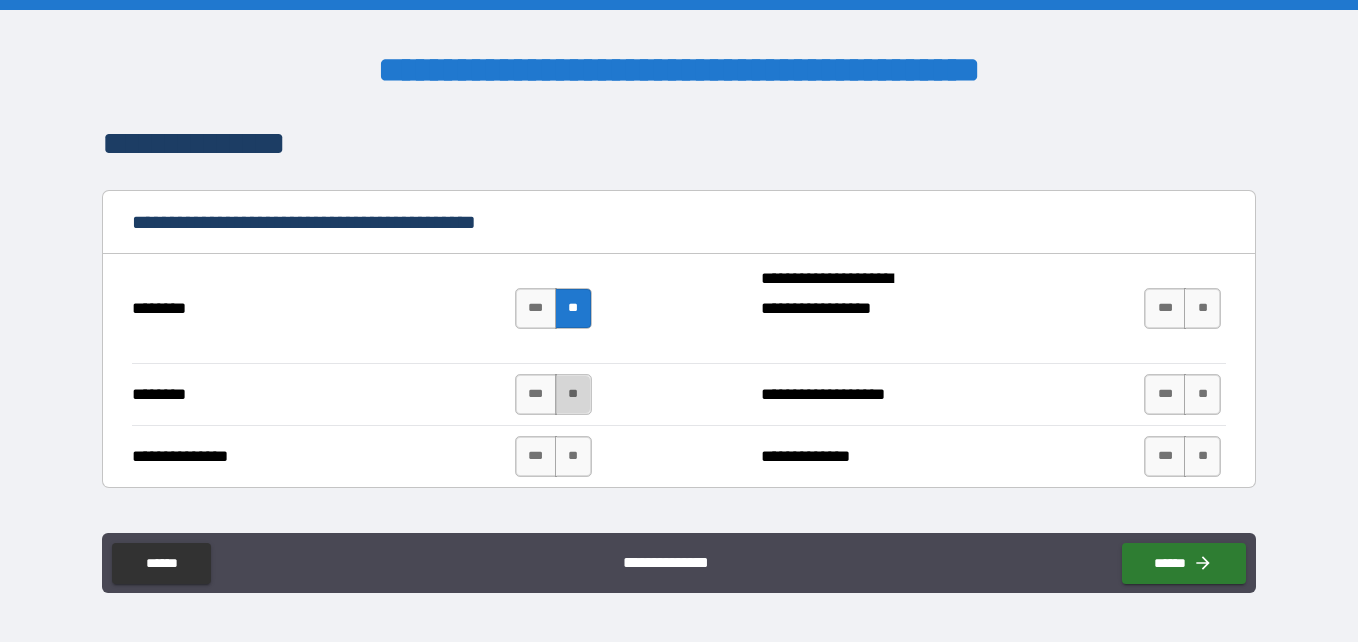click on "**" at bounding box center (573, 394) 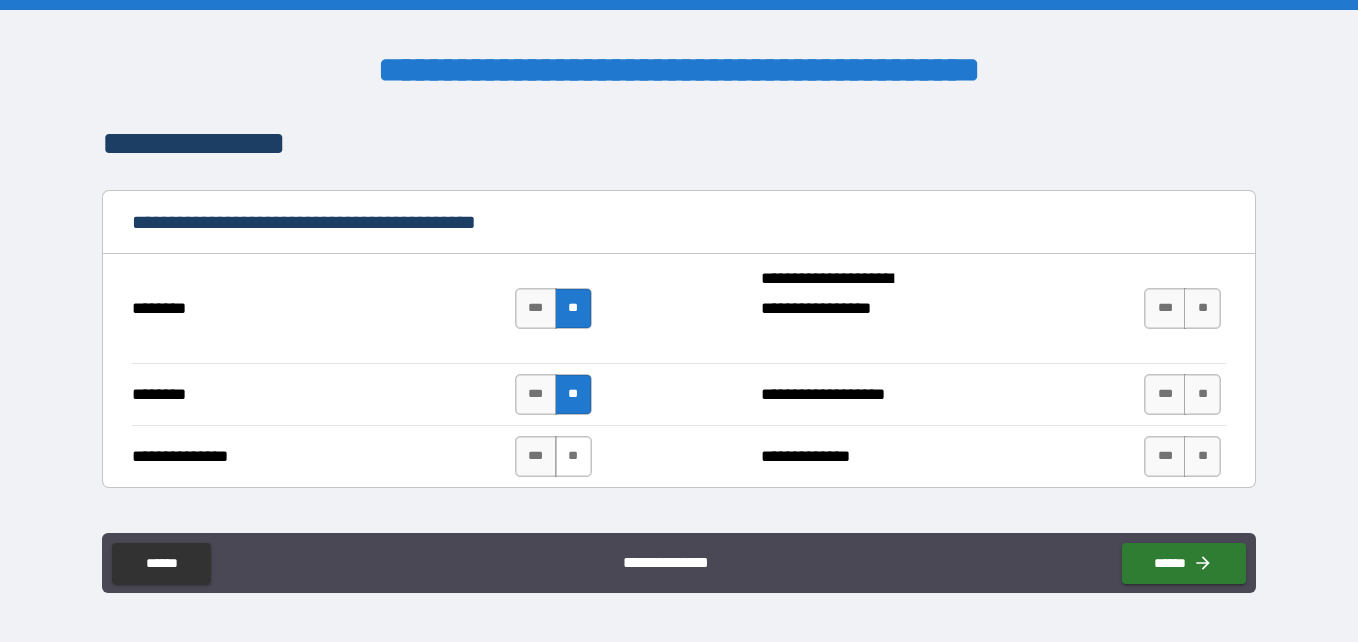click on "**" at bounding box center [573, 456] 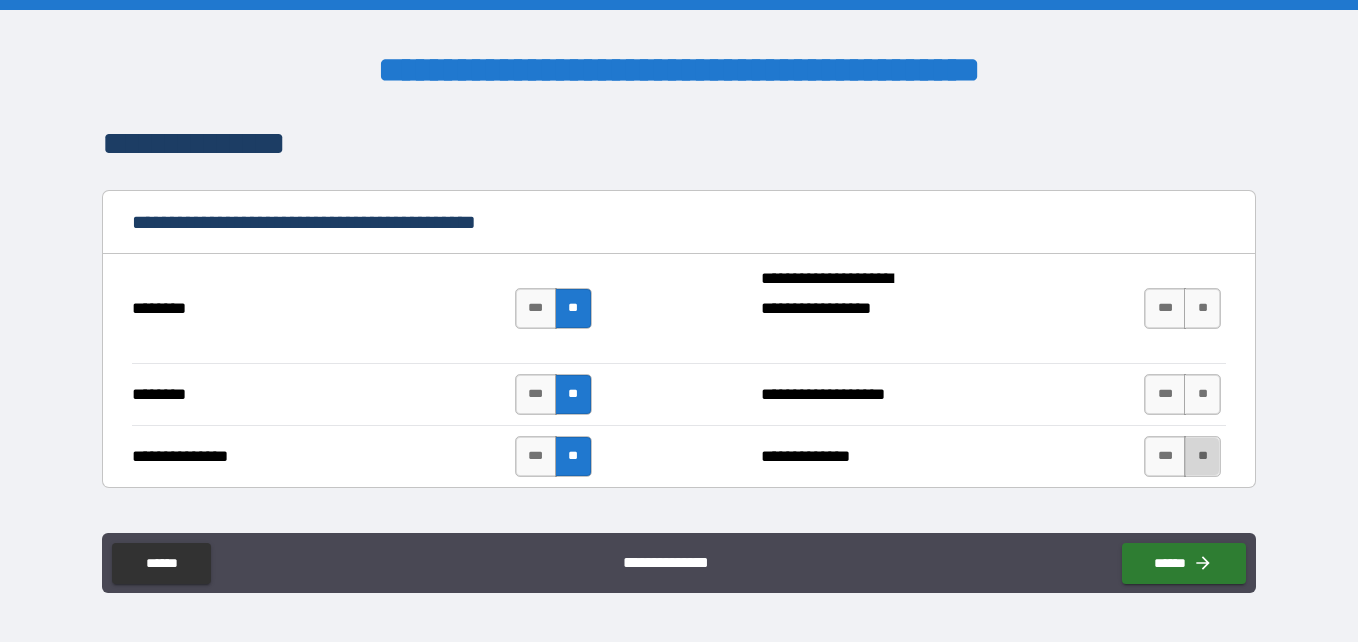 click on "**" at bounding box center (1202, 456) 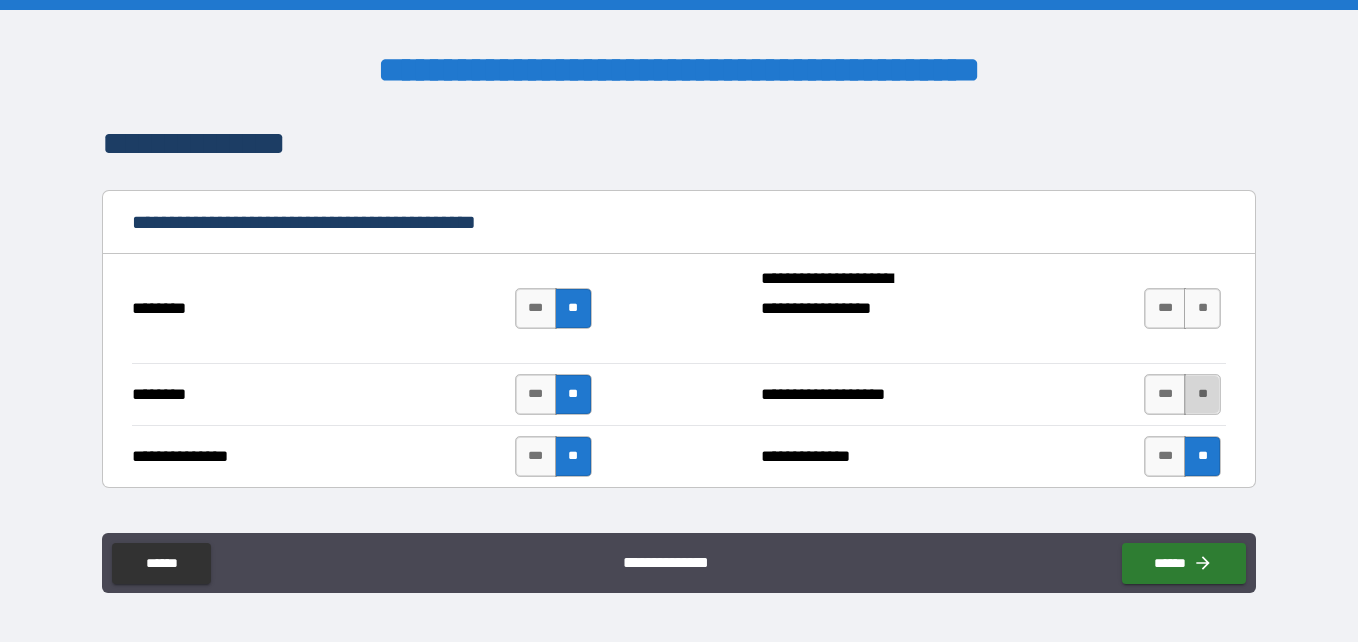 click on "**" at bounding box center [1202, 394] 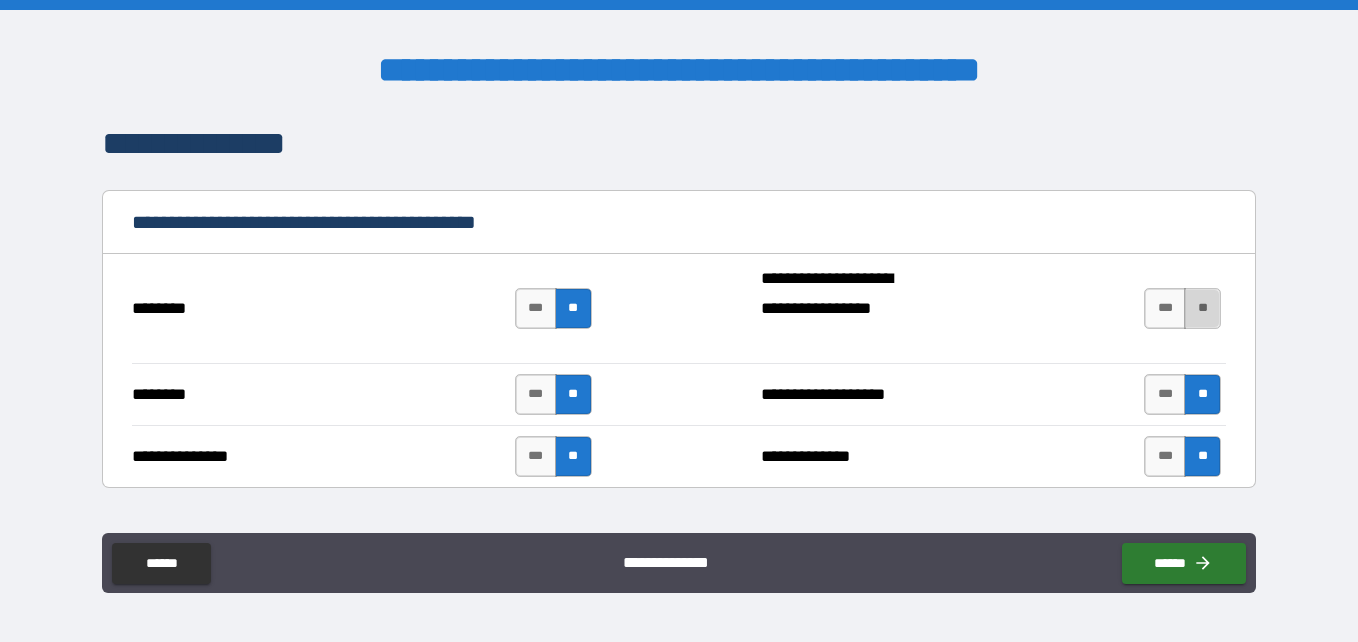 click on "**" at bounding box center (1202, 308) 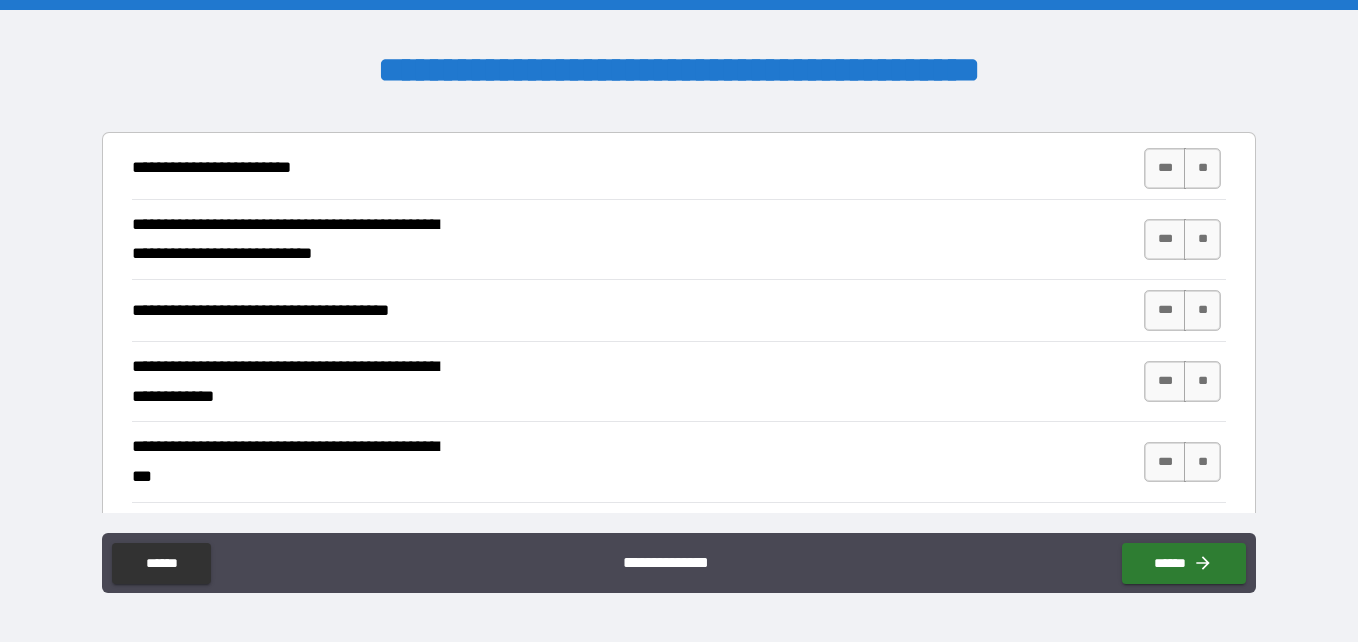 scroll, scrollTop: 695, scrollLeft: 0, axis: vertical 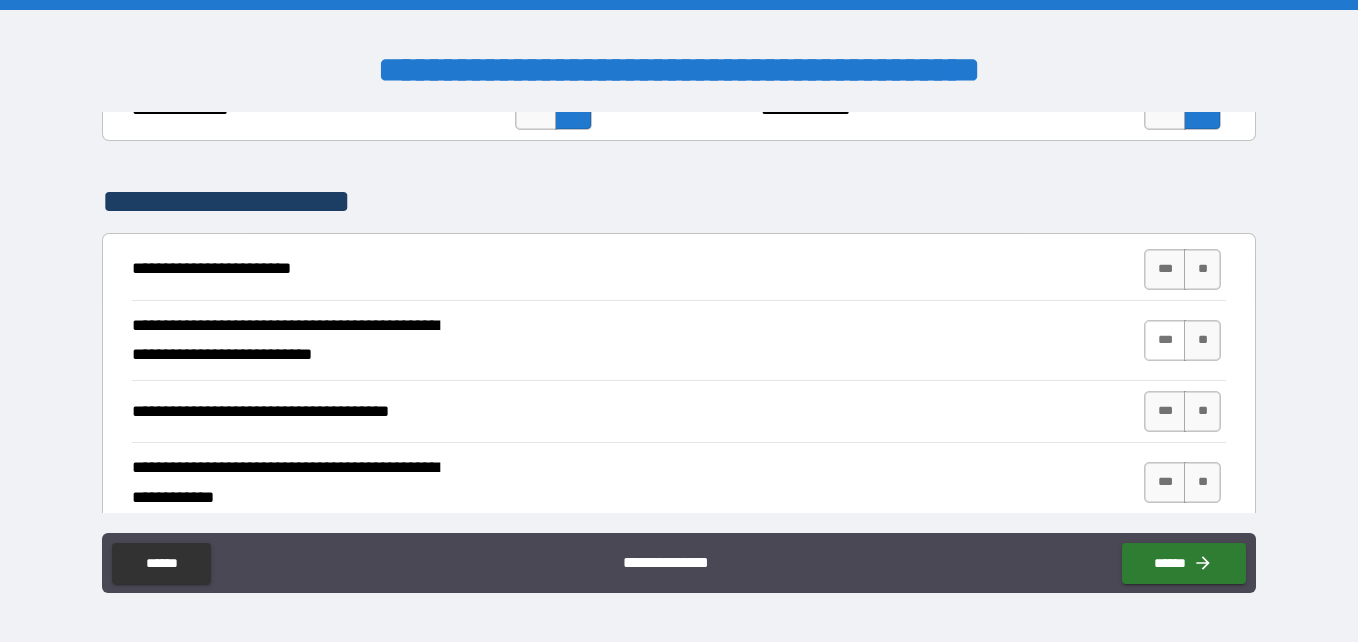 click on "***" at bounding box center [1165, 340] 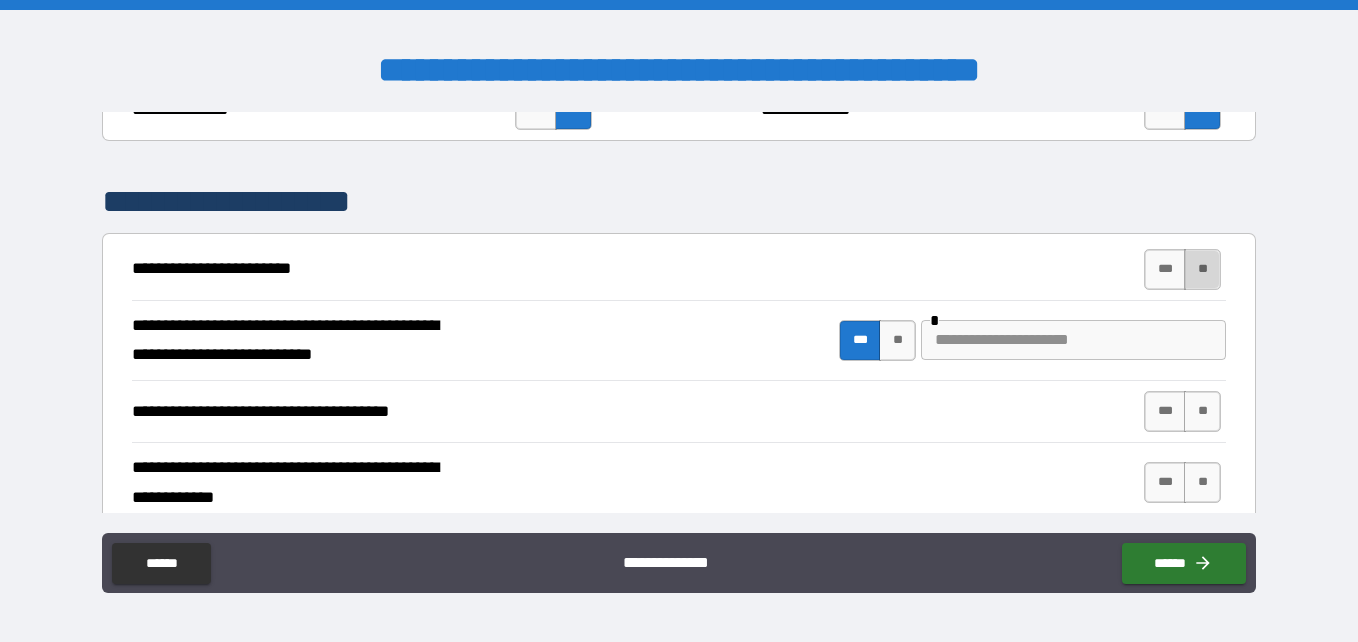 click on "**" at bounding box center [1202, 269] 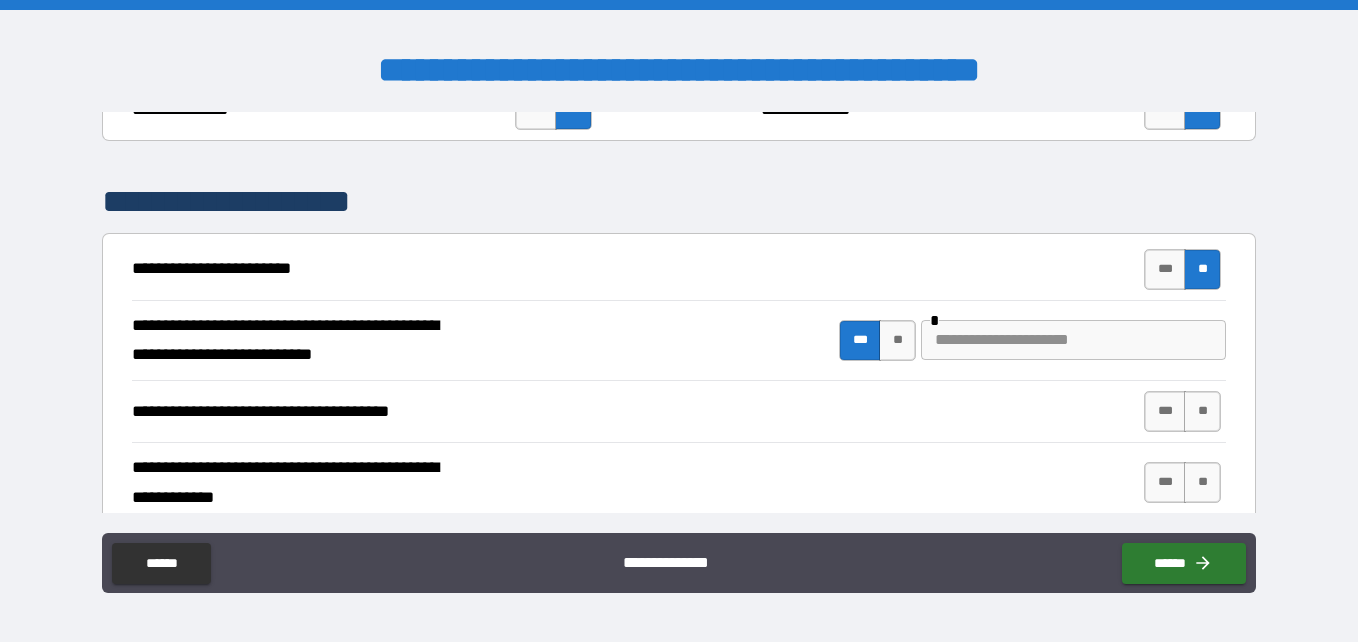 type on "*****" 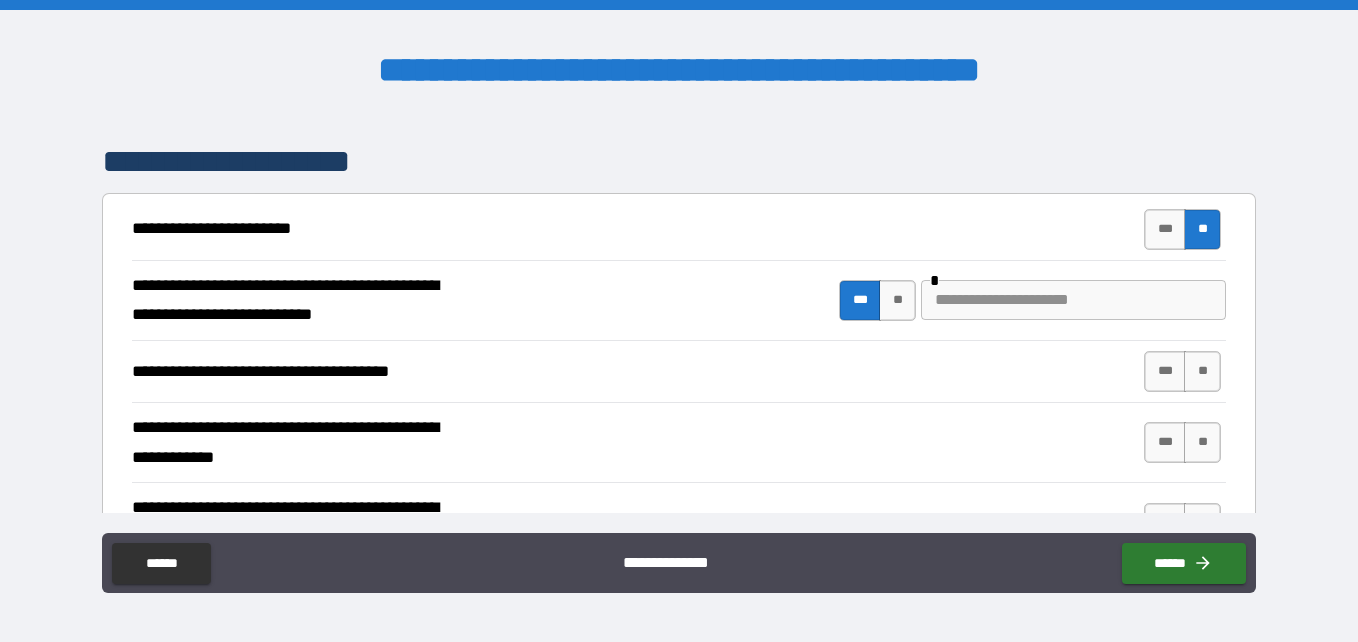 scroll, scrollTop: 775, scrollLeft: 0, axis: vertical 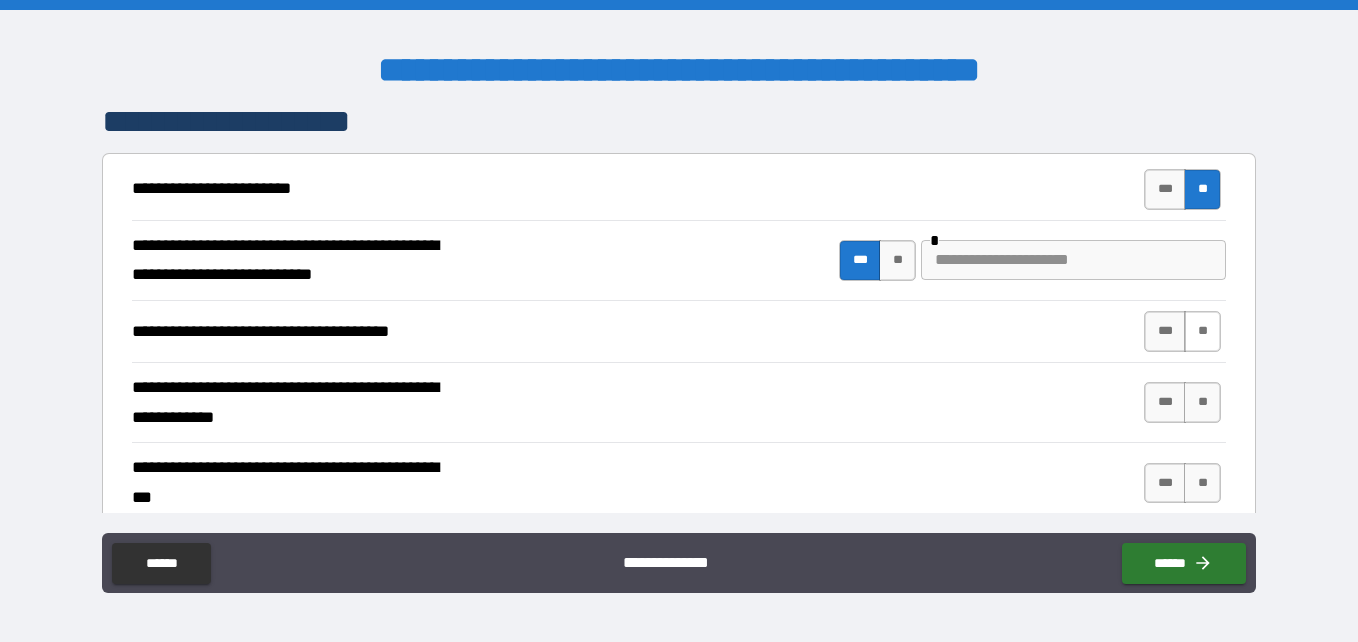 click on "**" at bounding box center [1202, 331] 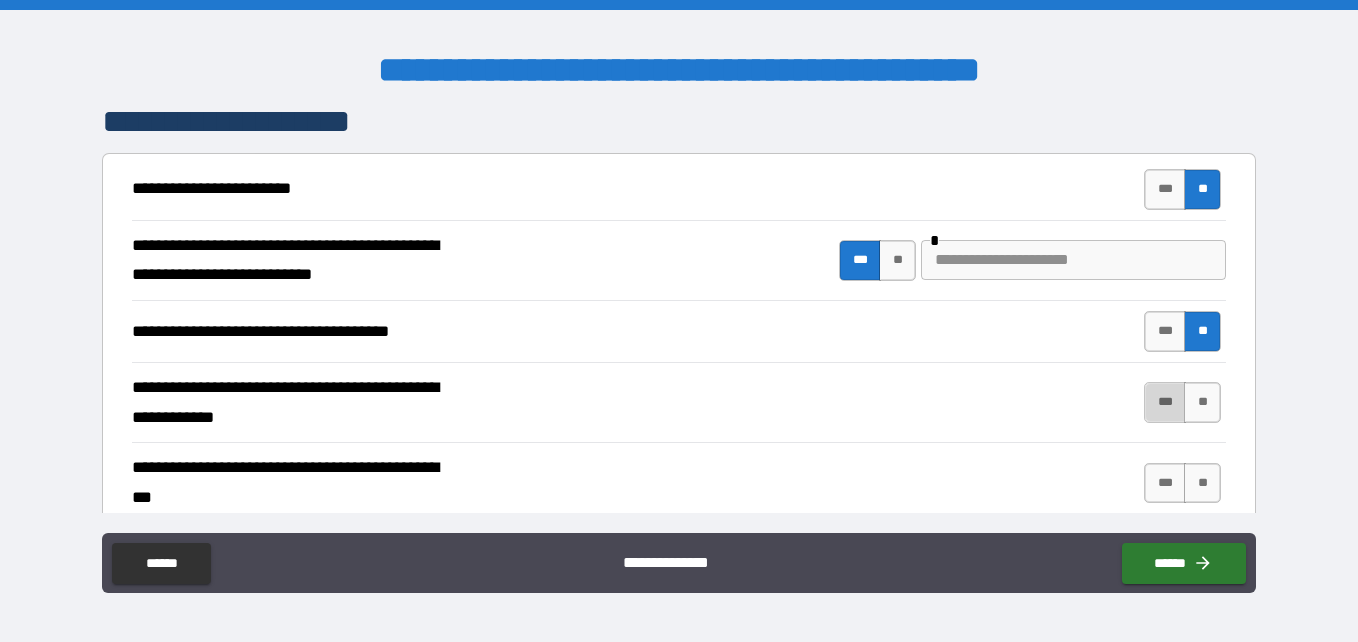 click on "***" at bounding box center [1165, 402] 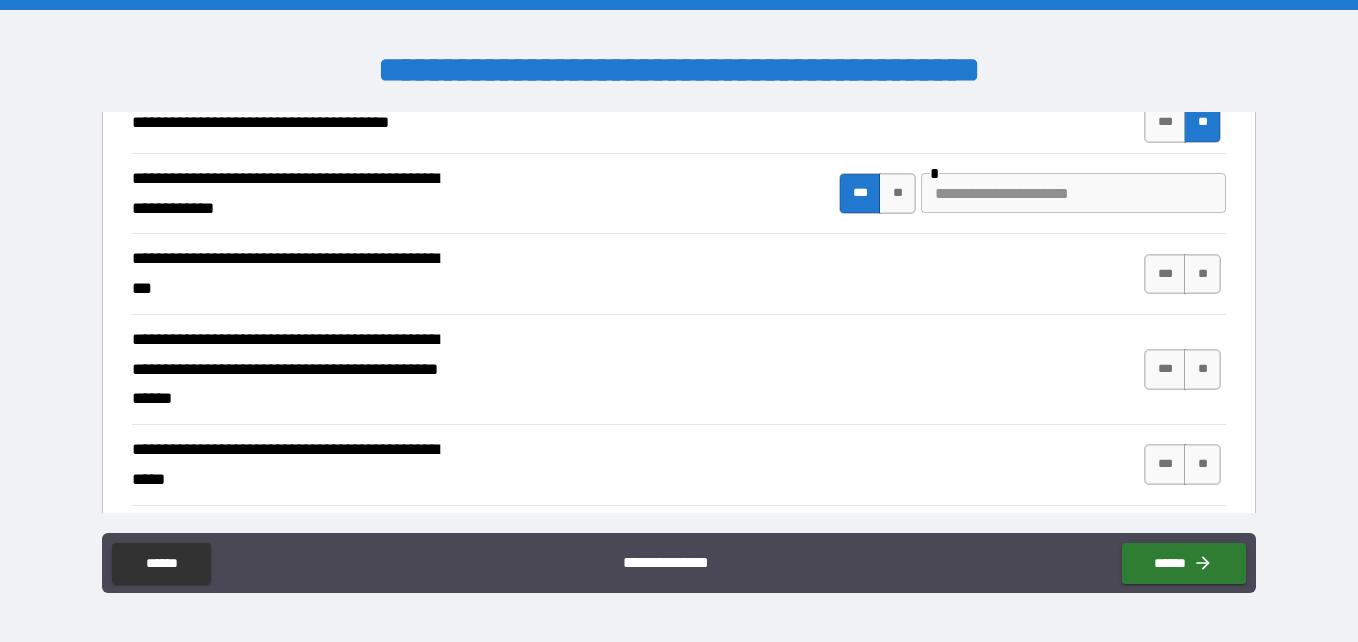 scroll, scrollTop: 999, scrollLeft: 0, axis: vertical 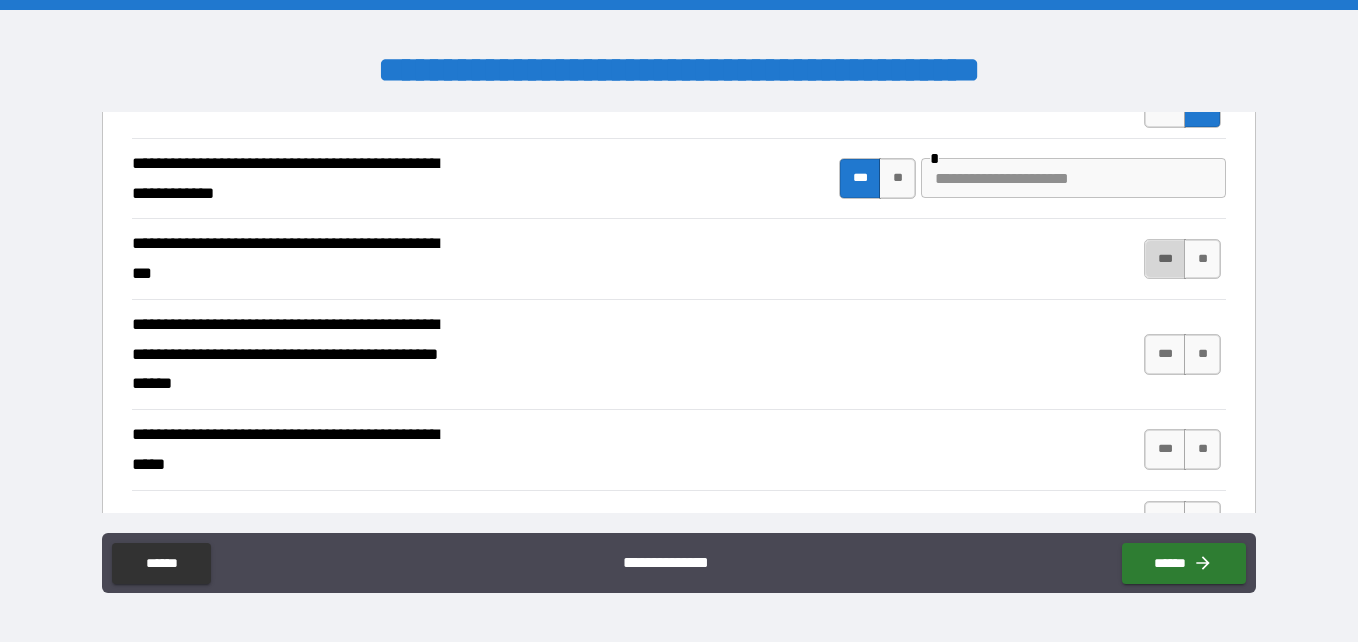 click on "***" at bounding box center (1165, 259) 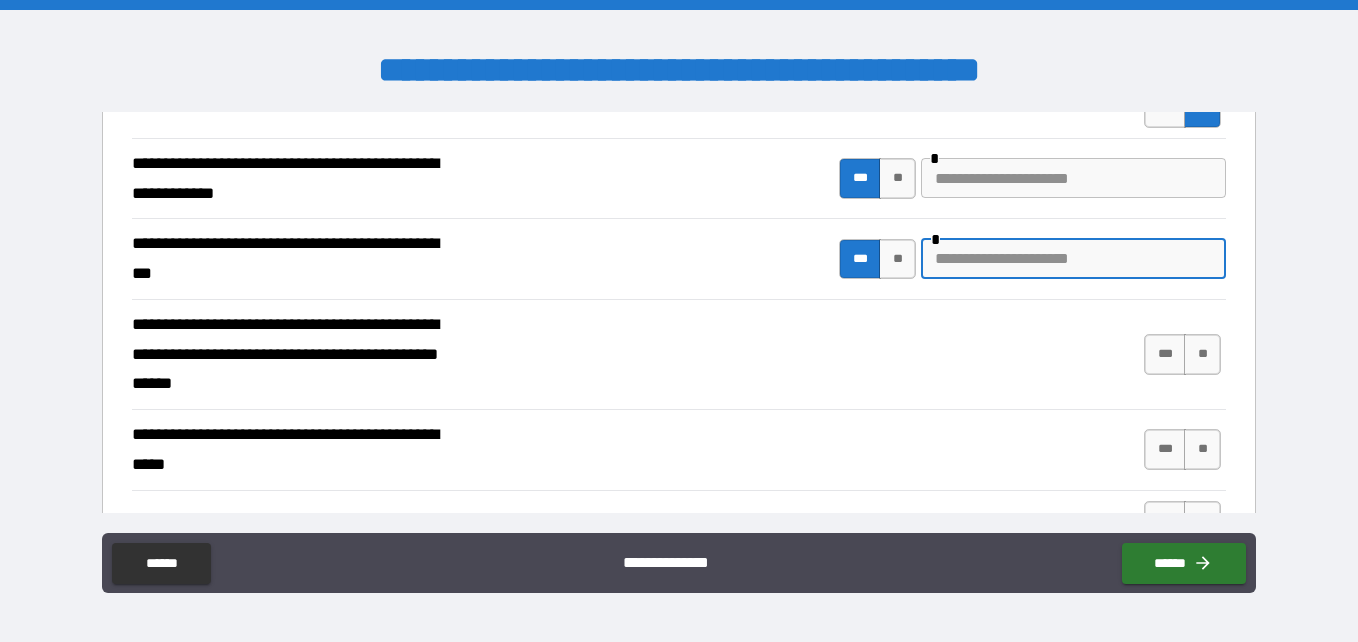 click at bounding box center [1073, 259] 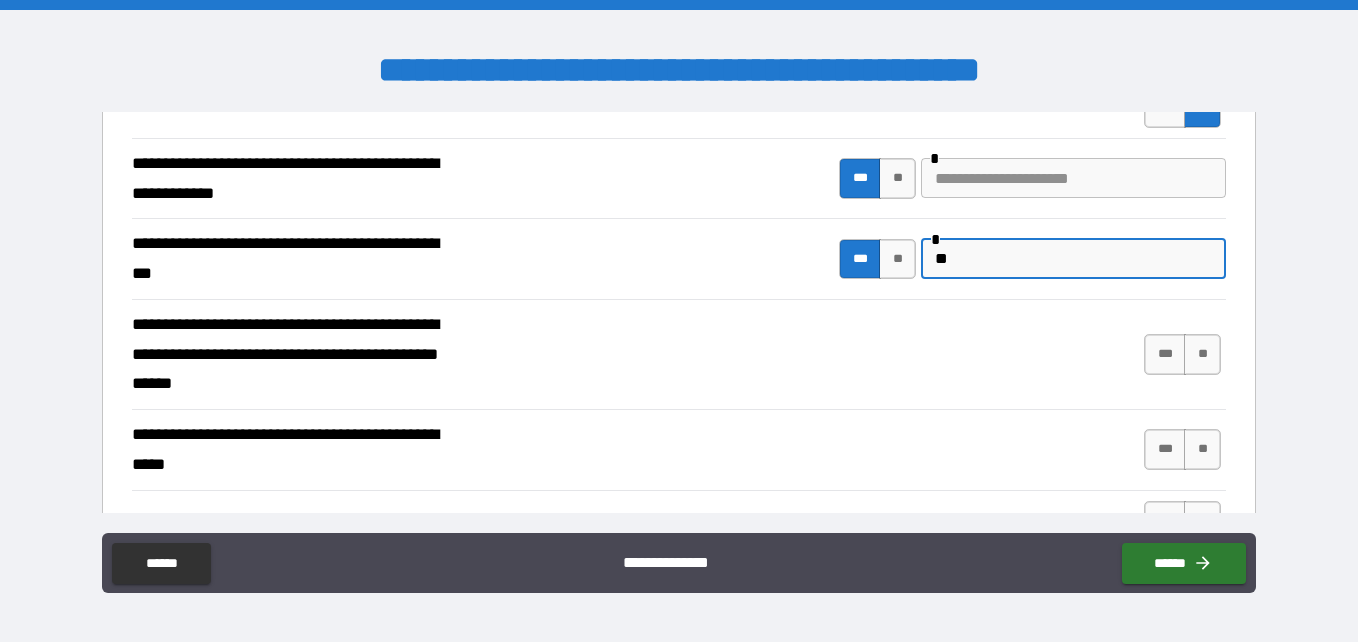 type on "*" 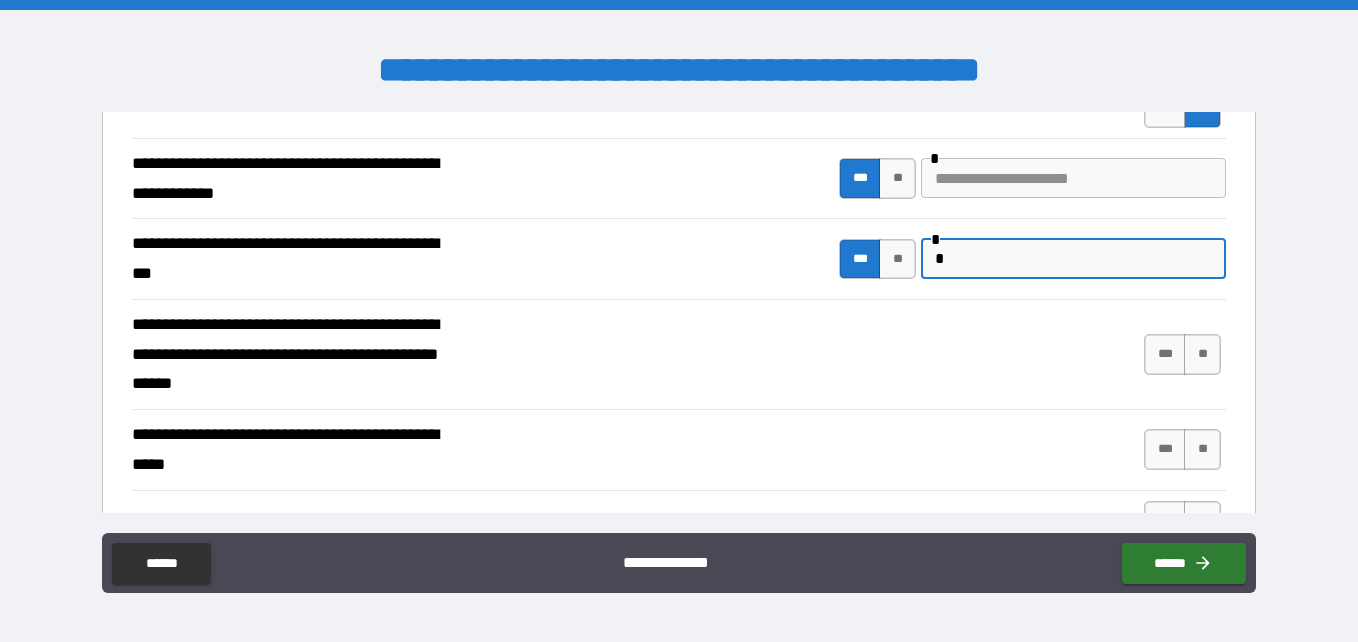 type 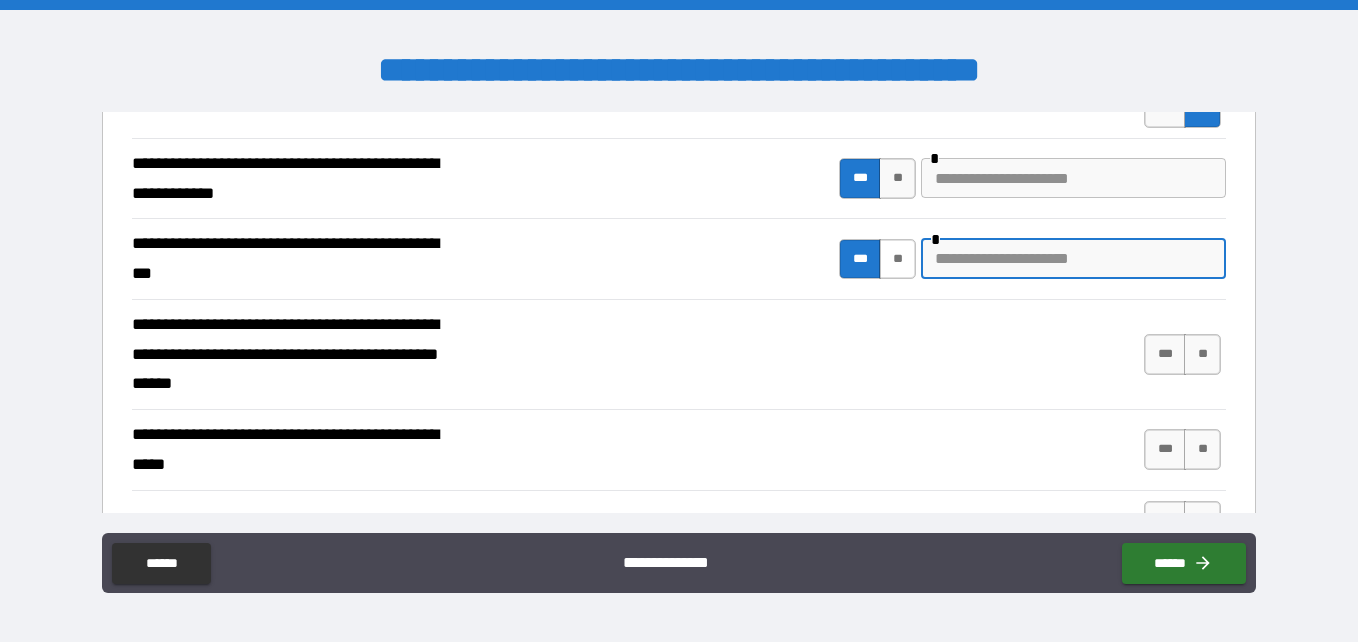 click on "**" at bounding box center (897, 259) 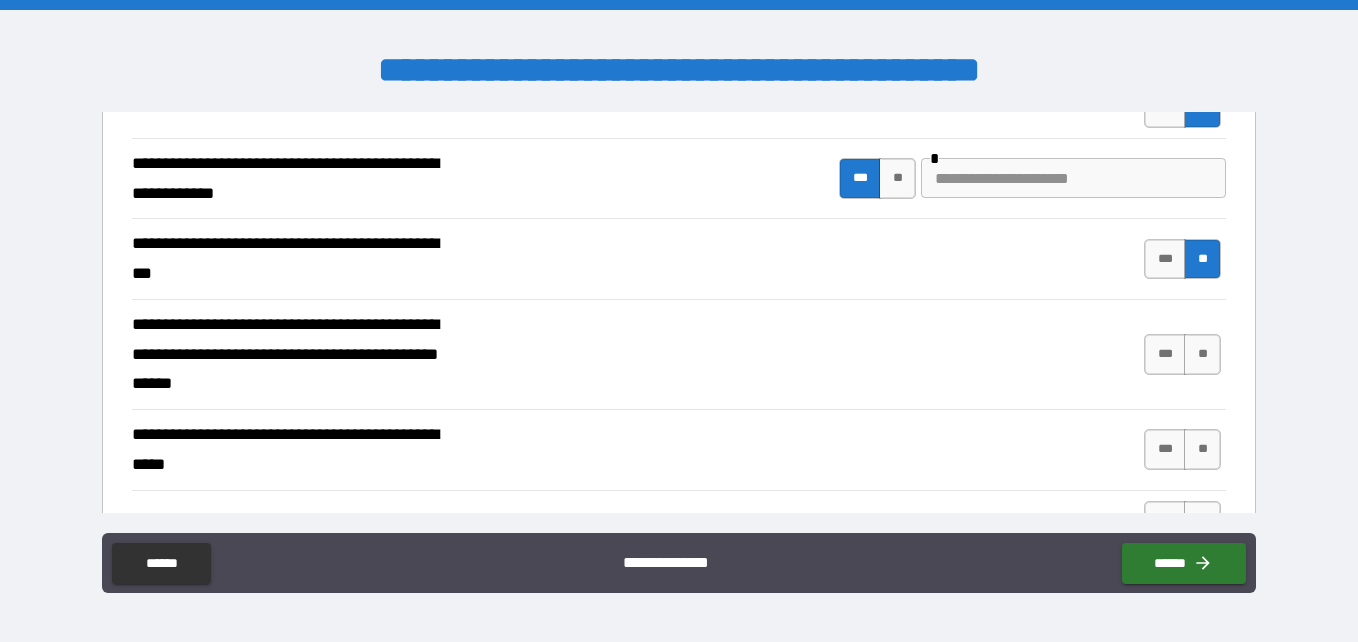 click at bounding box center [1073, 178] 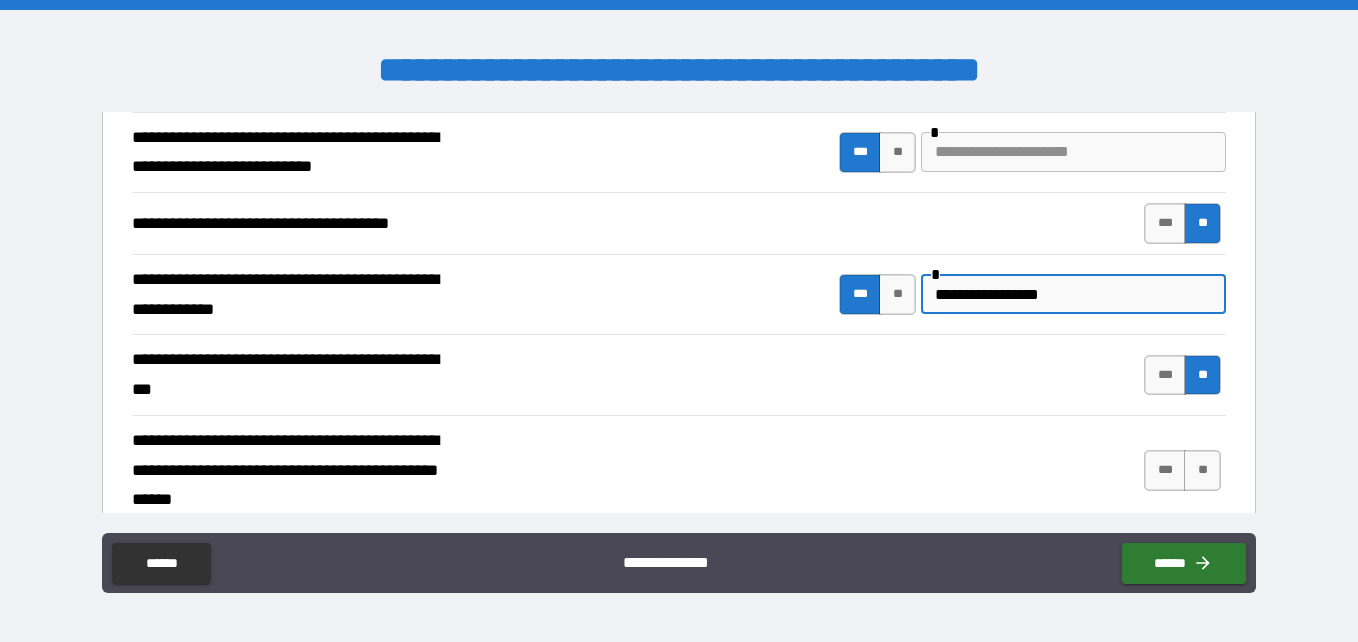 scroll, scrollTop: 855, scrollLeft: 0, axis: vertical 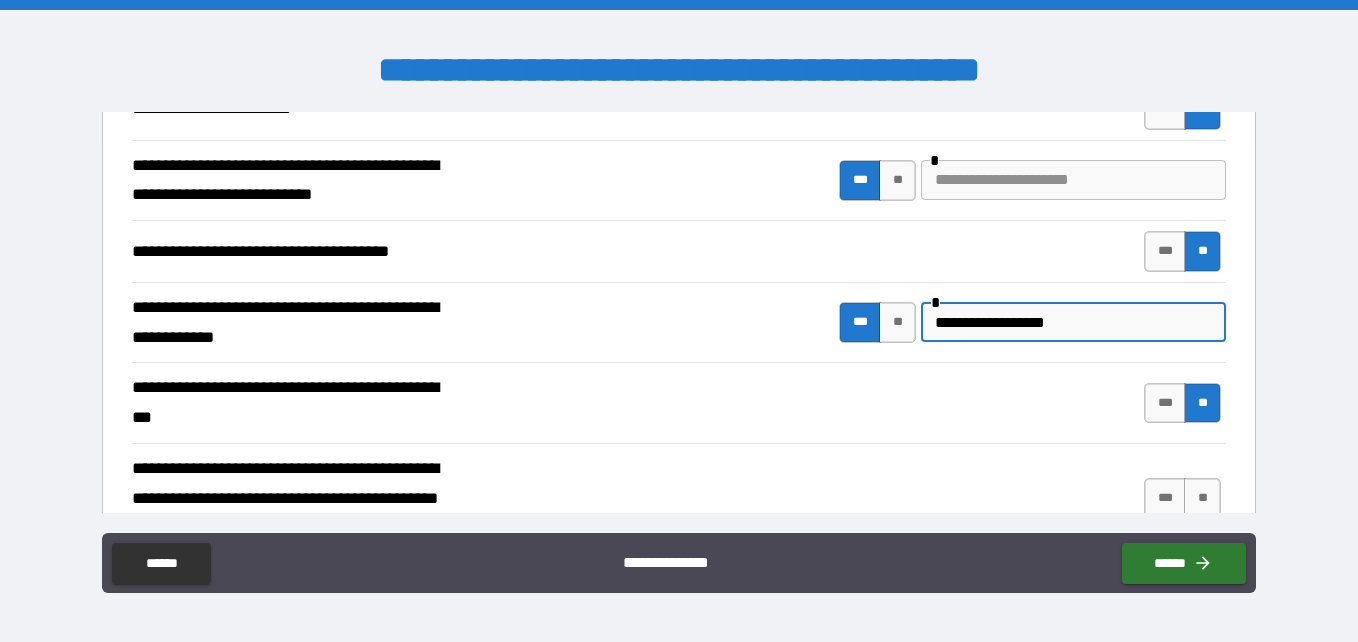type on "**********" 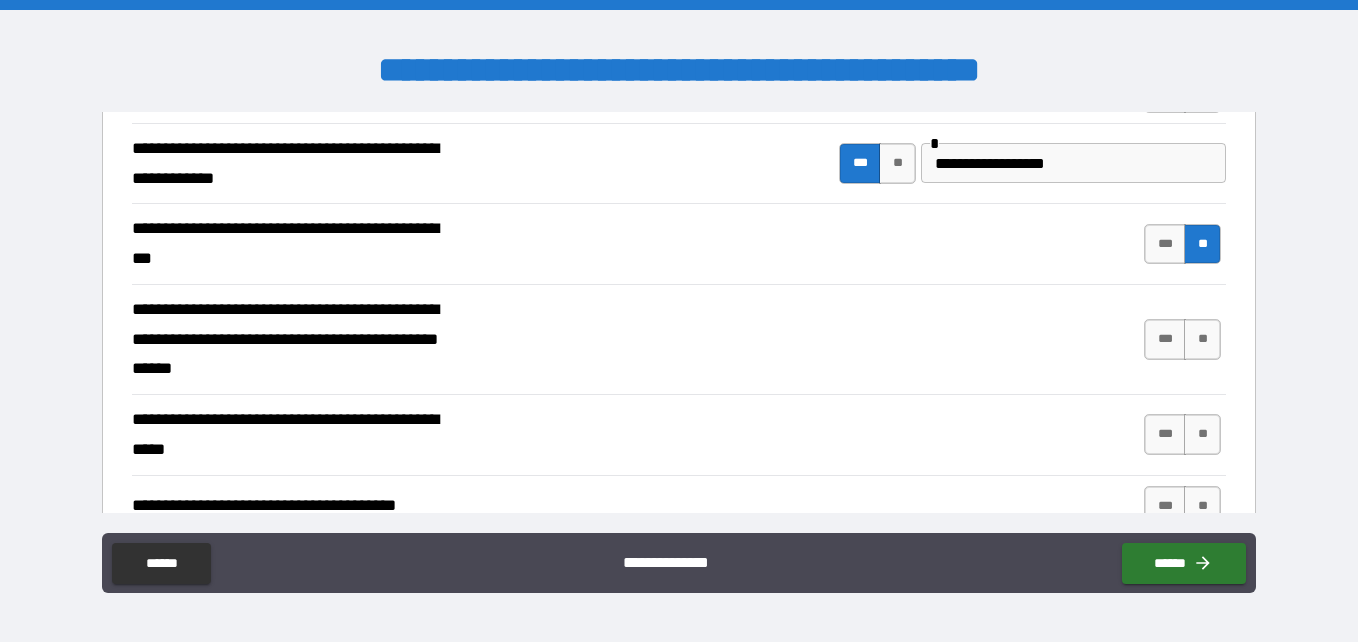 scroll, scrollTop: 1086, scrollLeft: 0, axis: vertical 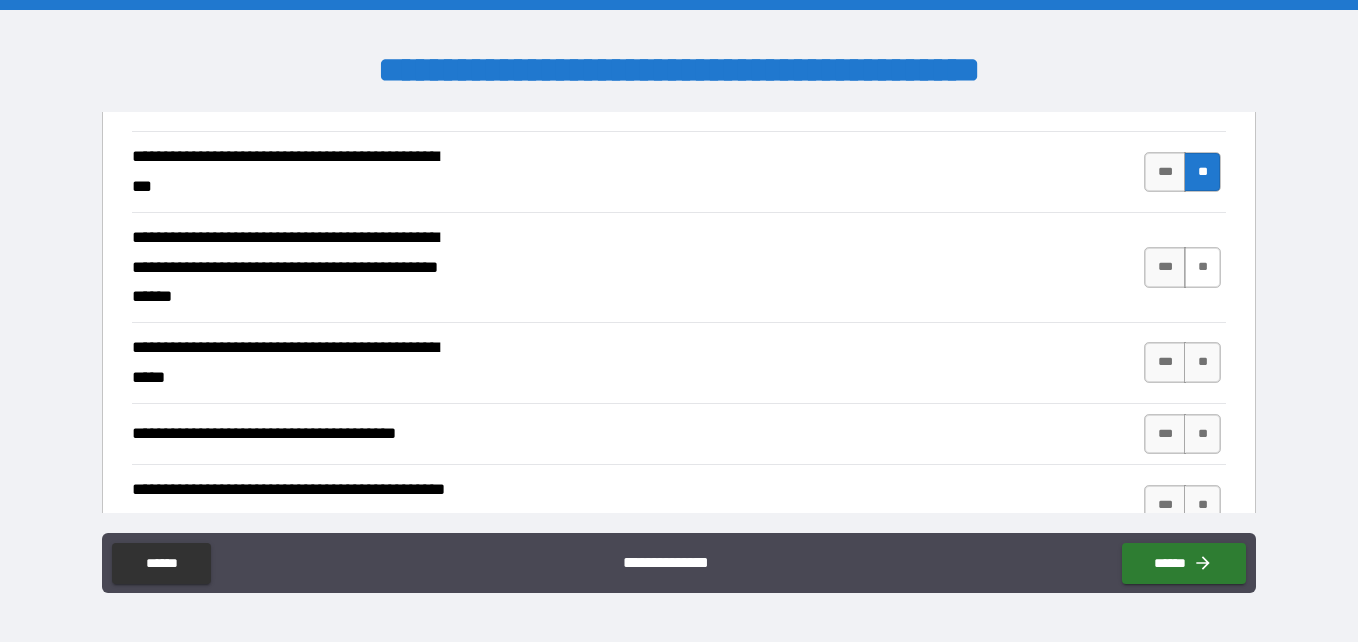 type on "*******" 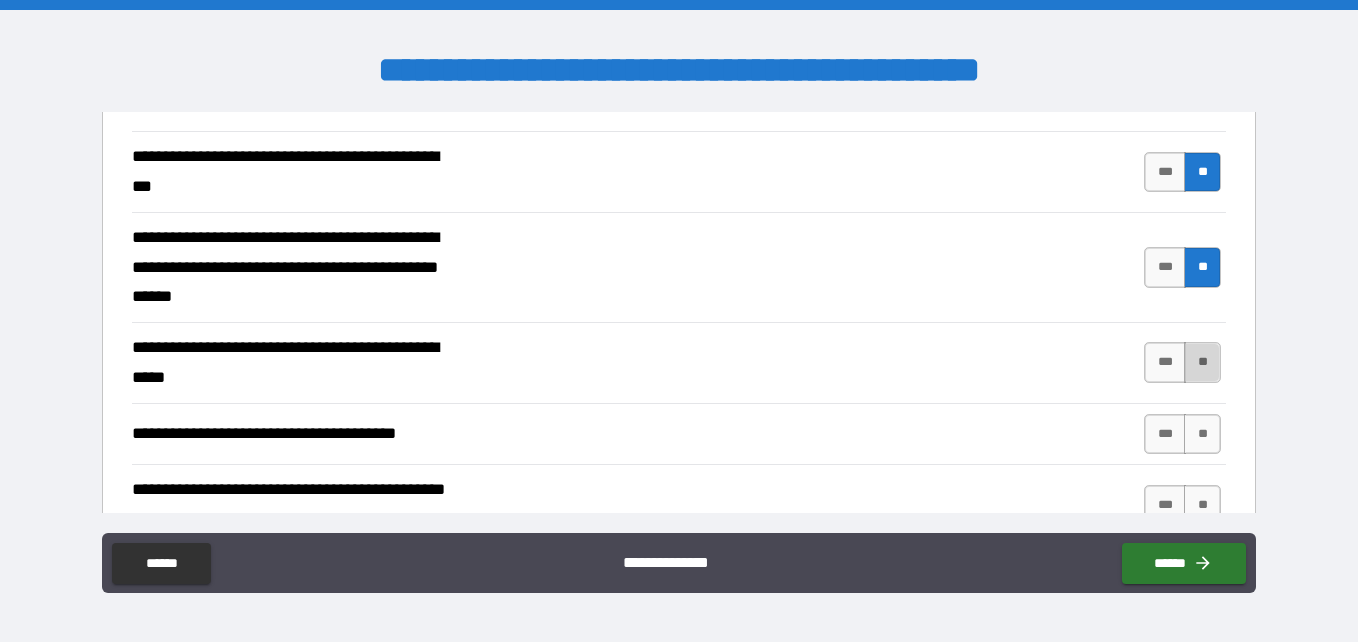 click on "**" at bounding box center [1202, 362] 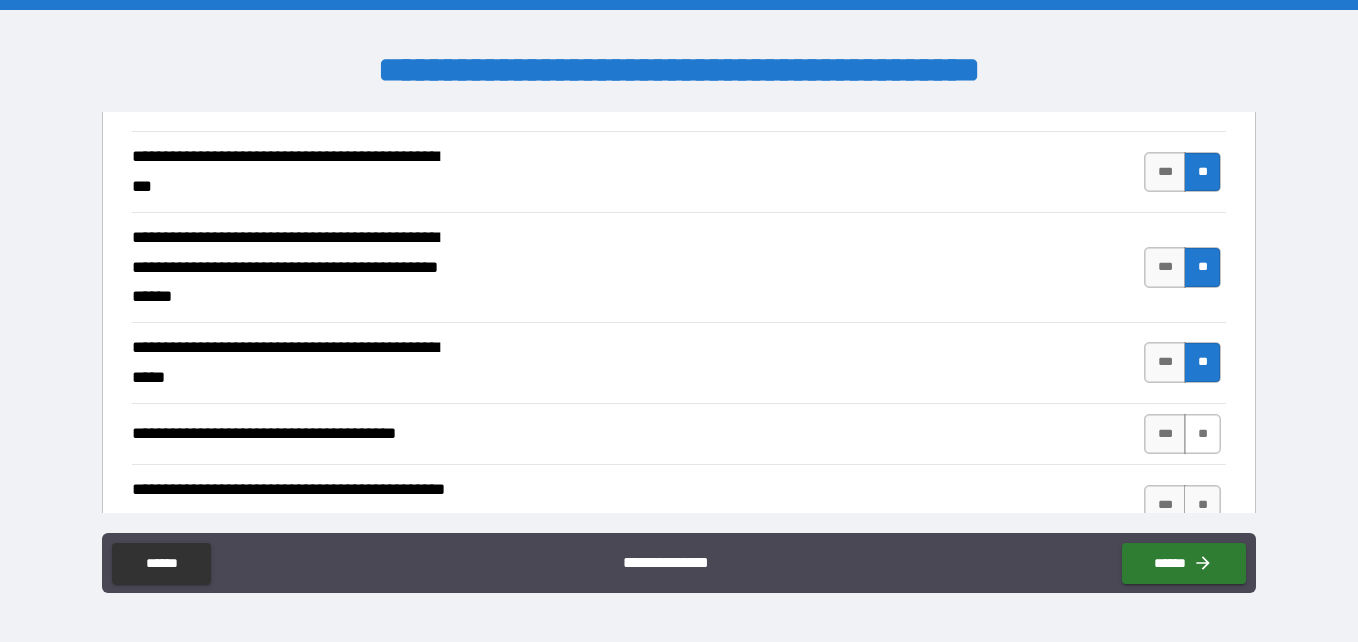 click on "**" at bounding box center [1202, 434] 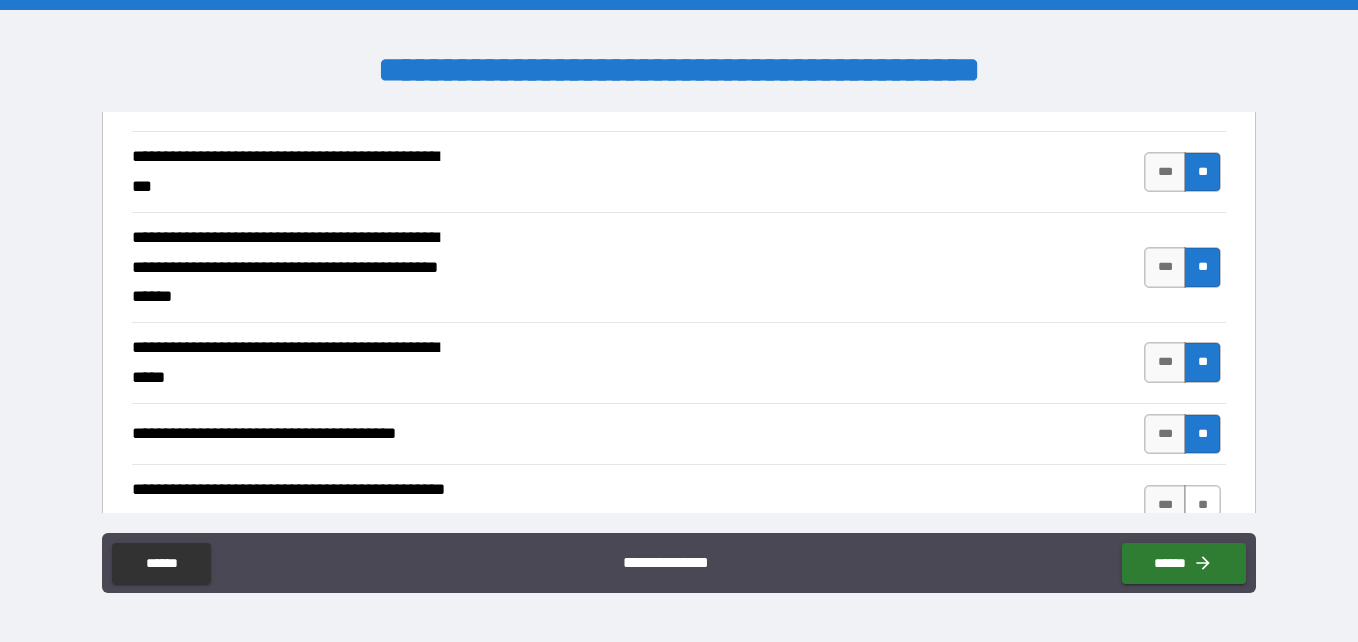 click on "**" at bounding box center (1202, 505) 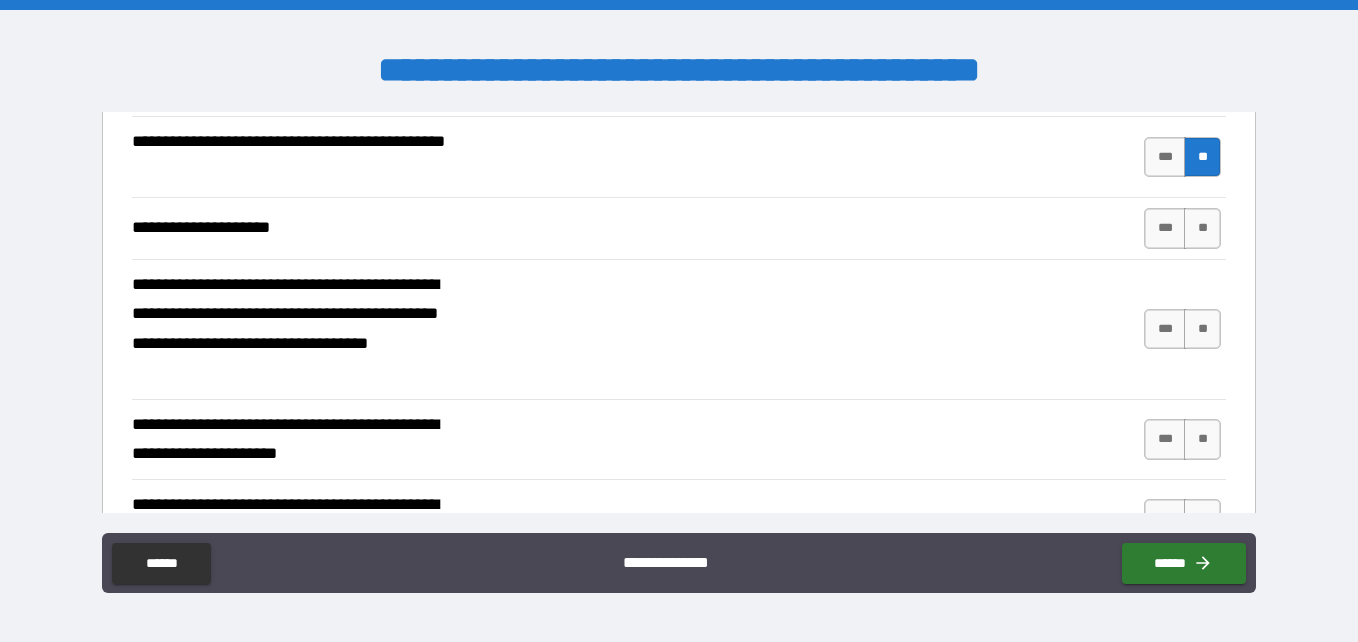 scroll, scrollTop: 1506, scrollLeft: 0, axis: vertical 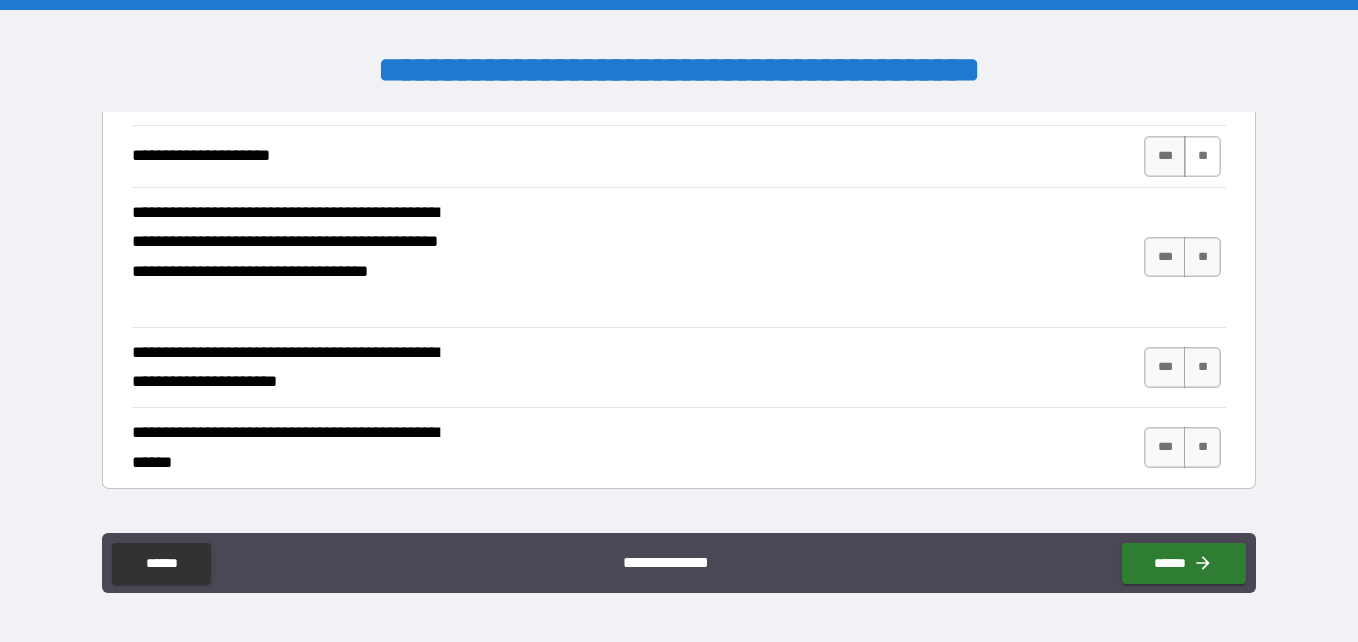 click on "**" at bounding box center (1202, 156) 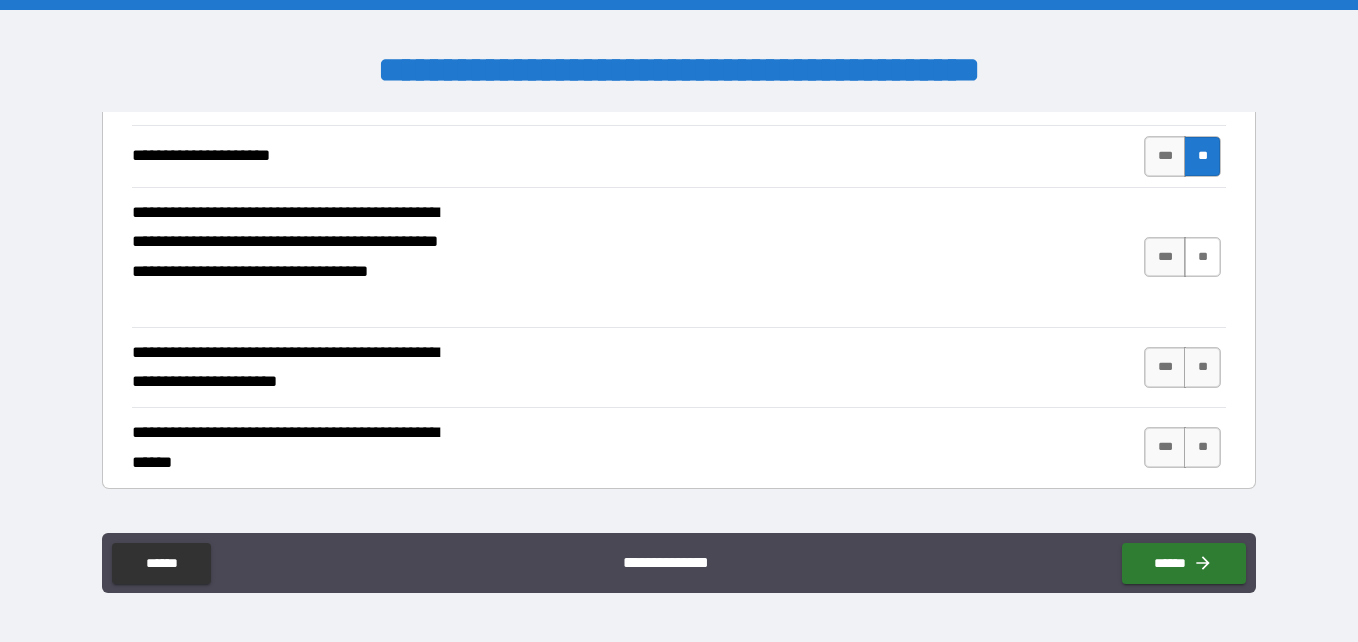 click on "**" at bounding box center (1202, 257) 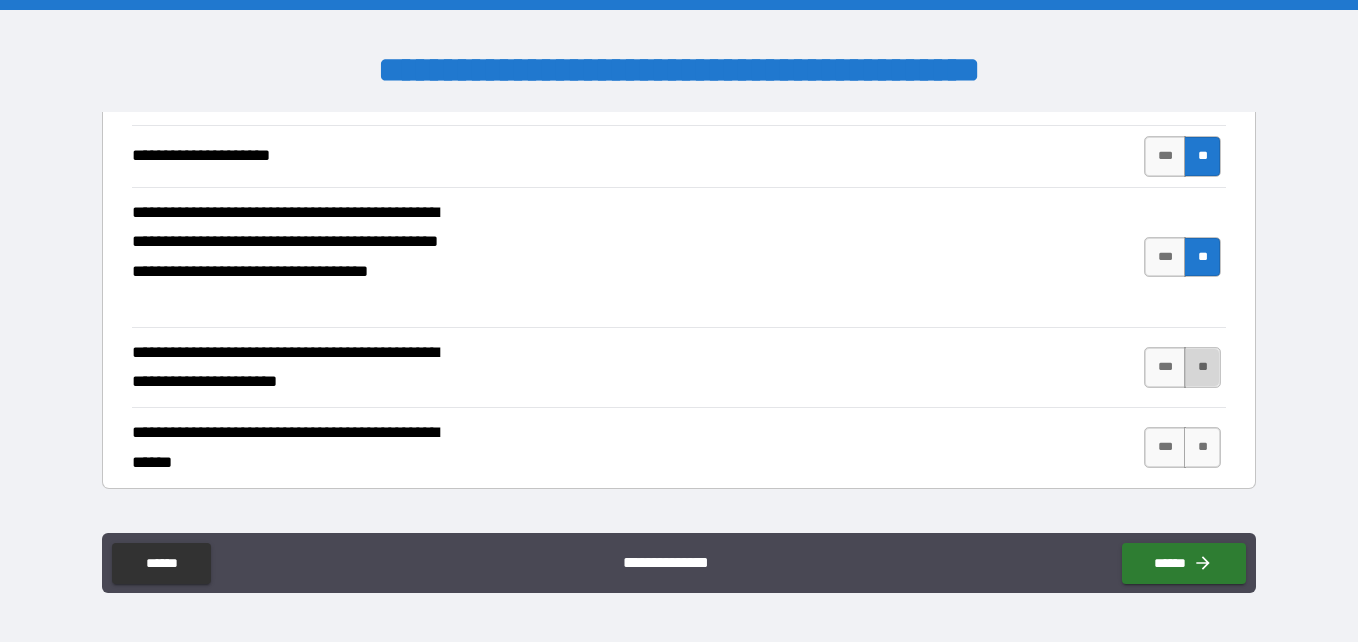 click on "**" at bounding box center (1202, 367) 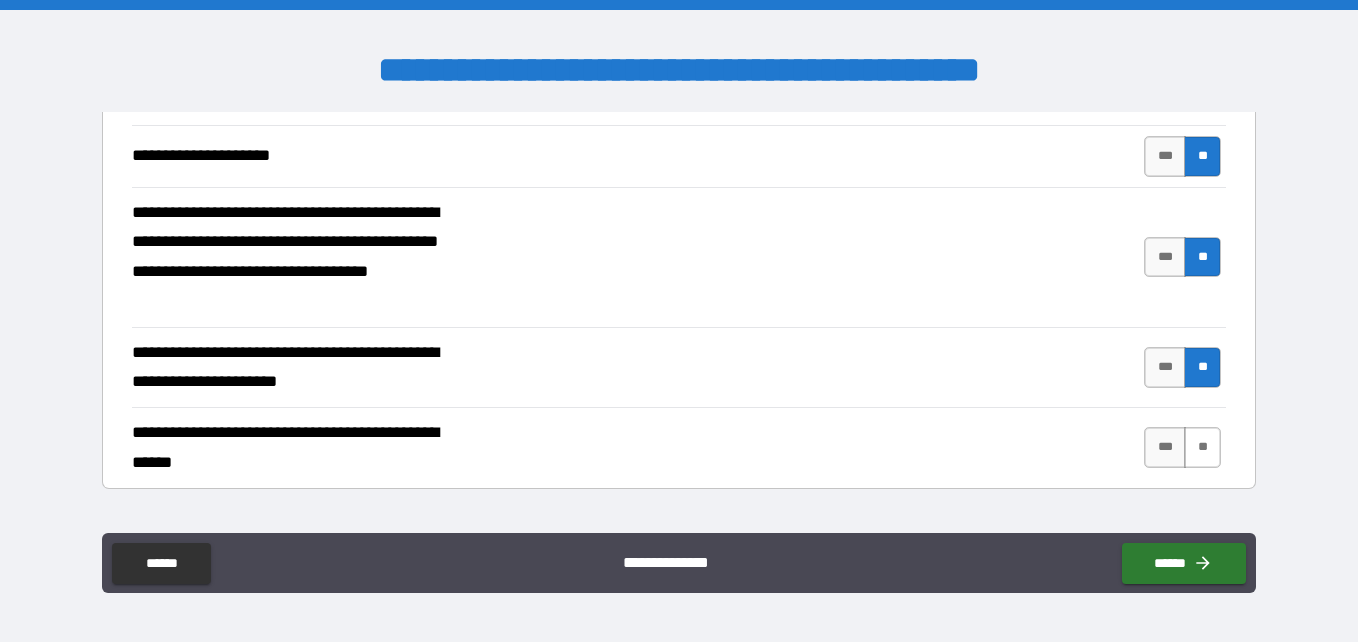 click on "**" at bounding box center [1202, 447] 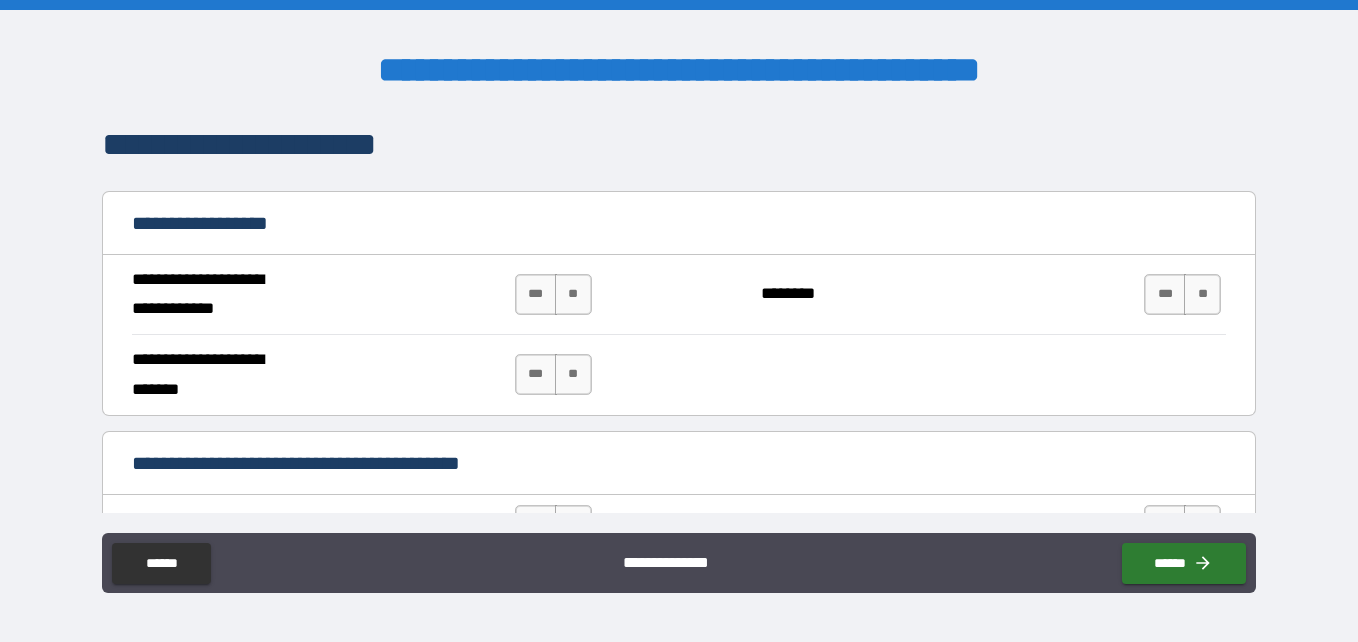 scroll, scrollTop: 1926, scrollLeft: 0, axis: vertical 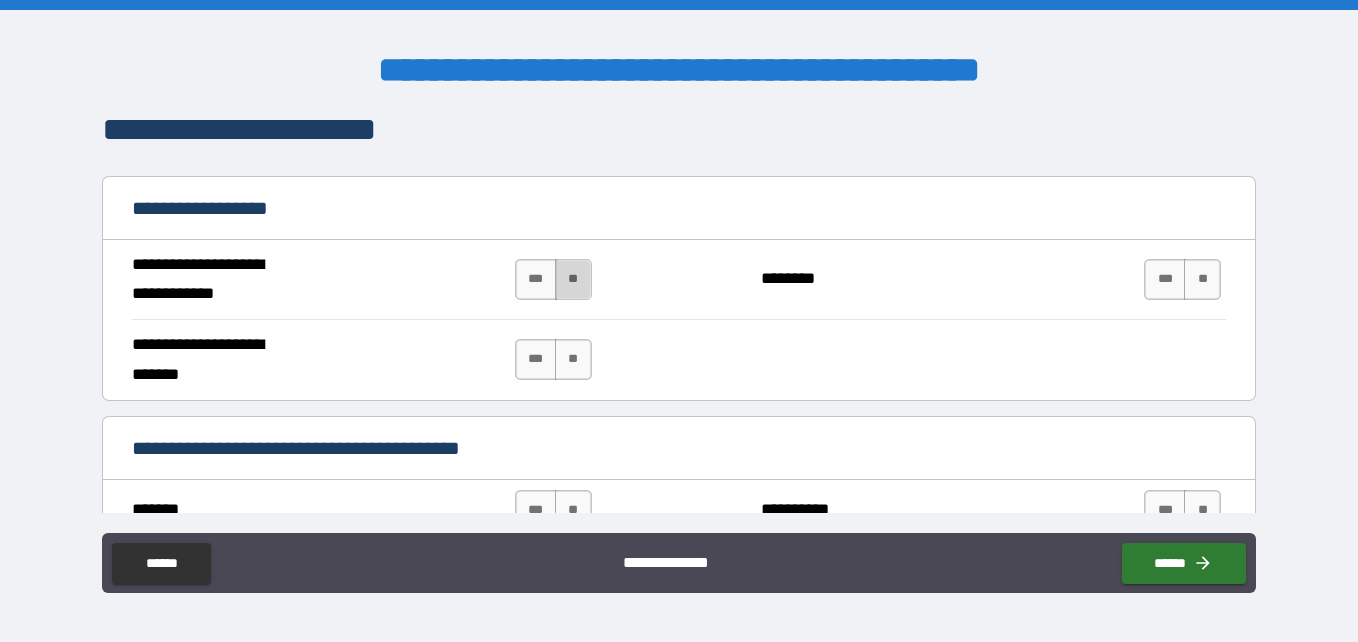 click on "**" at bounding box center [573, 279] 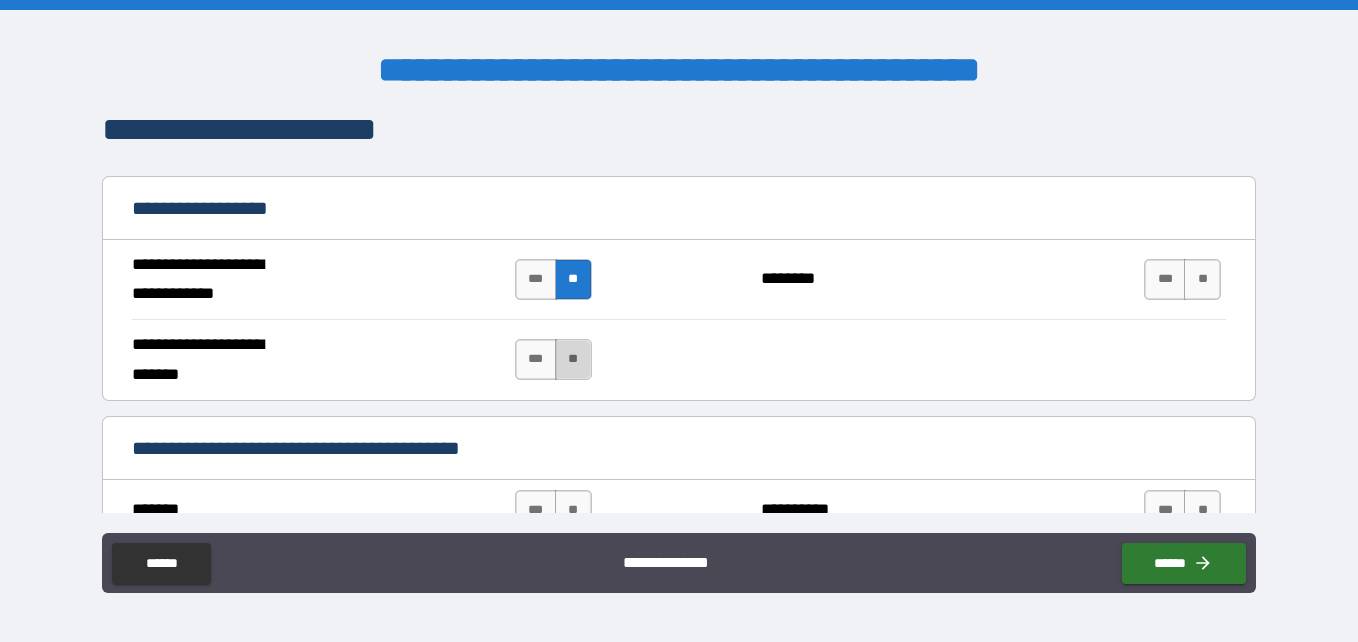 click on "**" at bounding box center [573, 359] 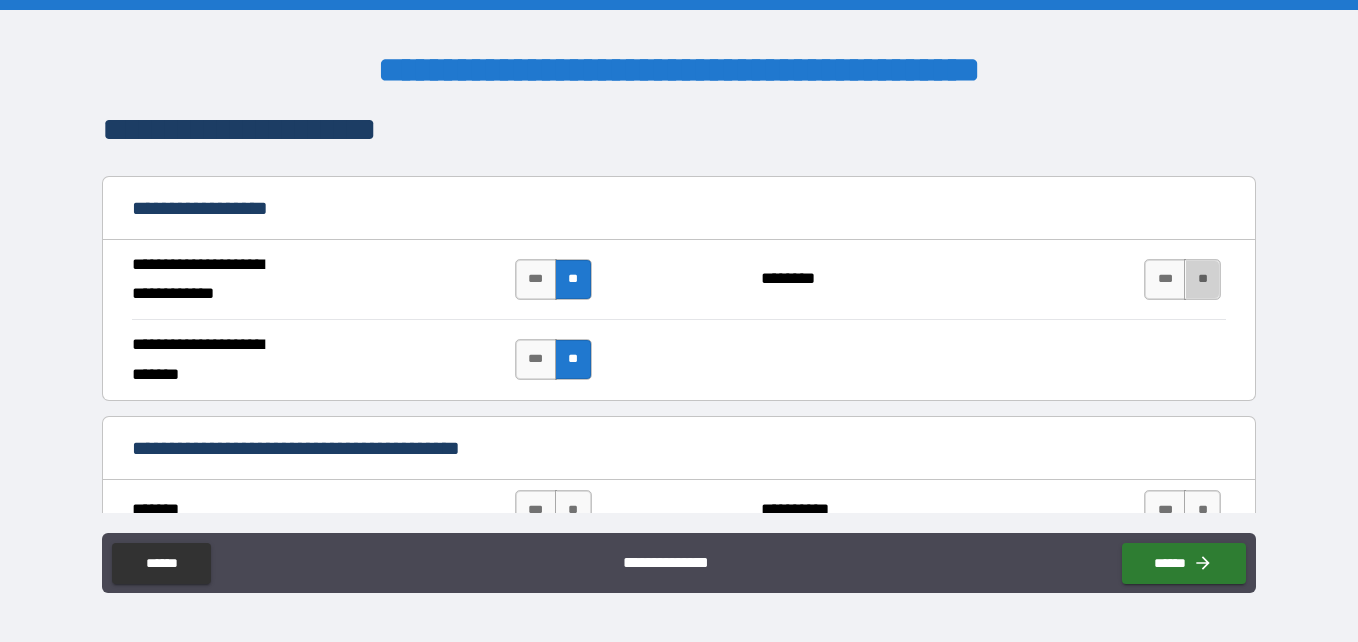 drag, startPoint x: 1180, startPoint y: 273, endPoint x: 1213, endPoint y: 266, distance: 33.734257 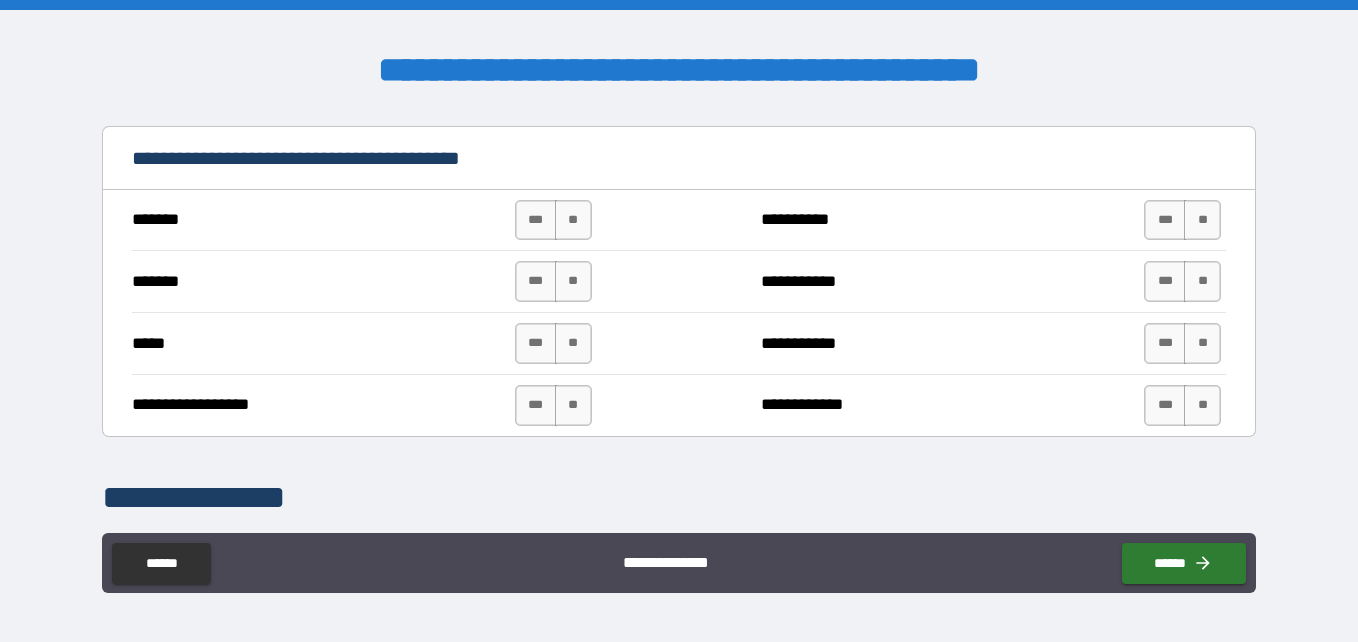 scroll, scrollTop: 2245, scrollLeft: 0, axis: vertical 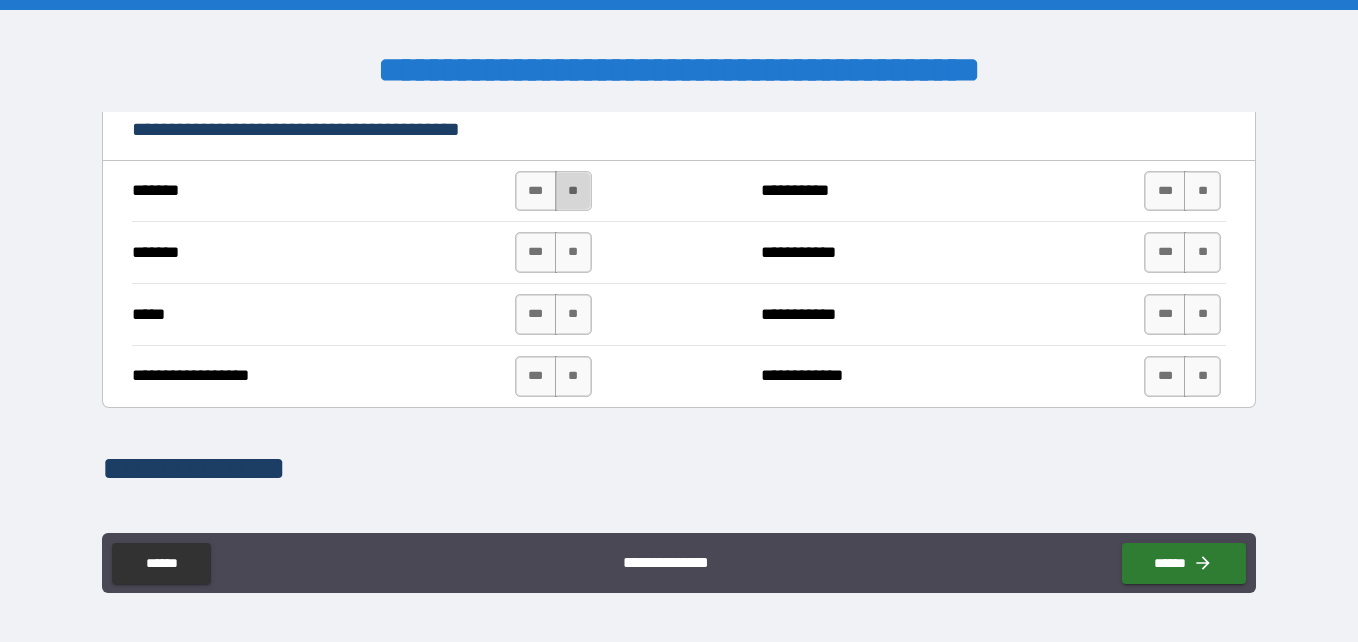 click on "**" at bounding box center (573, 191) 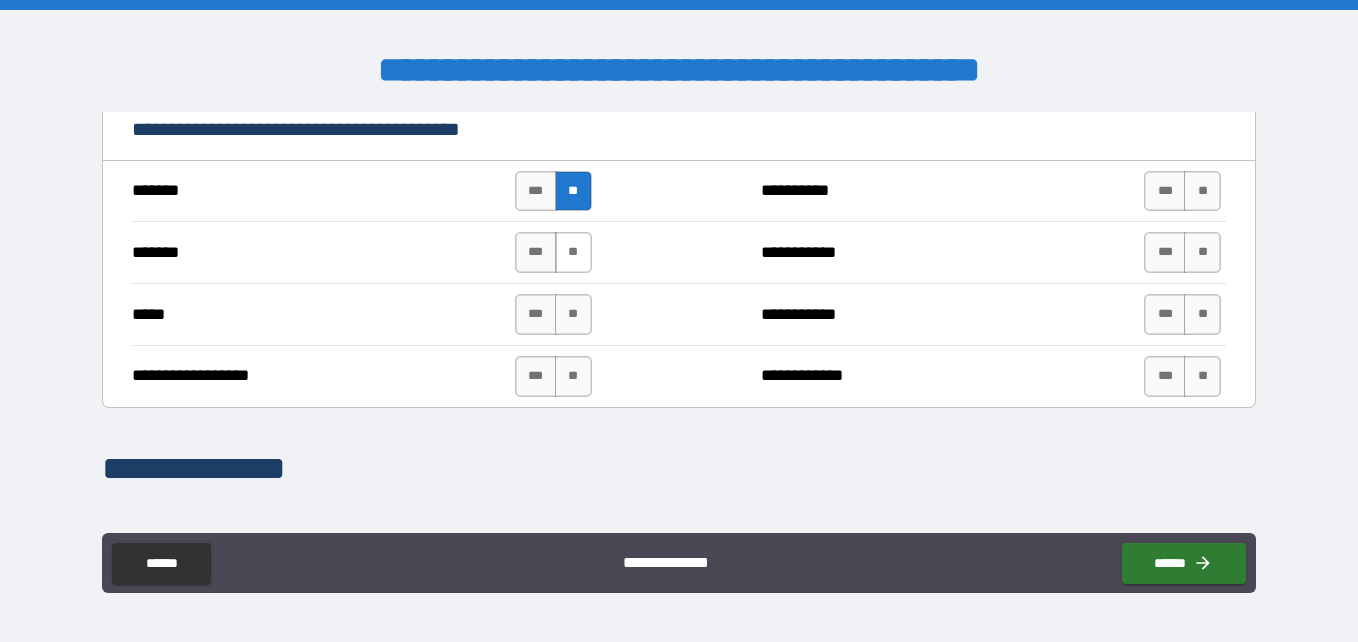 click on "**" at bounding box center (573, 252) 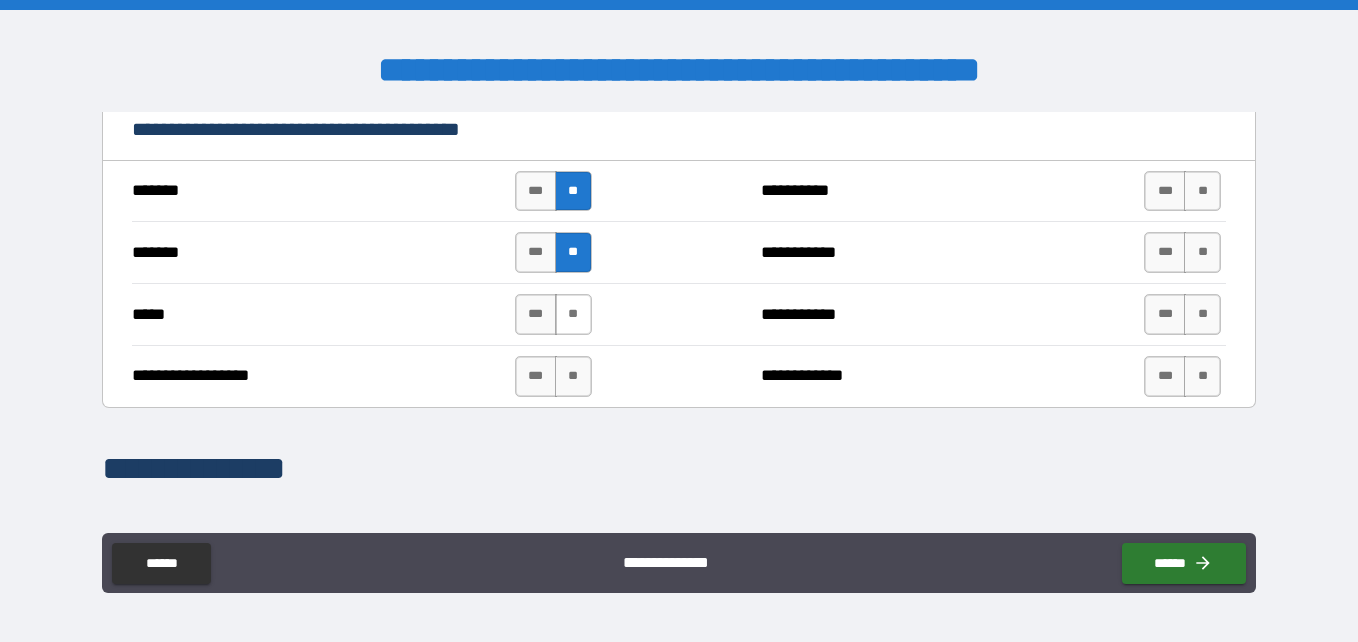 click on "**" at bounding box center [573, 314] 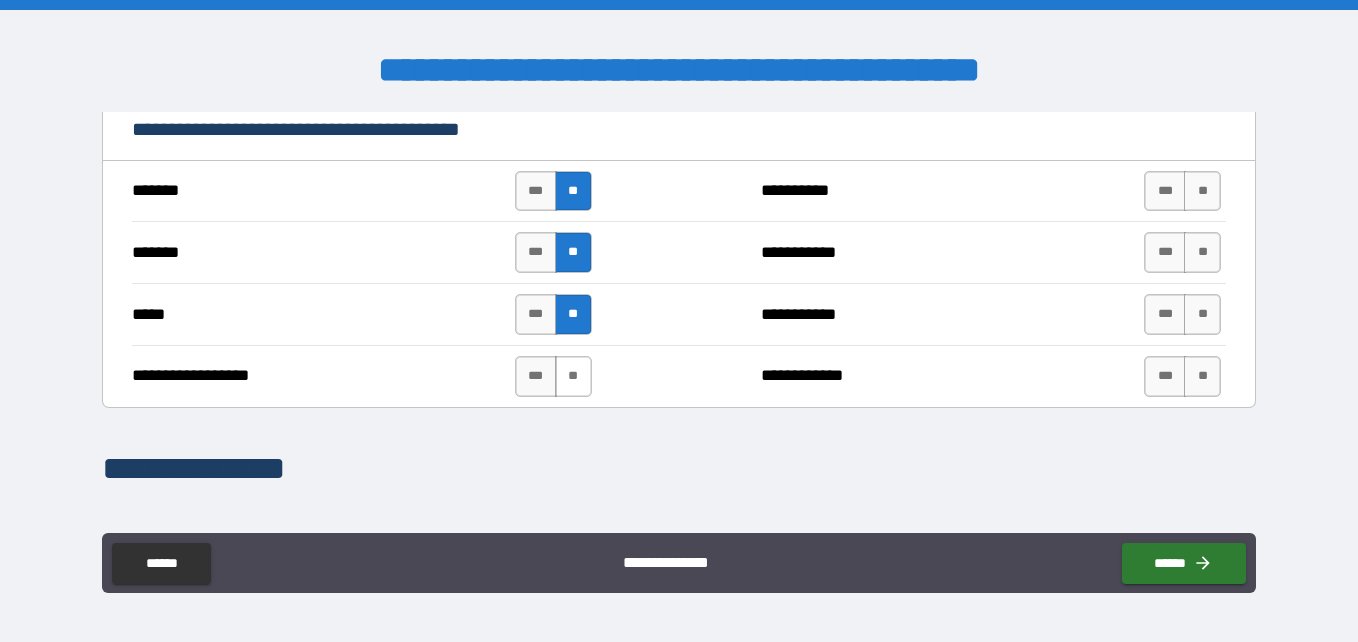 click on "**" at bounding box center (573, 376) 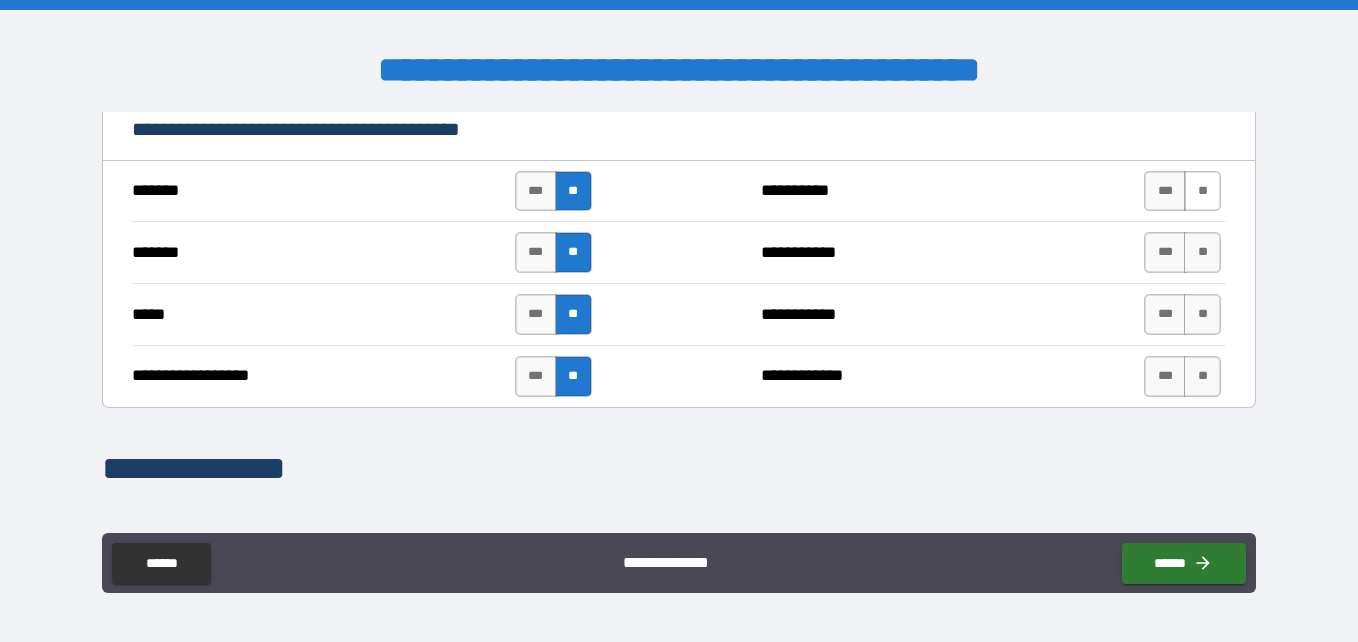 click on "**" at bounding box center [1202, 191] 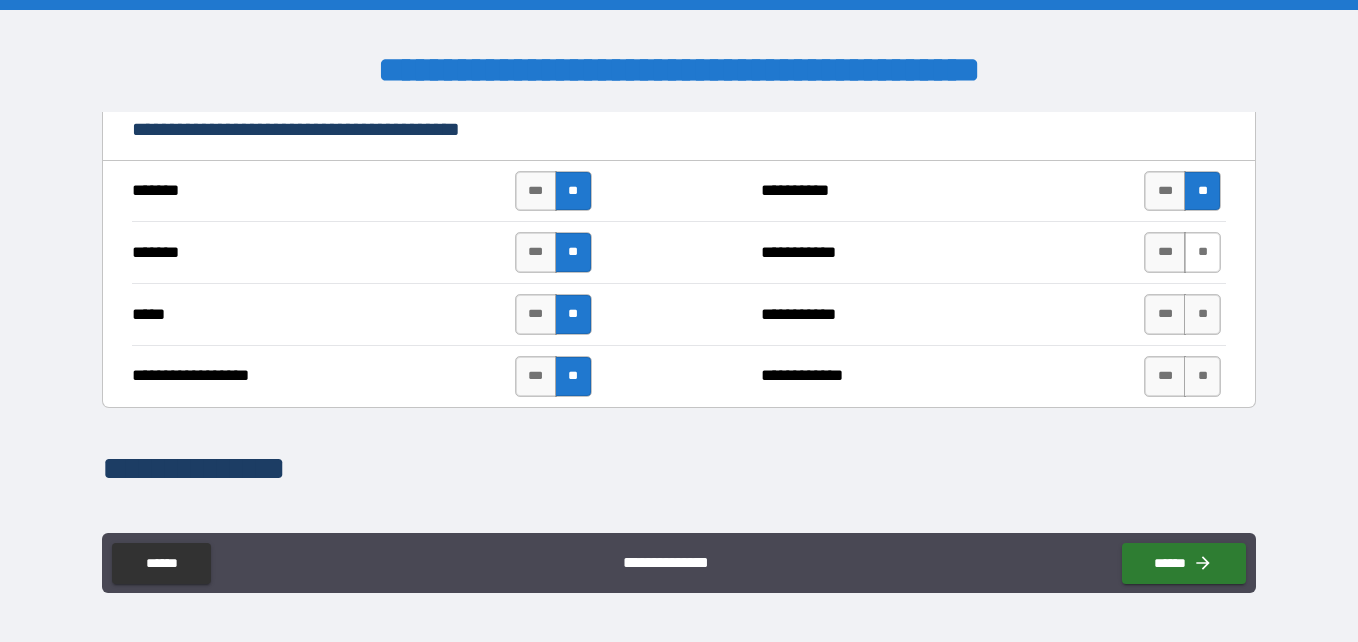 click on "**" at bounding box center (1202, 252) 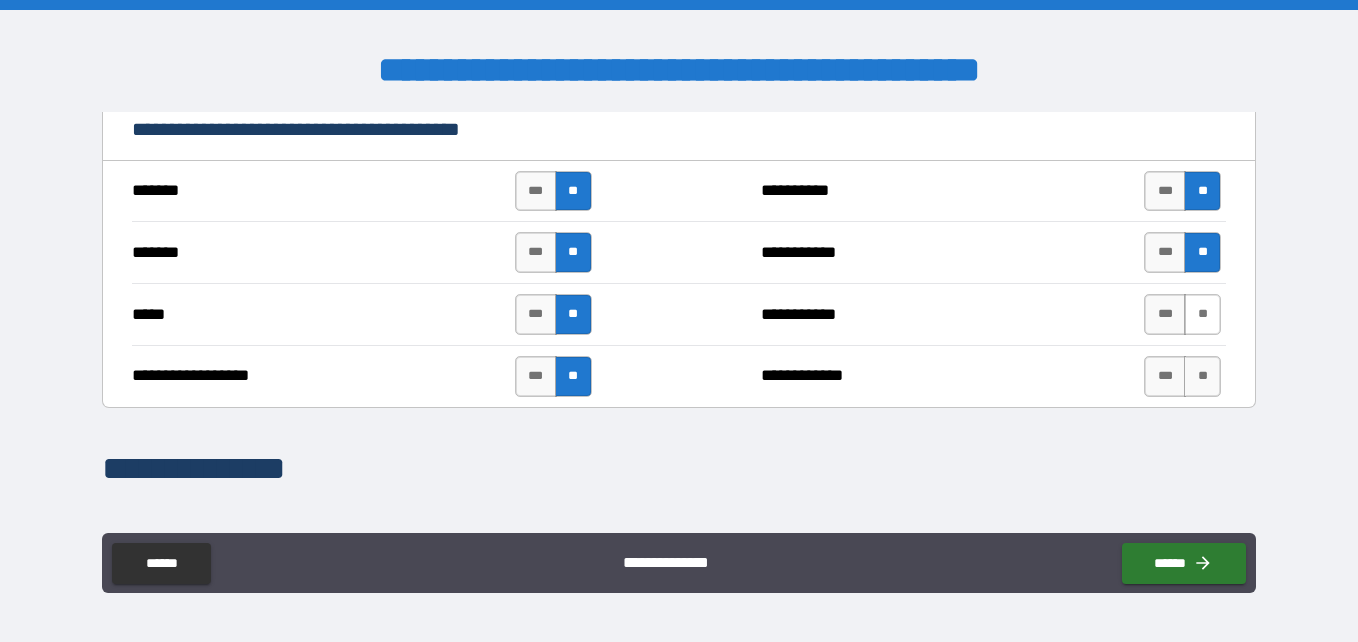 click on "**" at bounding box center (1202, 314) 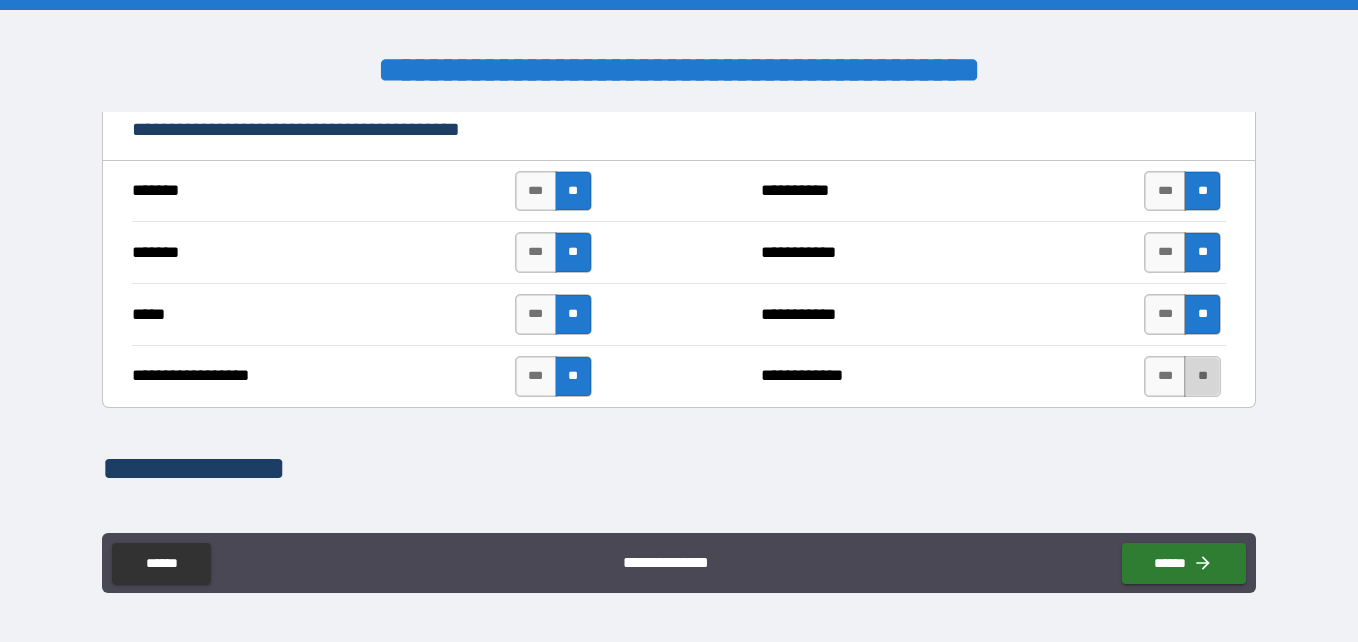 click on "**" at bounding box center [1202, 376] 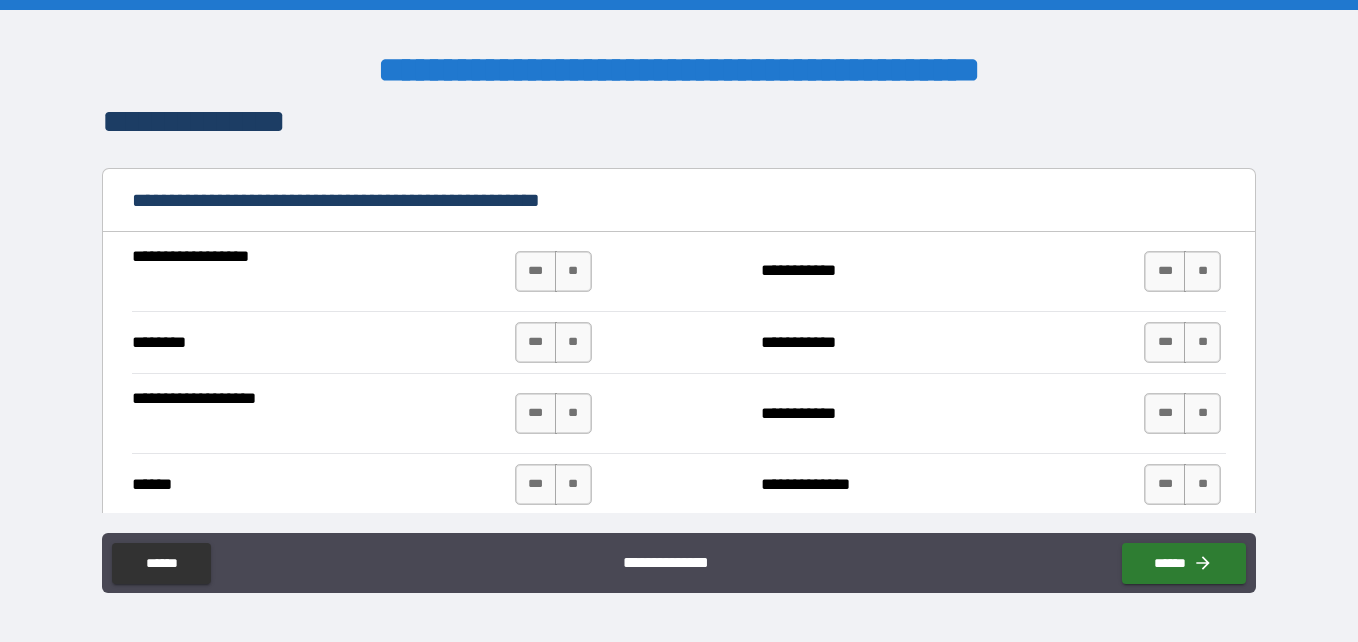 scroll, scrollTop: 2665, scrollLeft: 0, axis: vertical 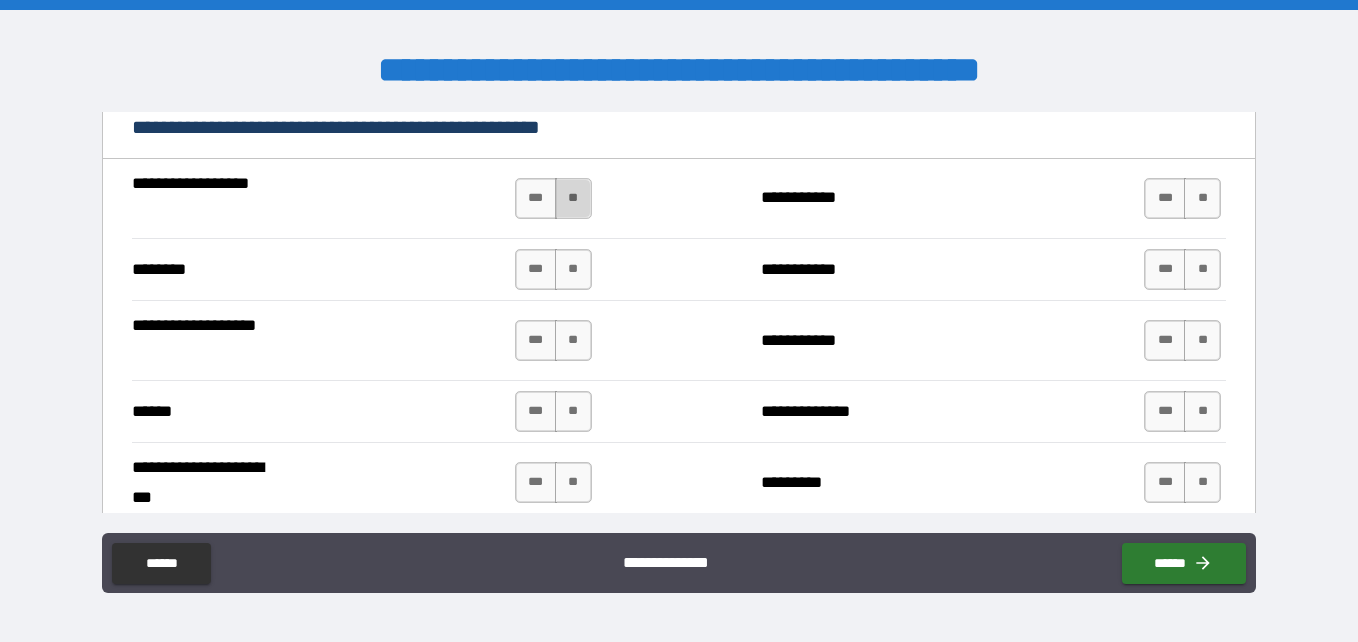 click on "**" at bounding box center (573, 198) 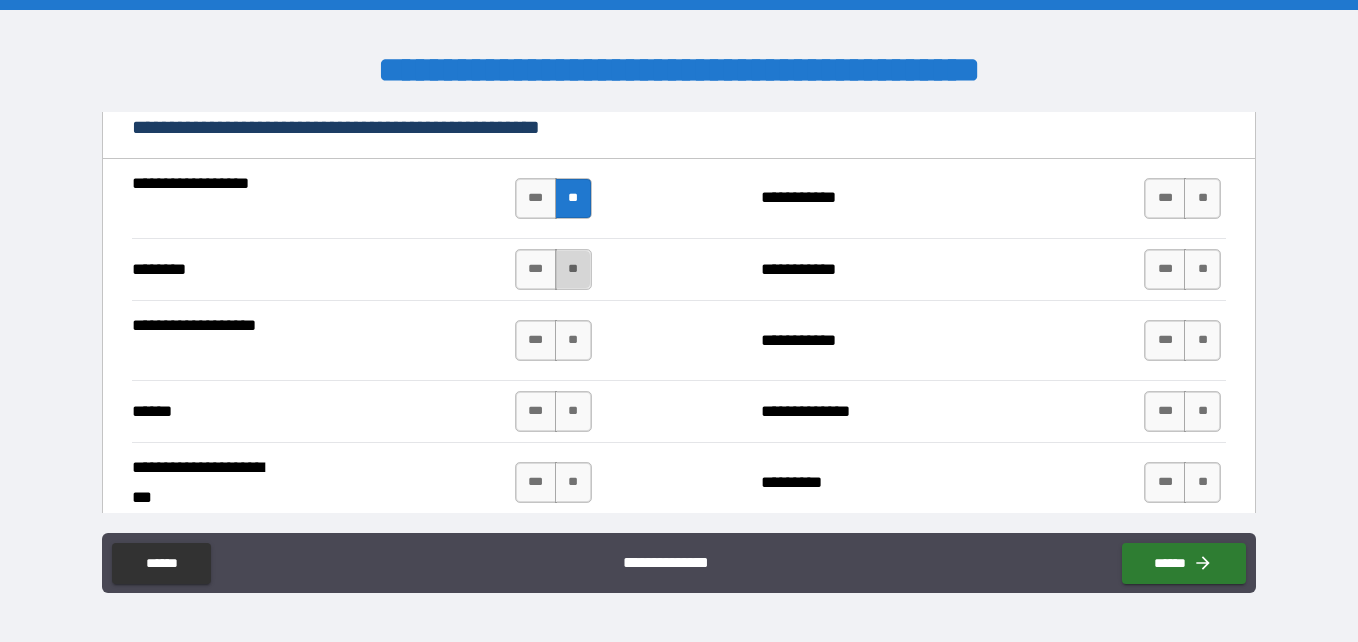 click on "**" at bounding box center [573, 269] 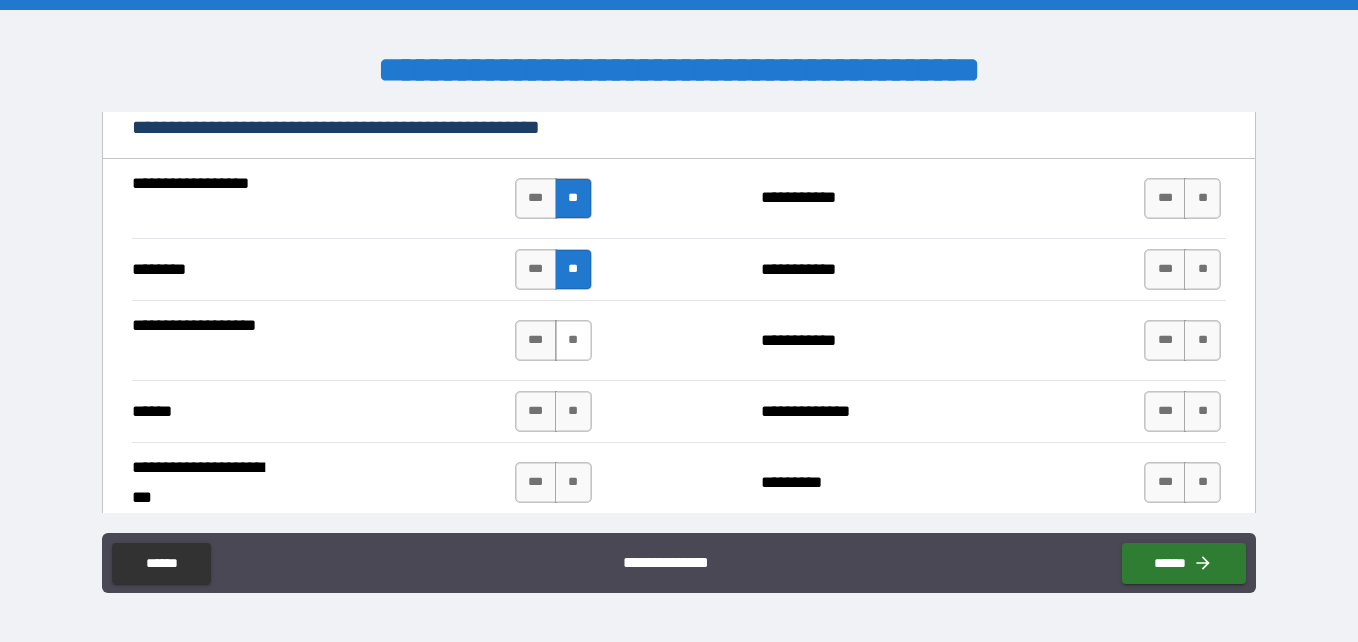 click on "**" at bounding box center (573, 340) 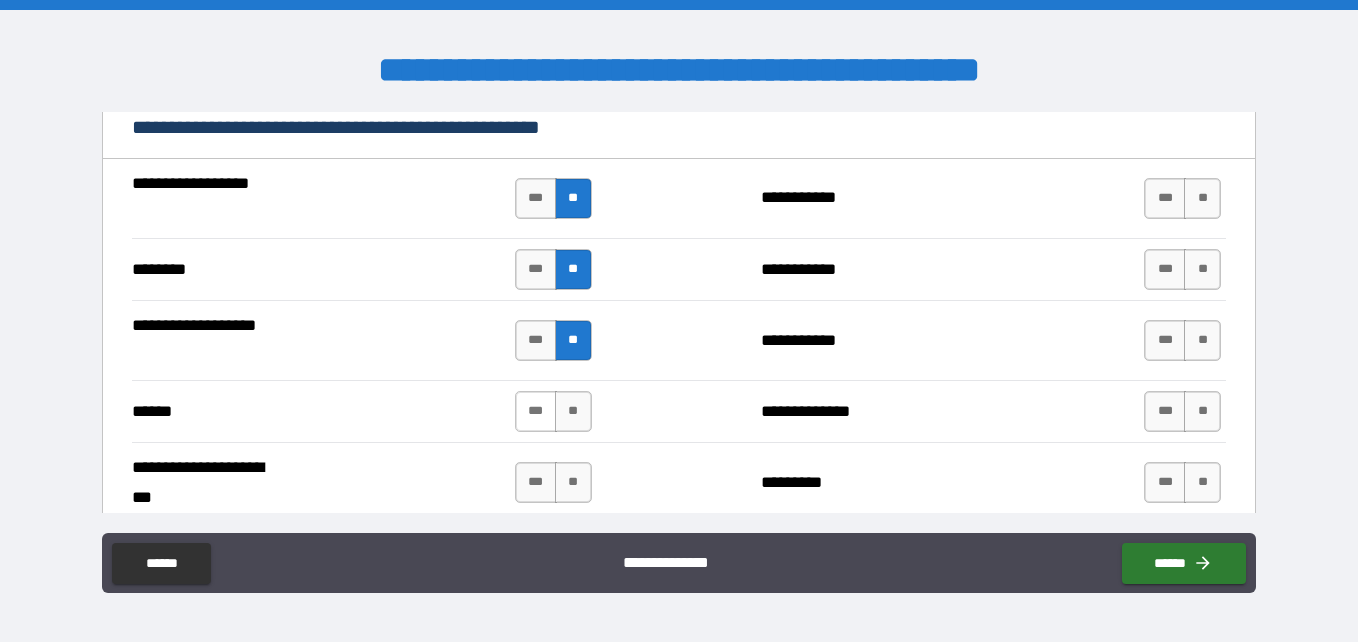 click on "***" at bounding box center (536, 411) 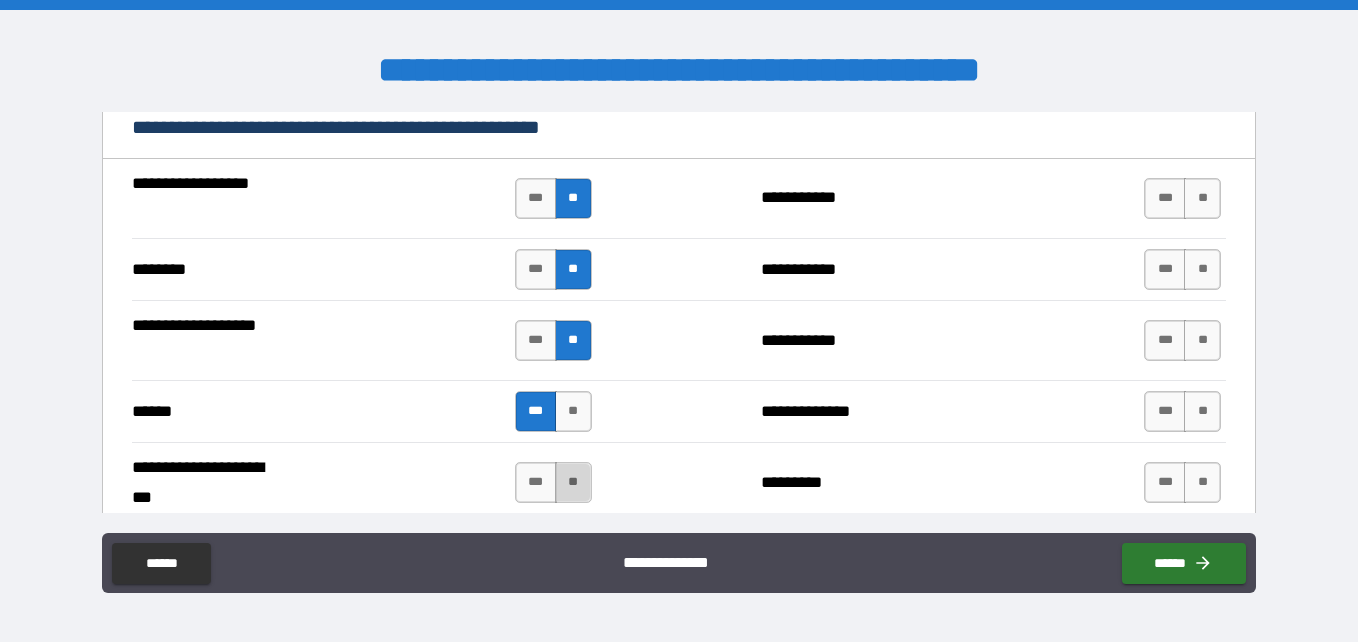click on "**" at bounding box center (573, 482) 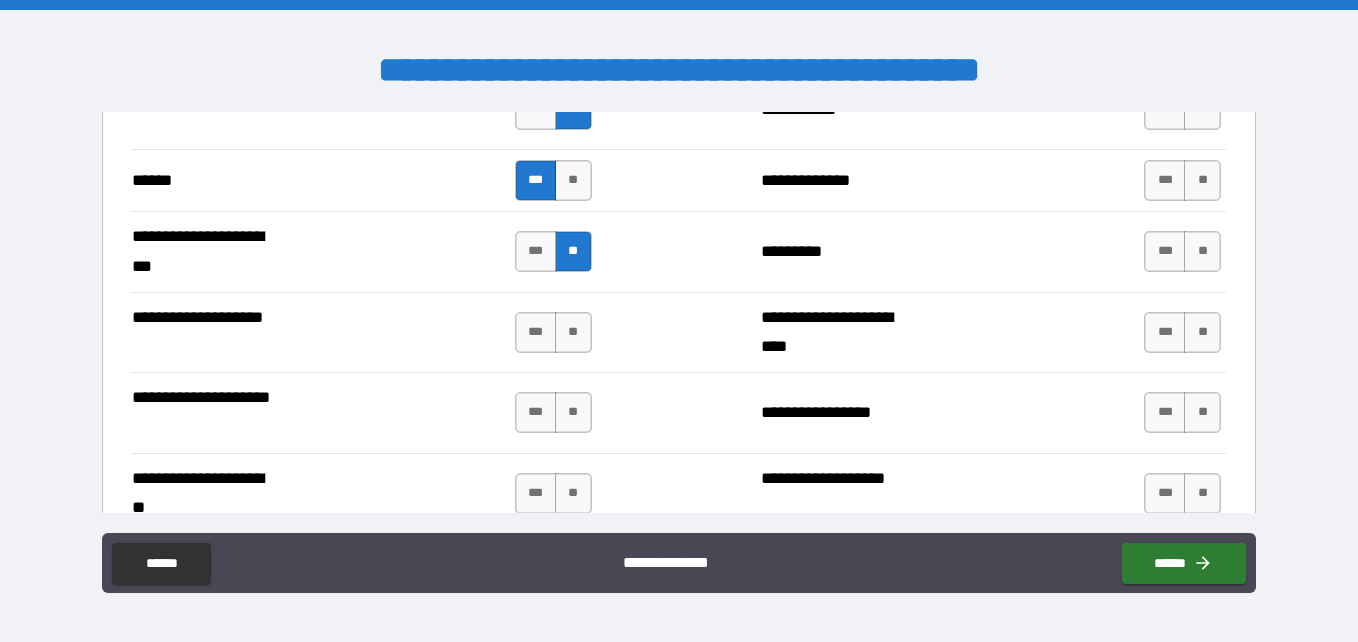 scroll, scrollTop: 2939, scrollLeft: 0, axis: vertical 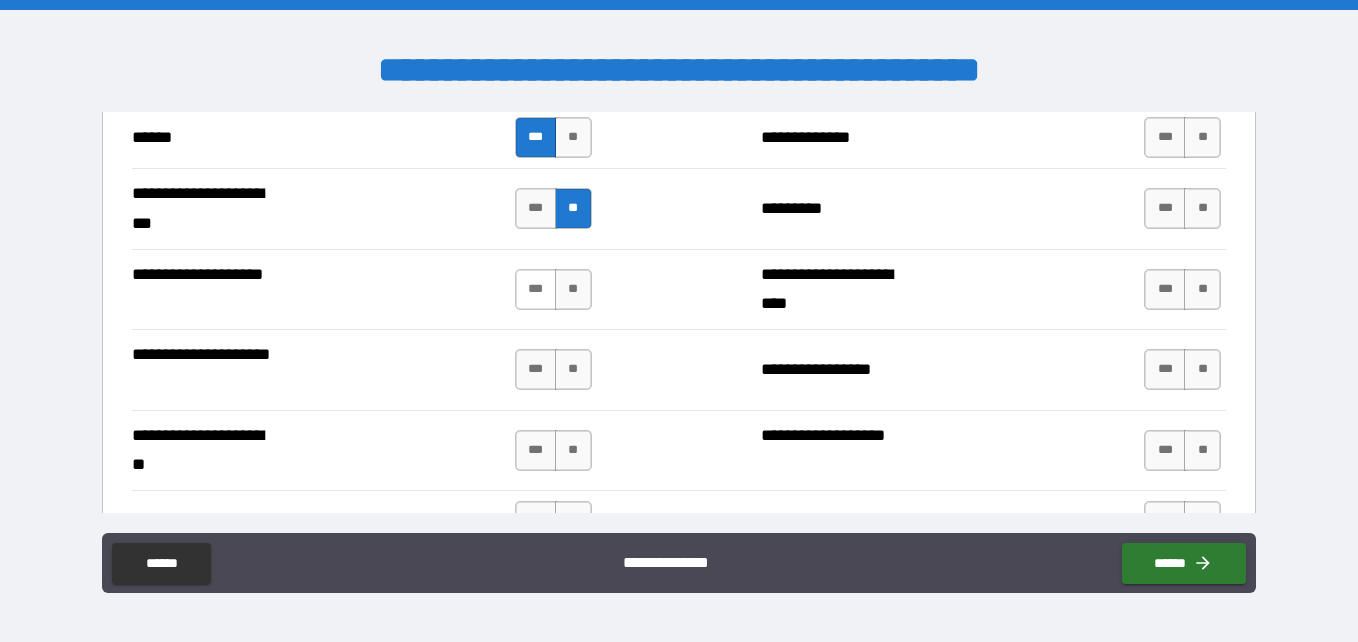 click on "***" at bounding box center (536, 289) 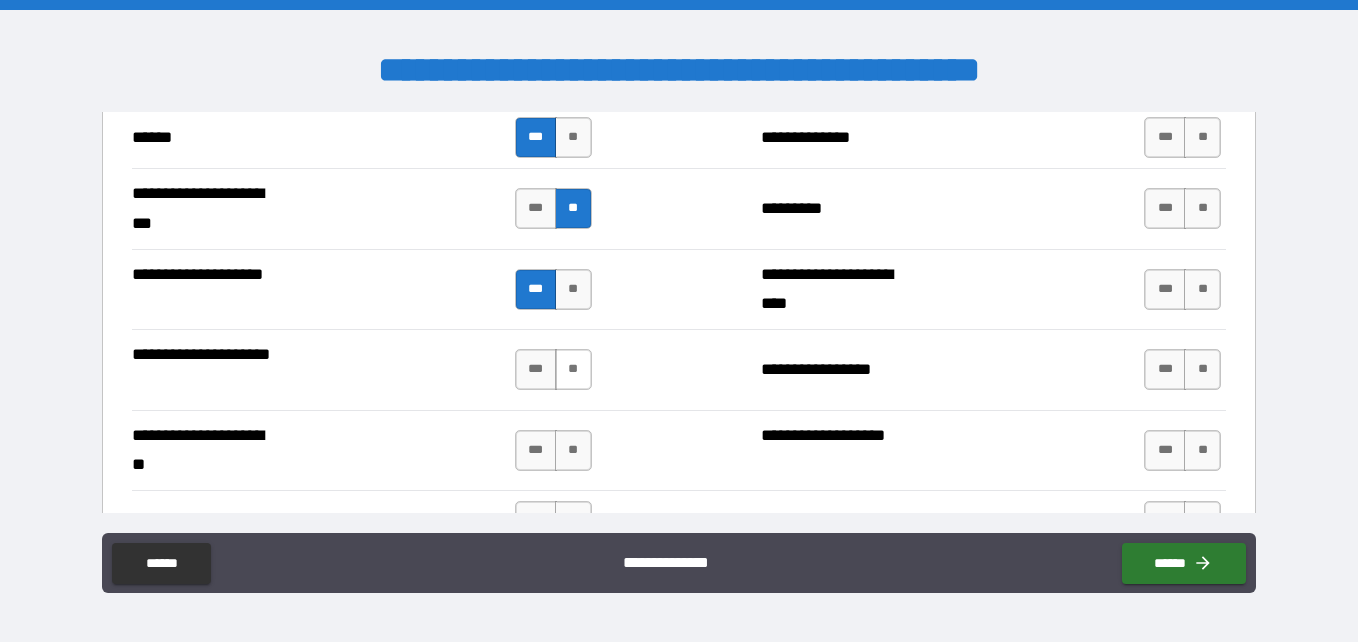 click on "**" at bounding box center (573, 369) 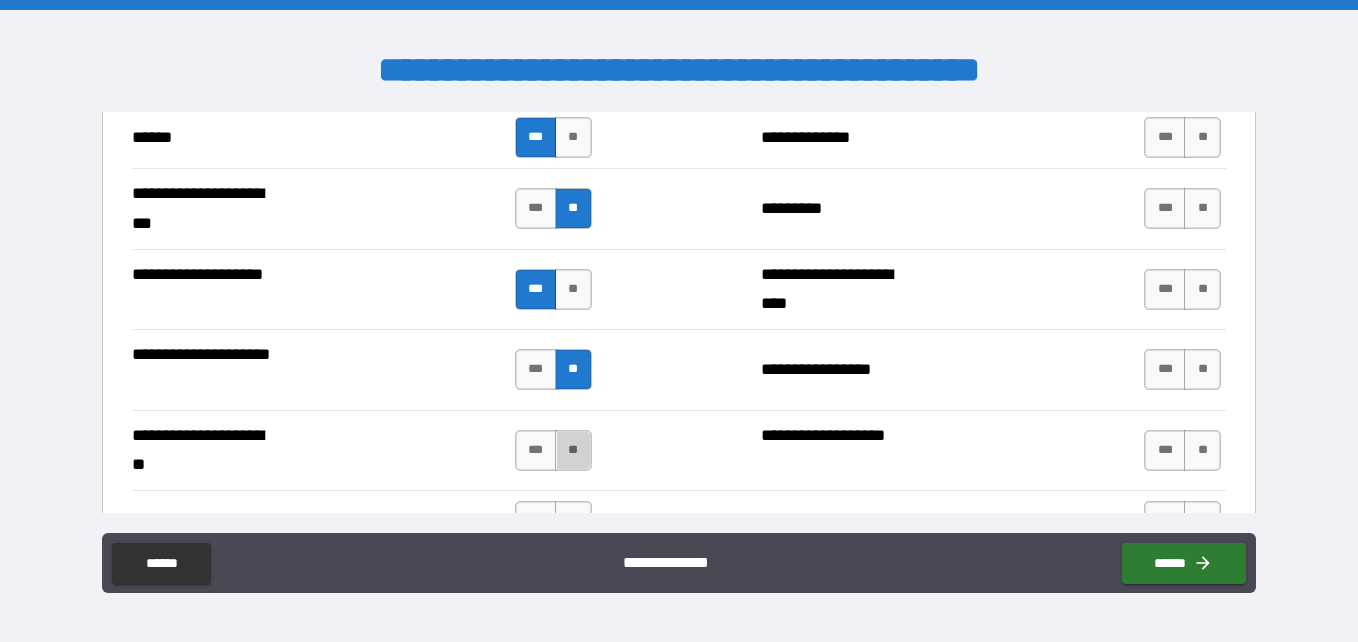 drag, startPoint x: 574, startPoint y: 445, endPoint x: 867, endPoint y: 362, distance: 304.52914 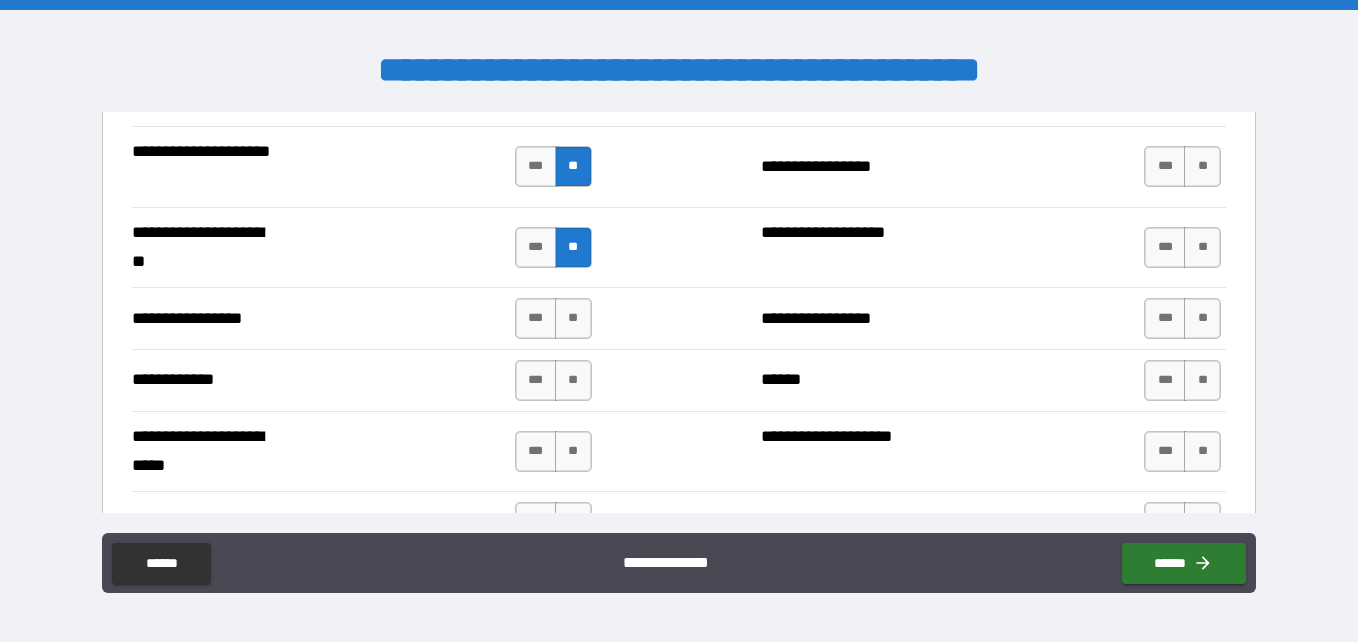 scroll, scrollTop: 3157, scrollLeft: 0, axis: vertical 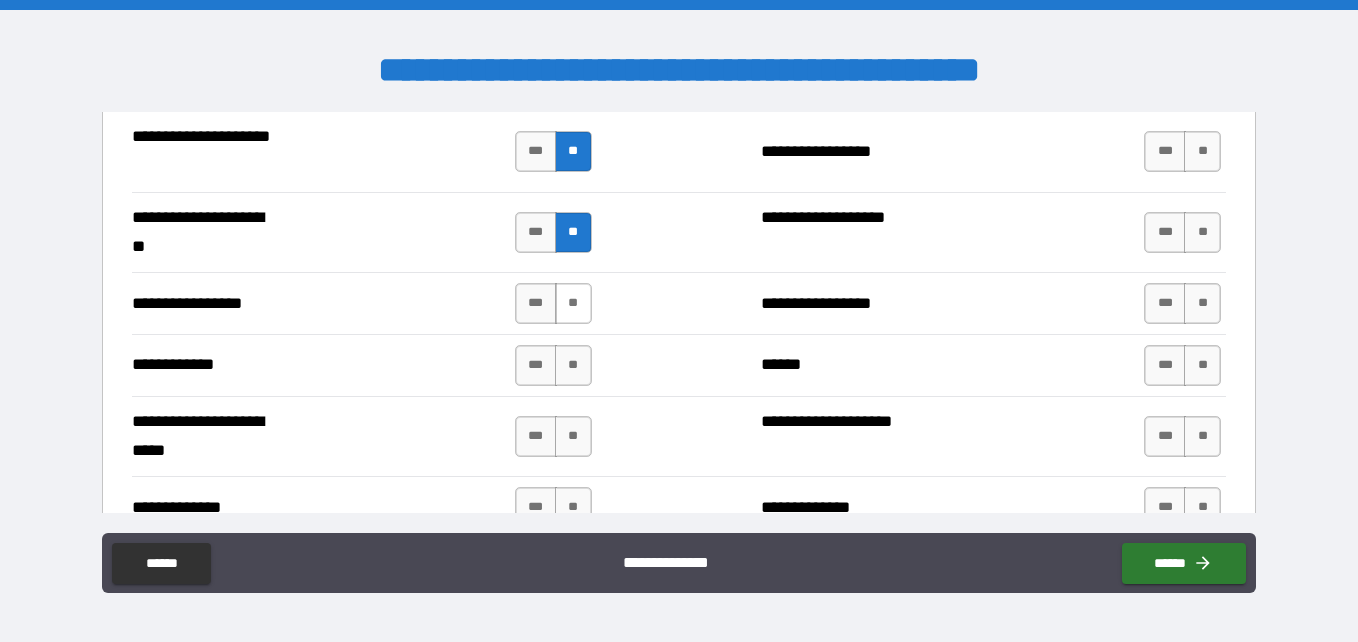 click on "**" at bounding box center (573, 303) 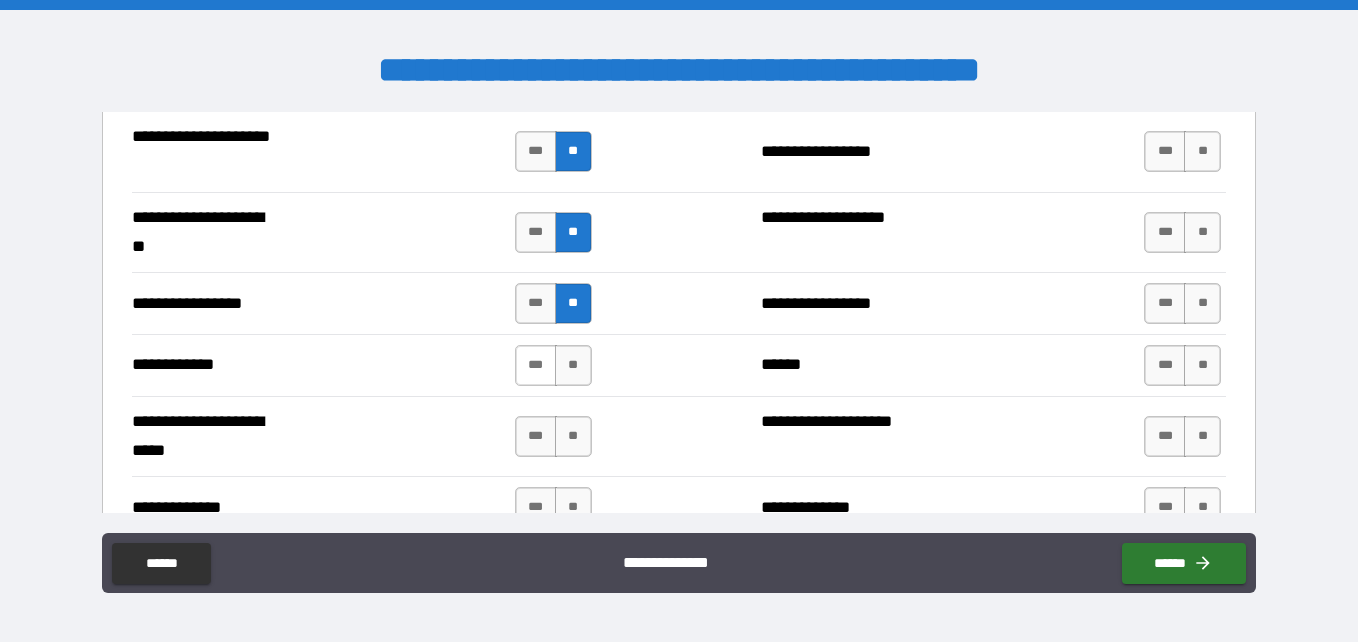 click on "***" at bounding box center (536, 365) 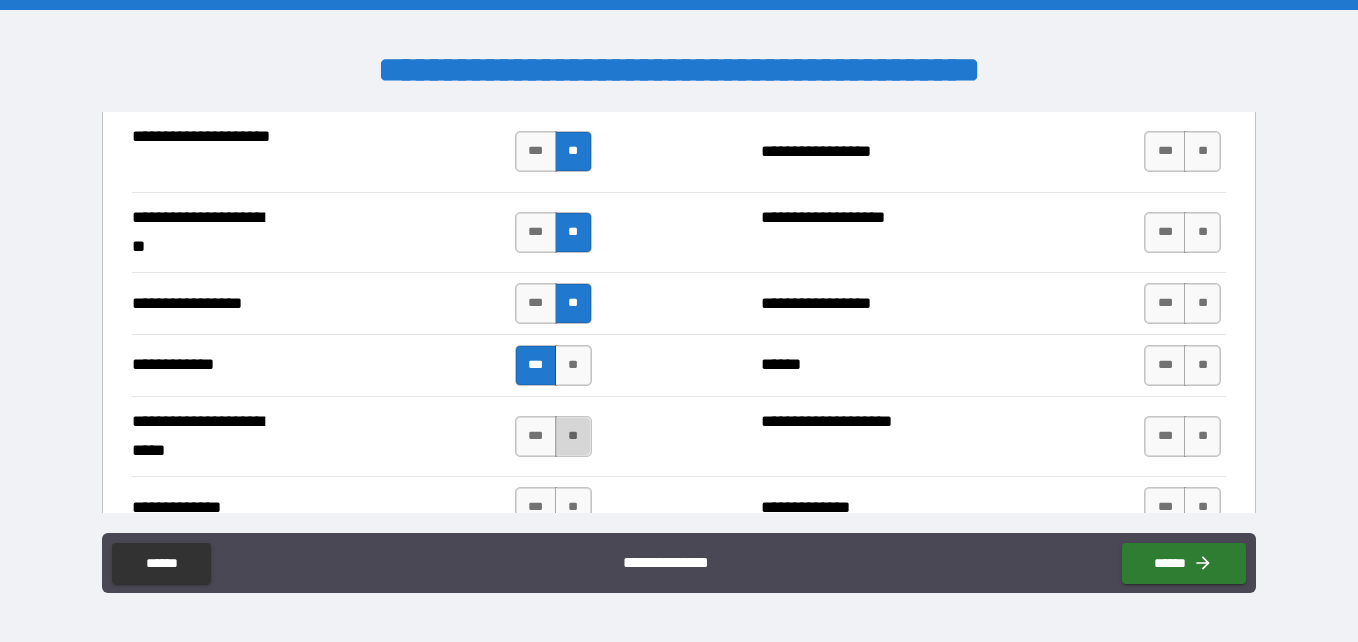 click on "**" at bounding box center (573, 436) 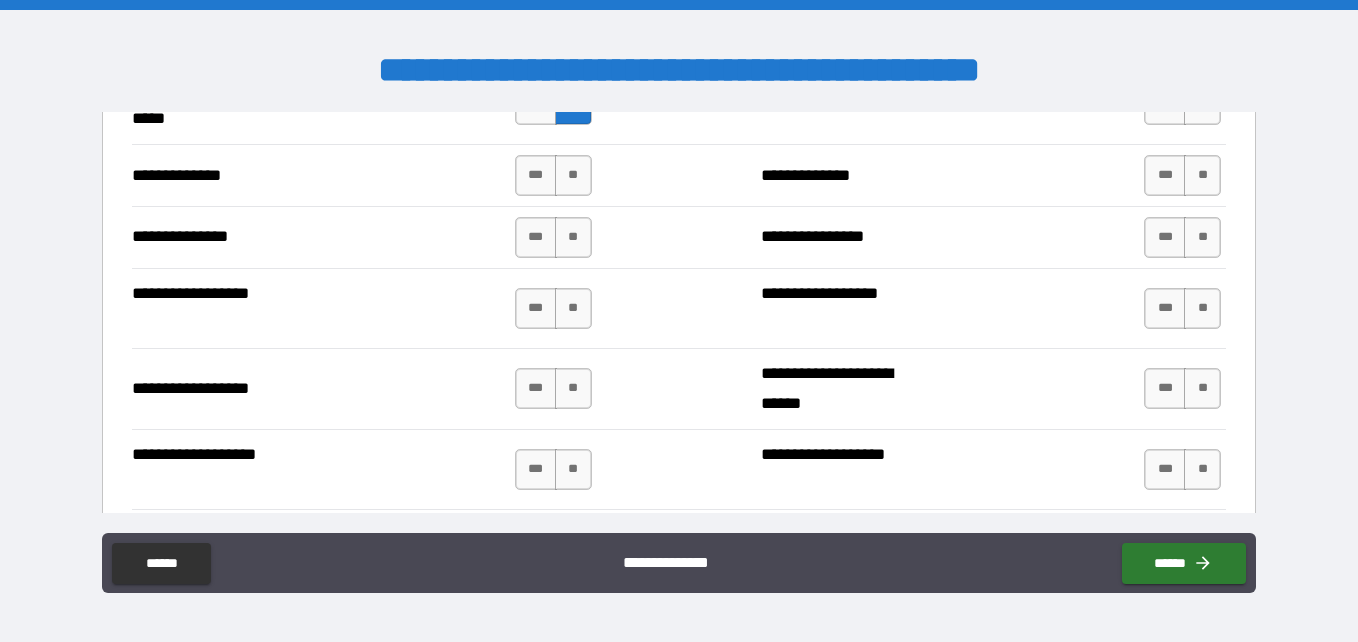 scroll, scrollTop: 3504, scrollLeft: 0, axis: vertical 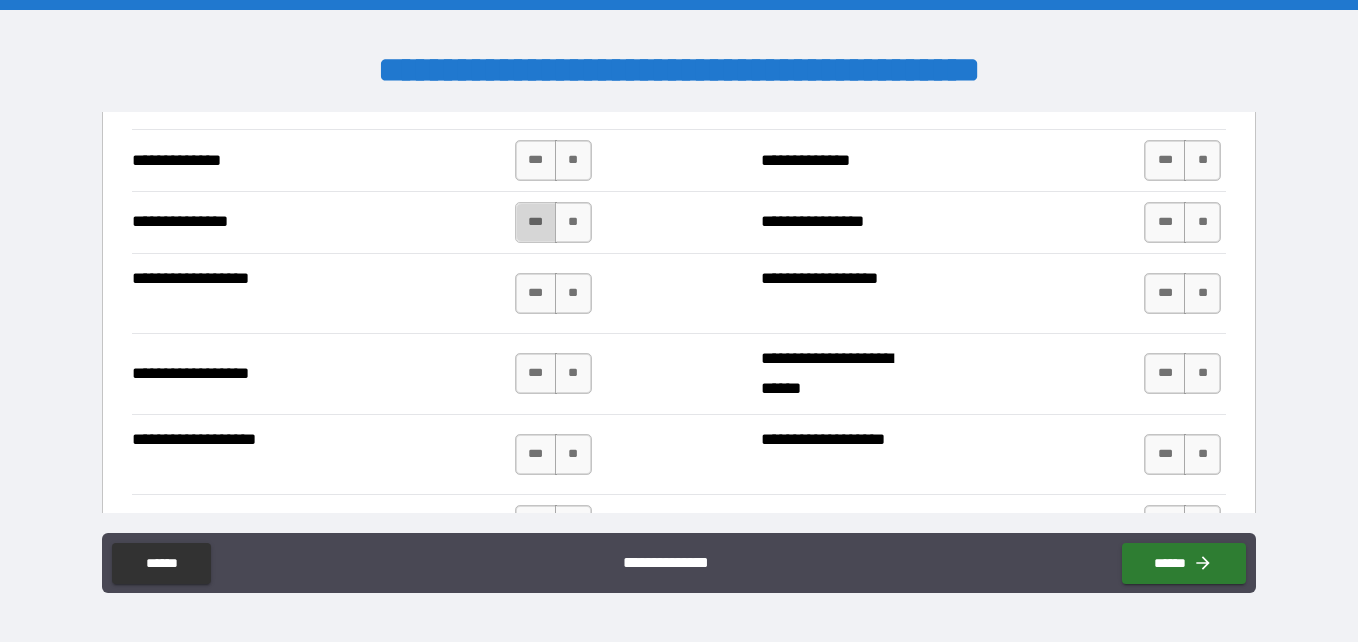click on "***" at bounding box center (536, 222) 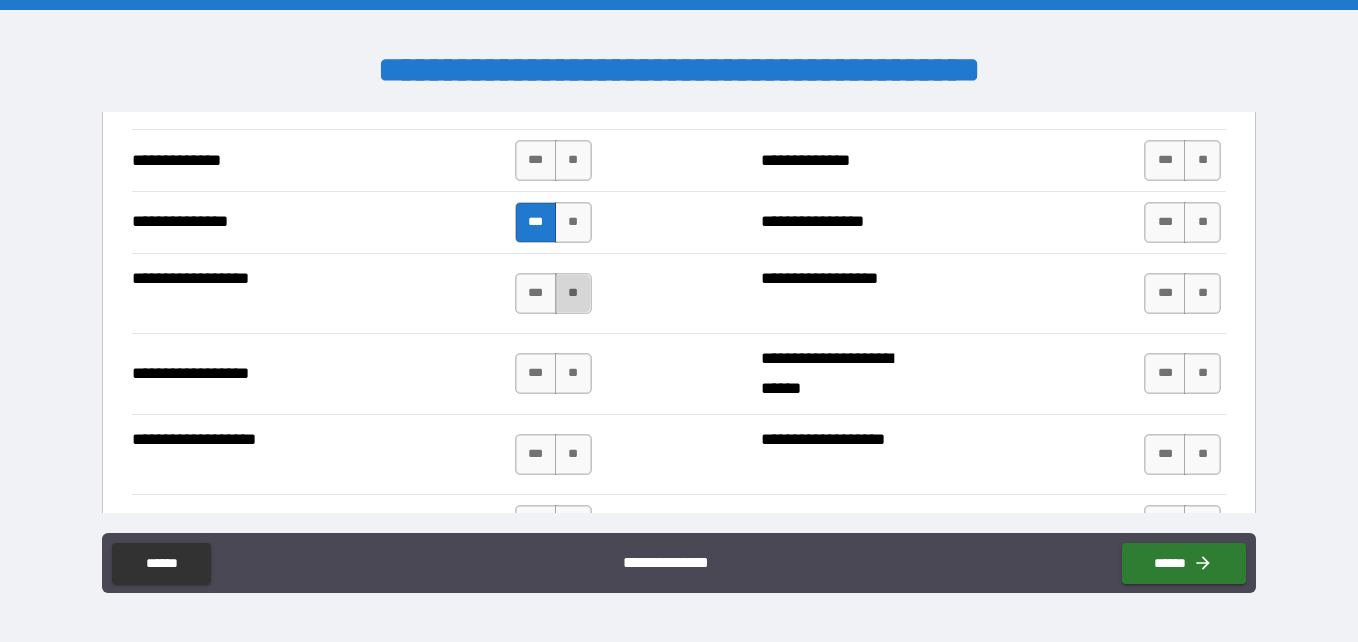 click on "**" at bounding box center [573, 293] 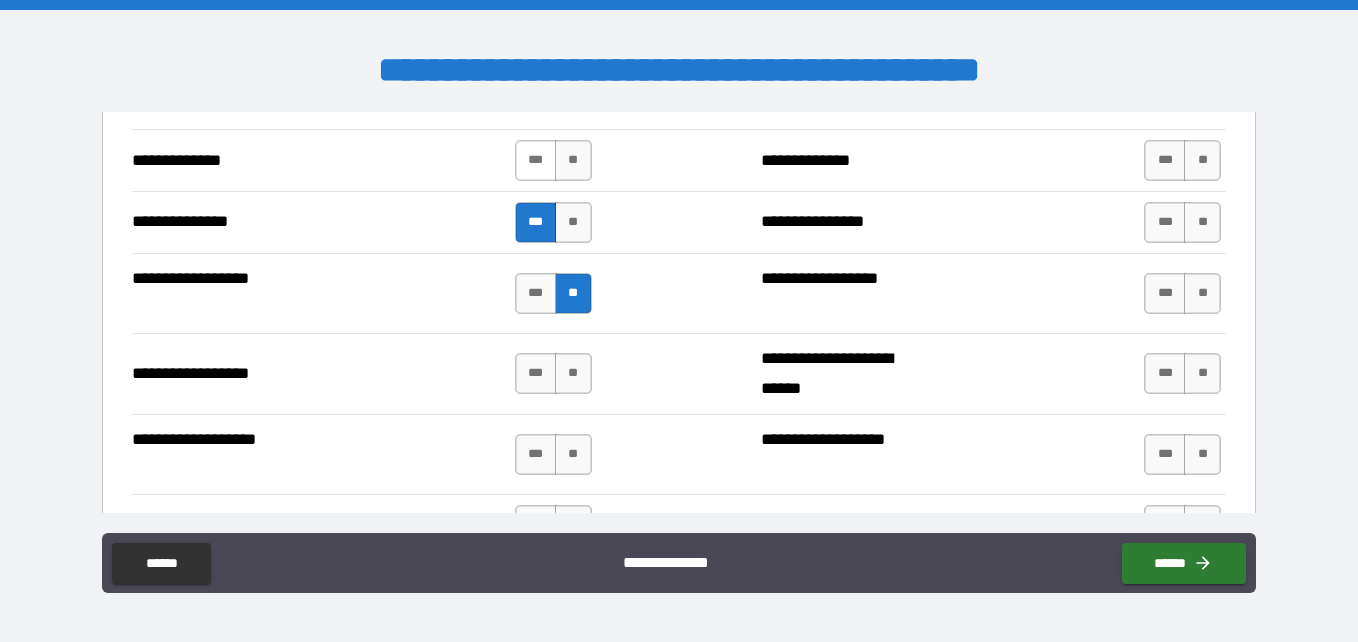 click on "***" at bounding box center [536, 160] 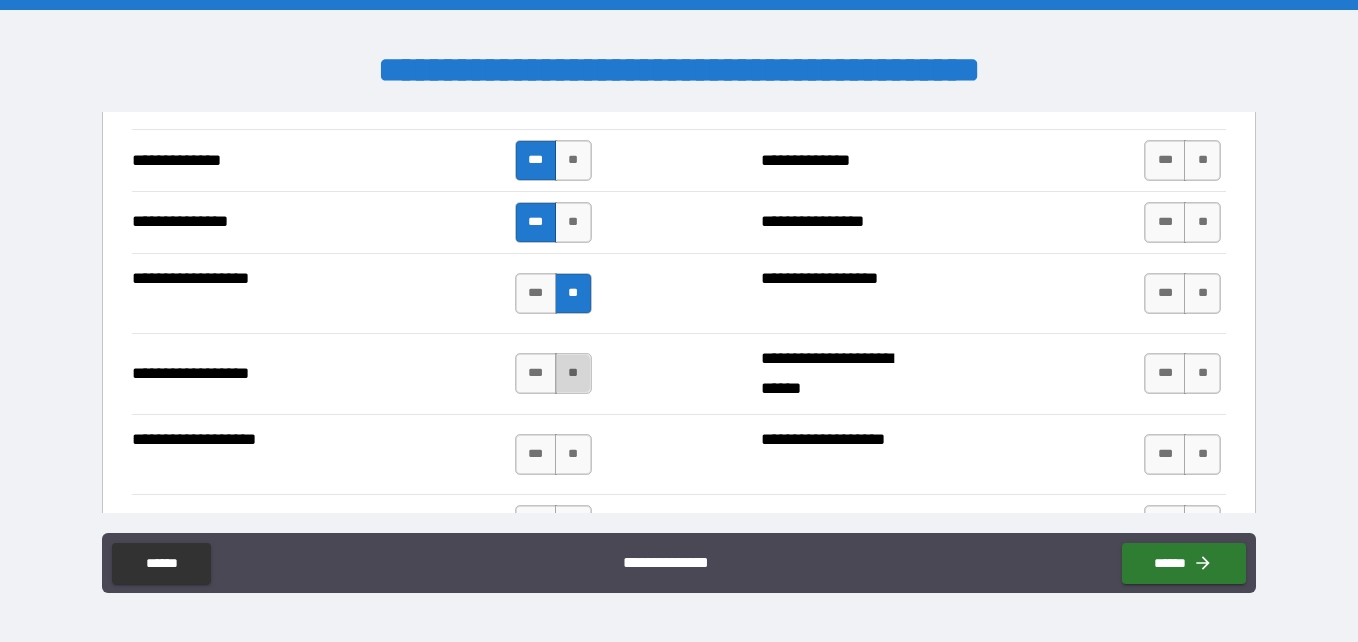 click on "**" at bounding box center (573, 373) 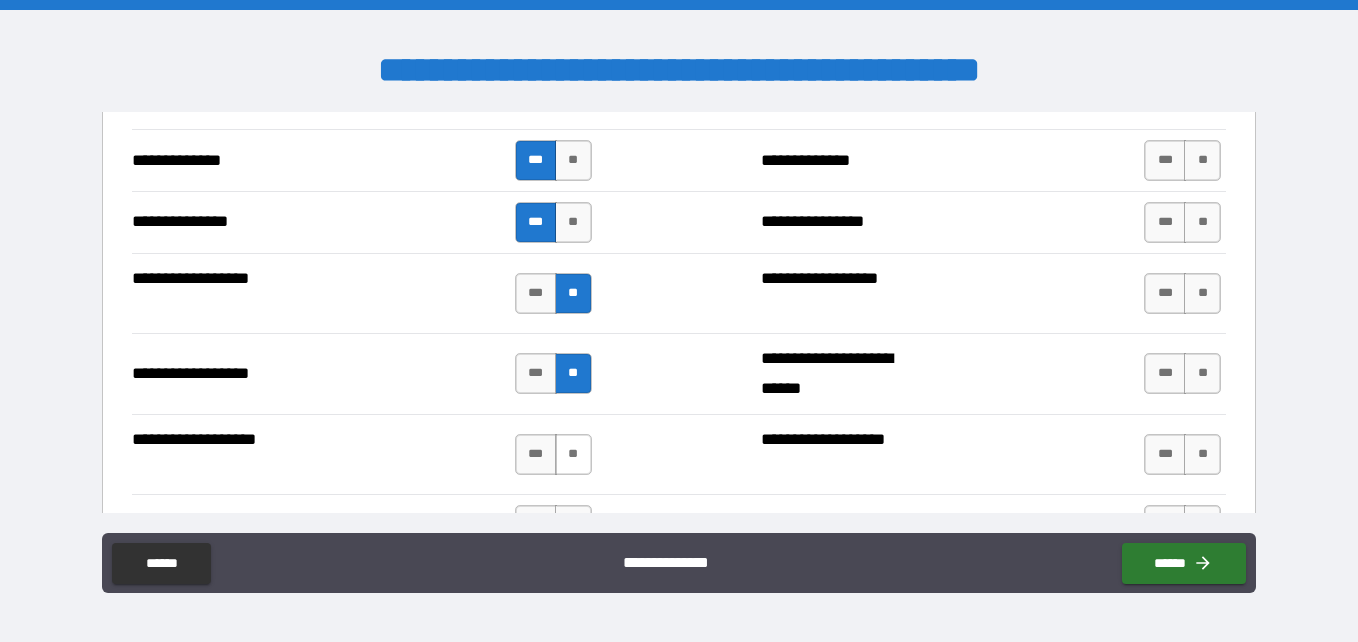 click on "**" at bounding box center (573, 454) 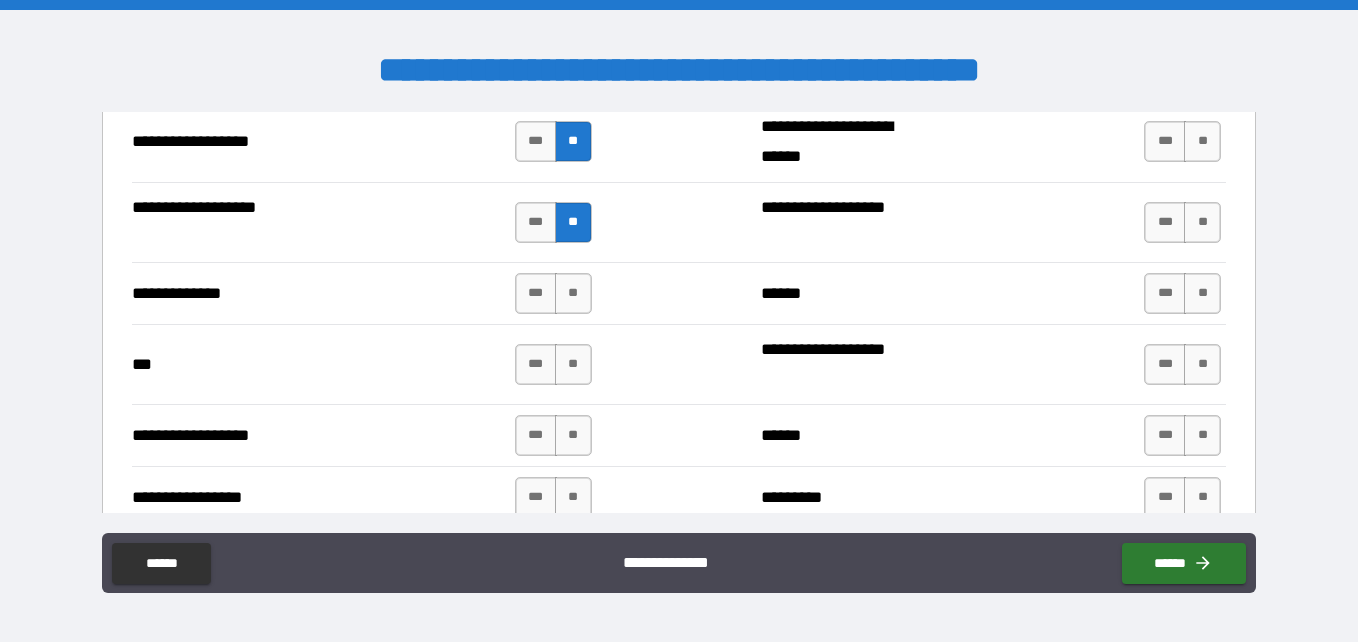 scroll, scrollTop: 3851, scrollLeft: 0, axis: vertical 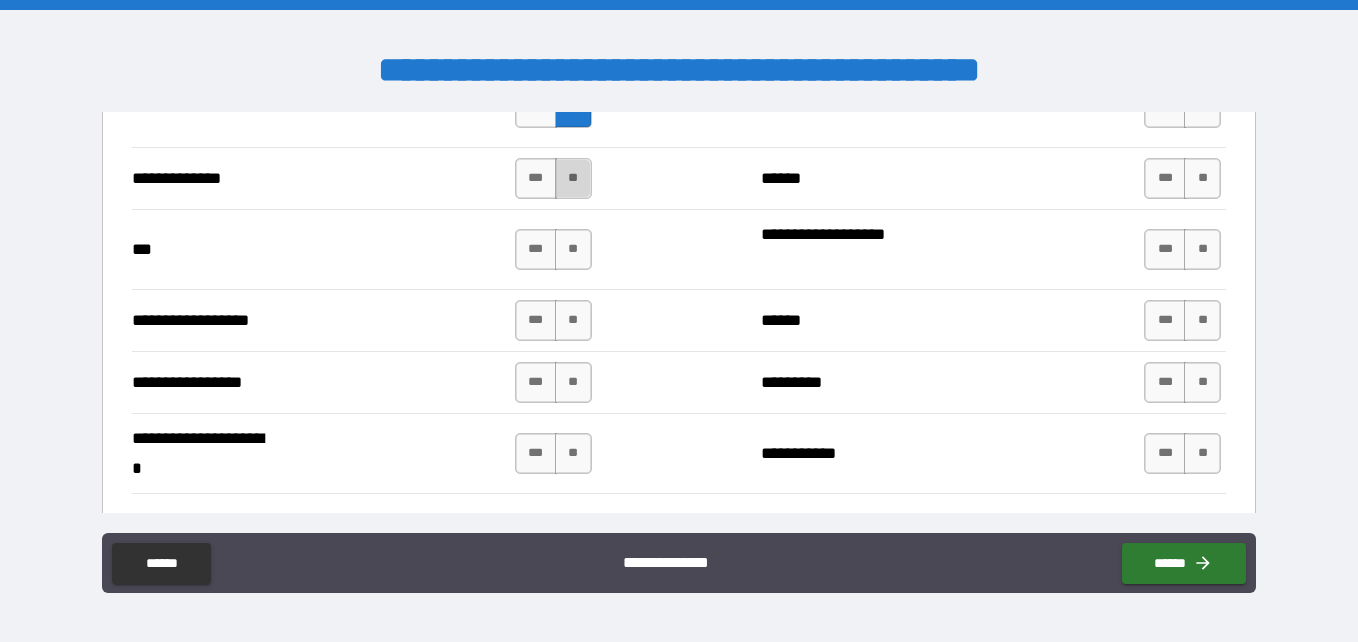 click on "**" at bounding box center (573, 178) 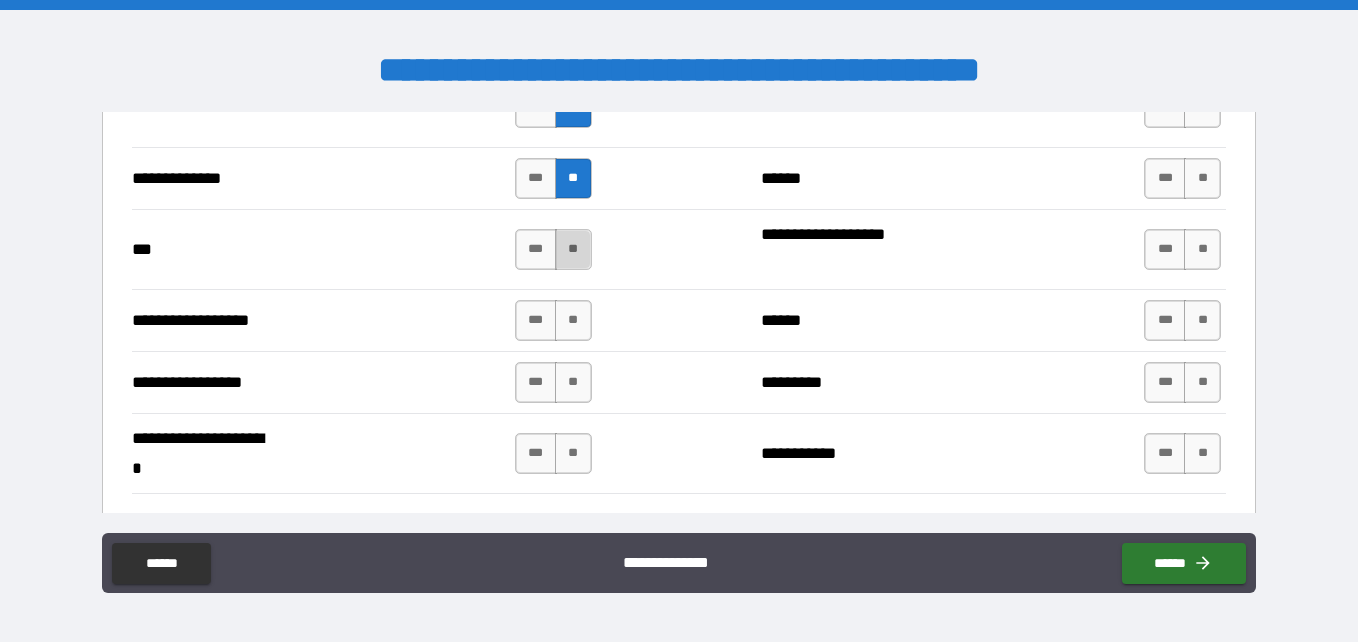 click on "**" at bounding box center [573, 249] 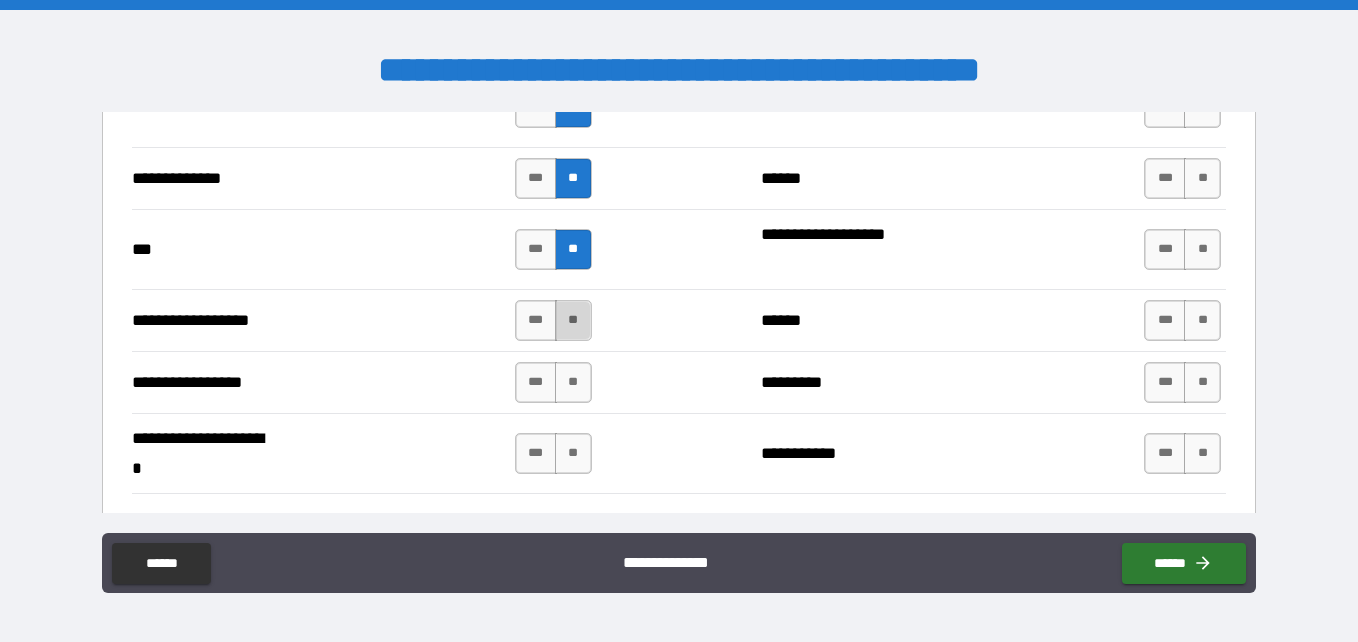 click on "**" at bounding box center (573, 320) 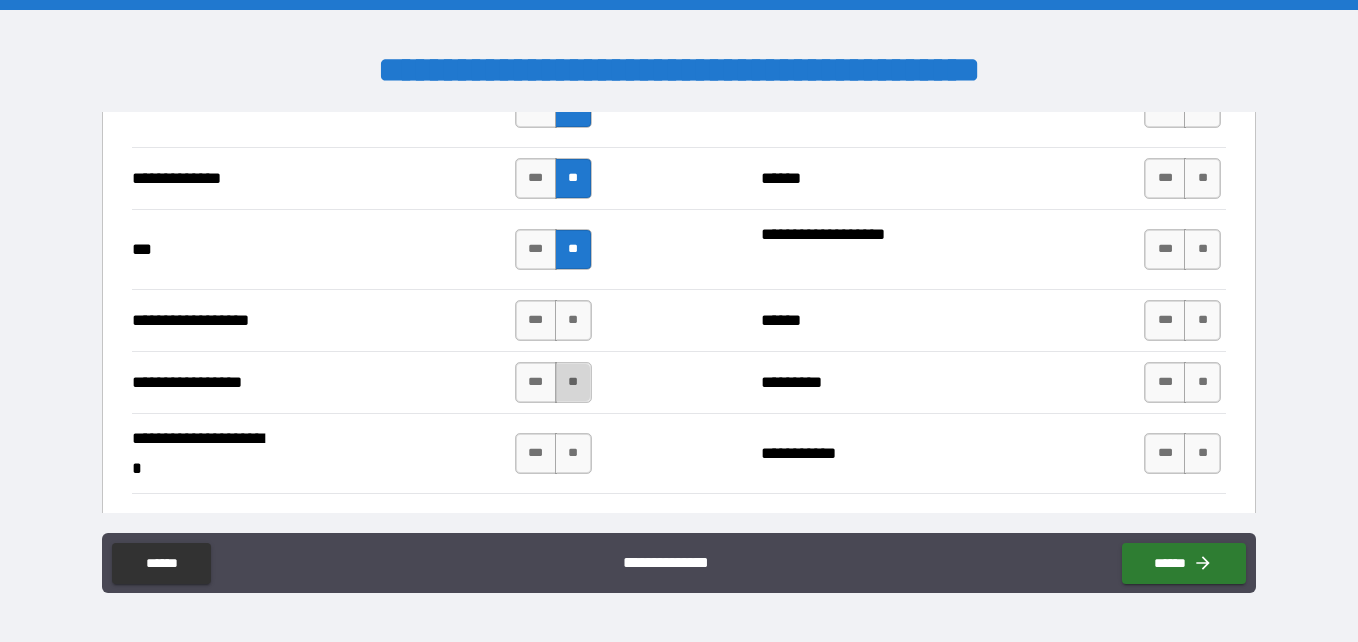 click on "**" at bounding box center [573, 382] 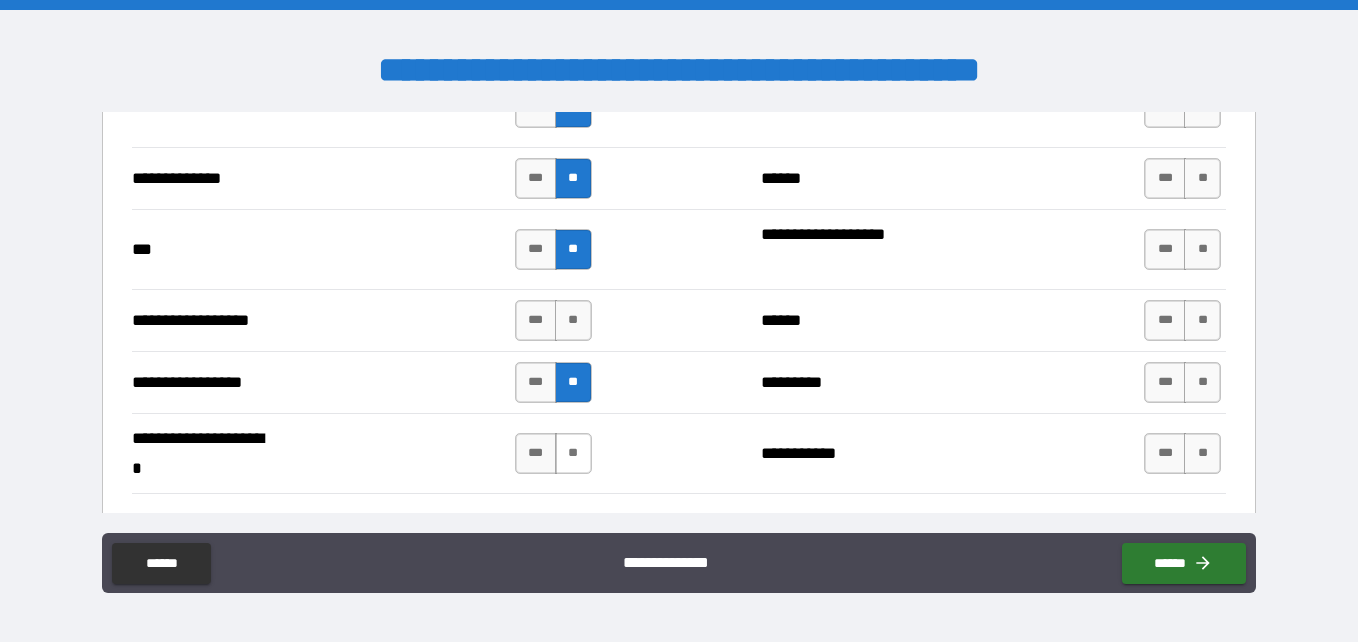 click on "**" at bounding box center [573, 453] 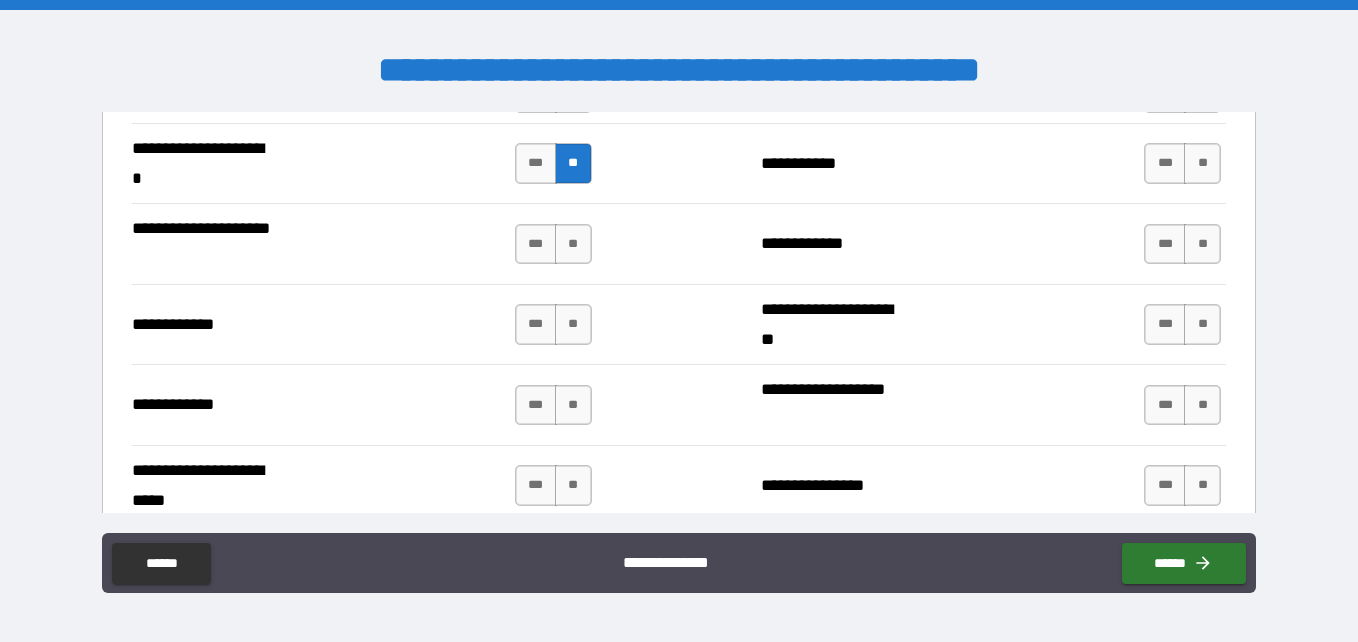 scroll, scrollTop: 4170, scrollLeft: 0, axis: vertical 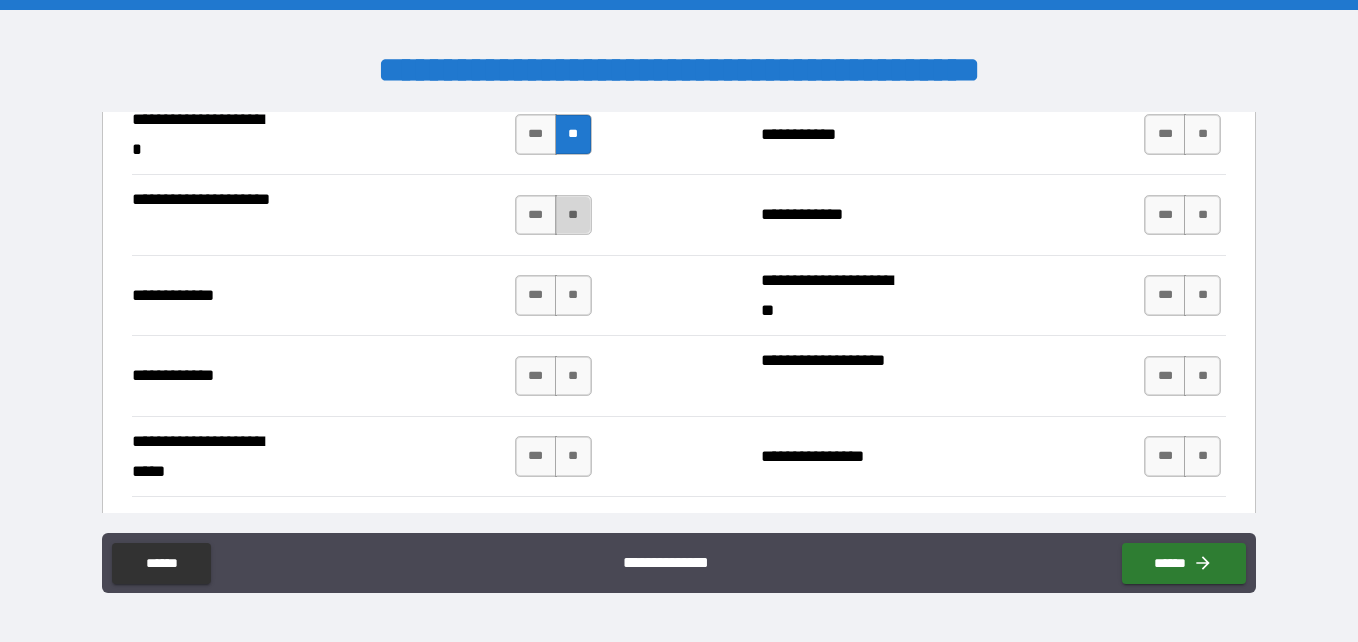 click on "**" at bounding box center [573, 215] 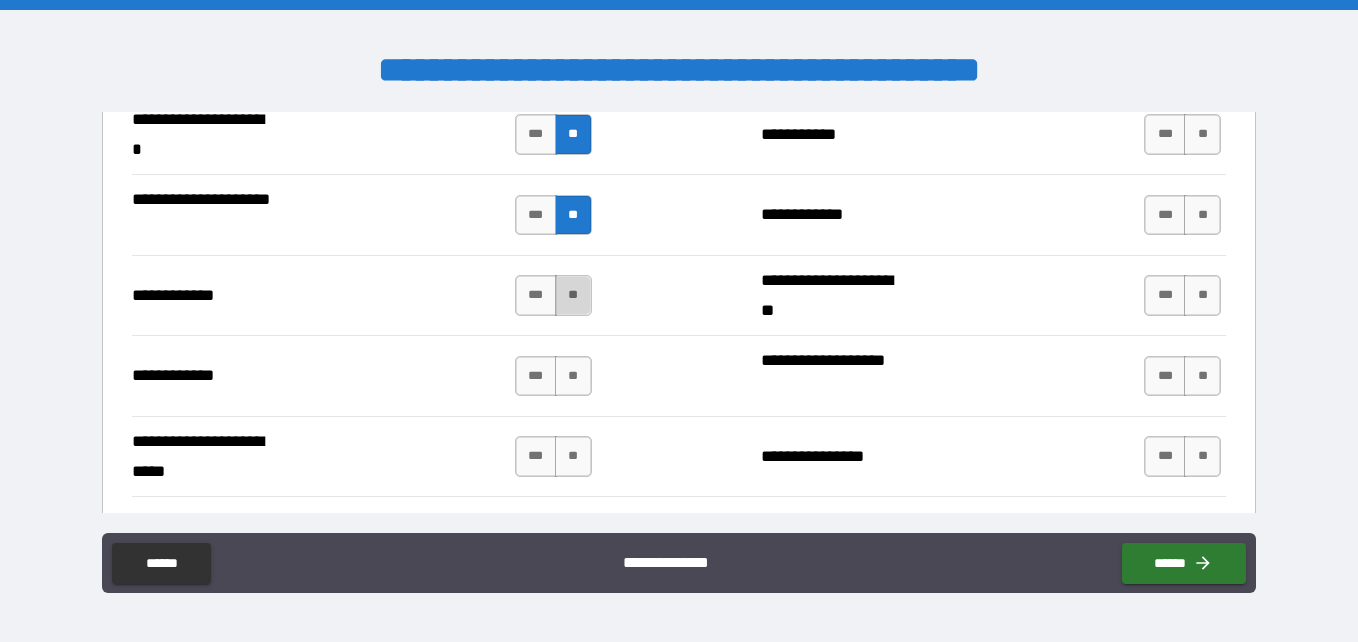 click on "**" at bounding box center (573, 295) 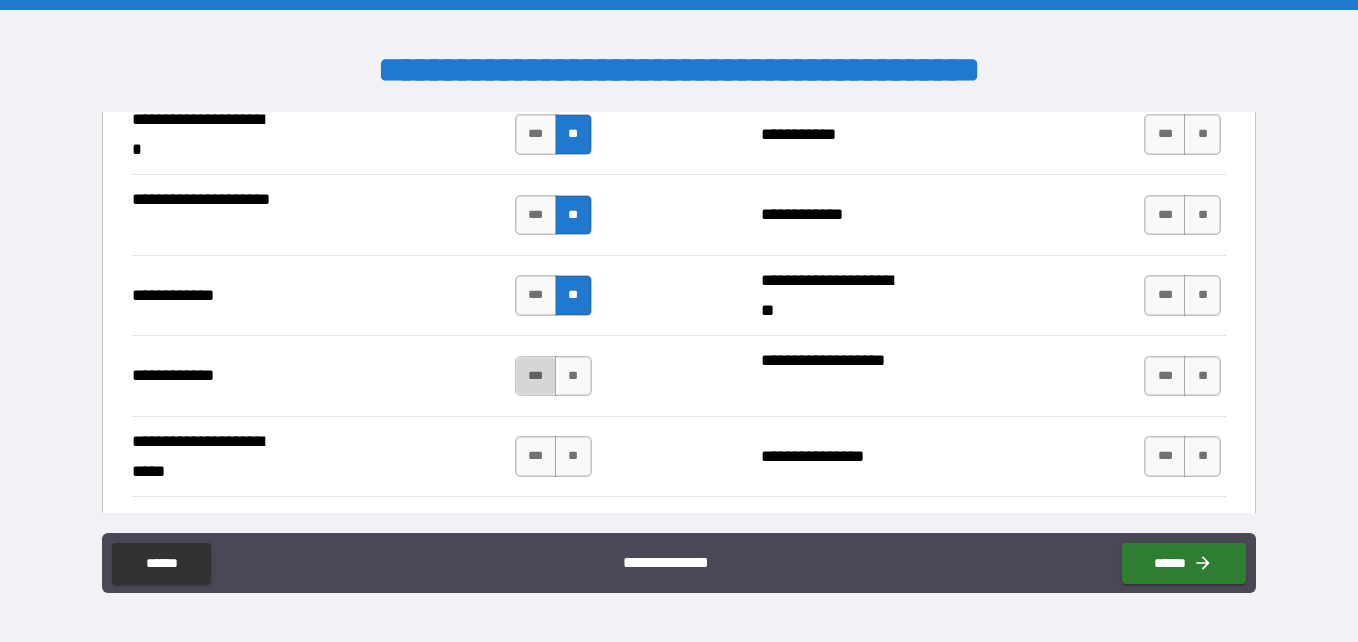 click on "***" at bounding box center (536, 376) 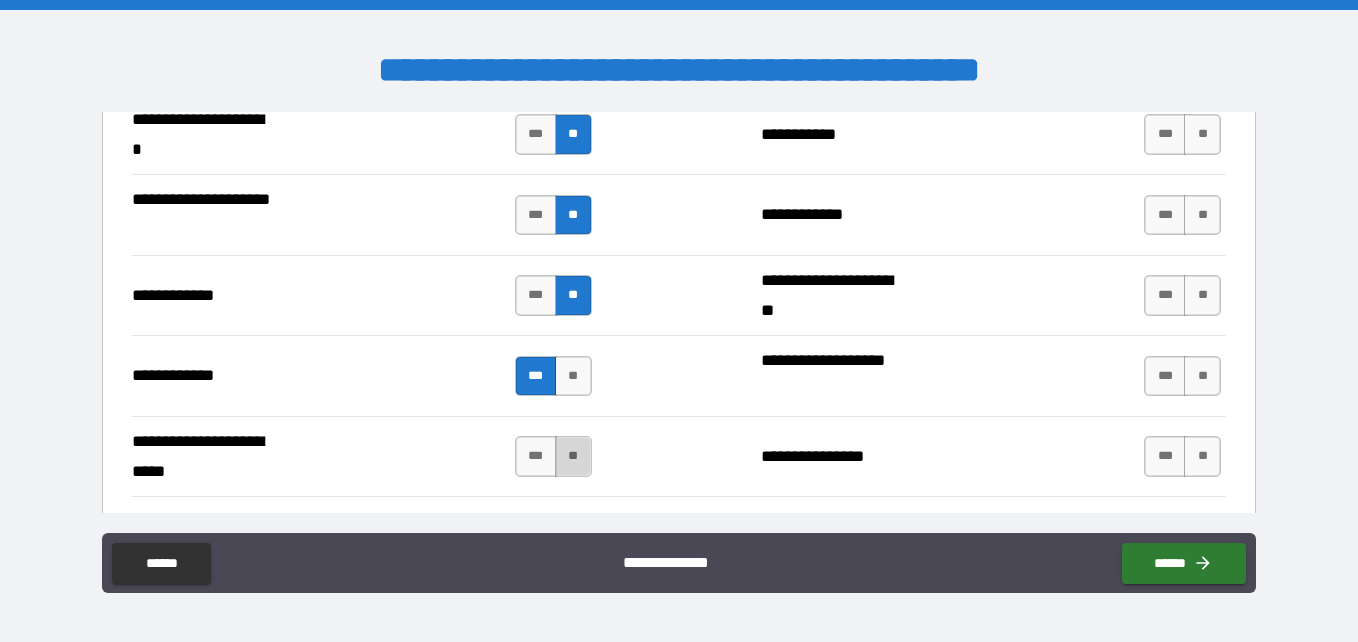 click on "**" at bounding box center (573, 456) 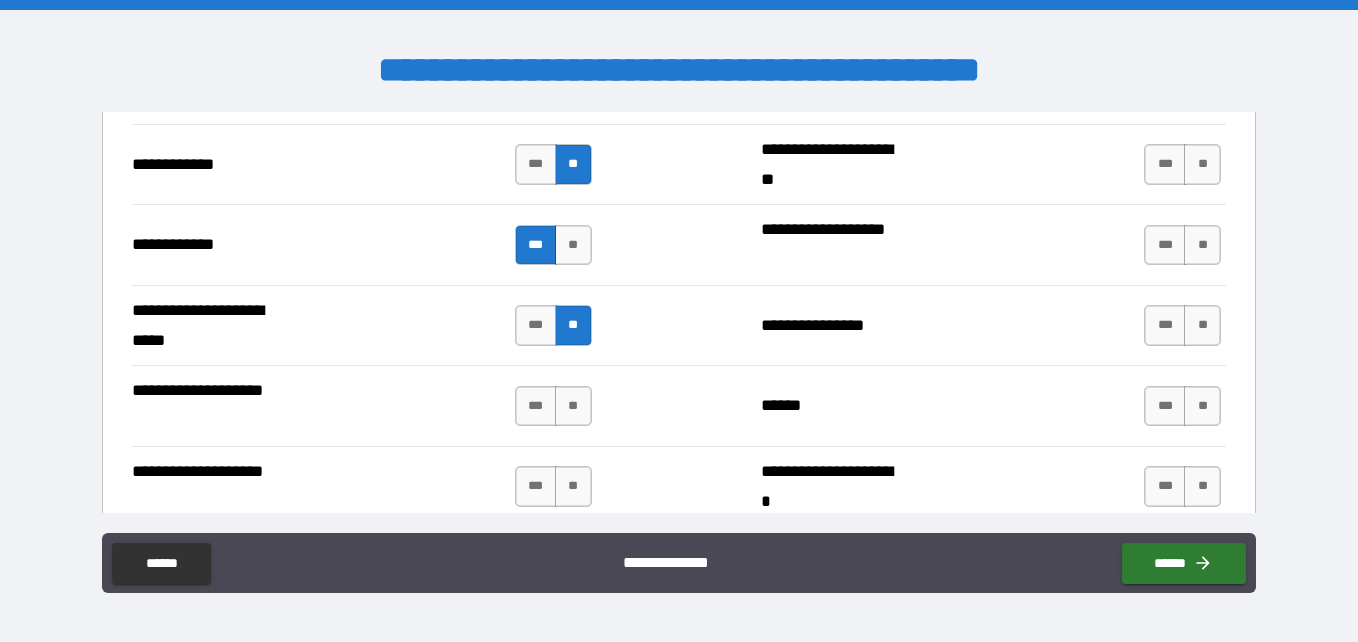 scroll, scrollTop: 4431, scrollLeft: 0, axis: vertical 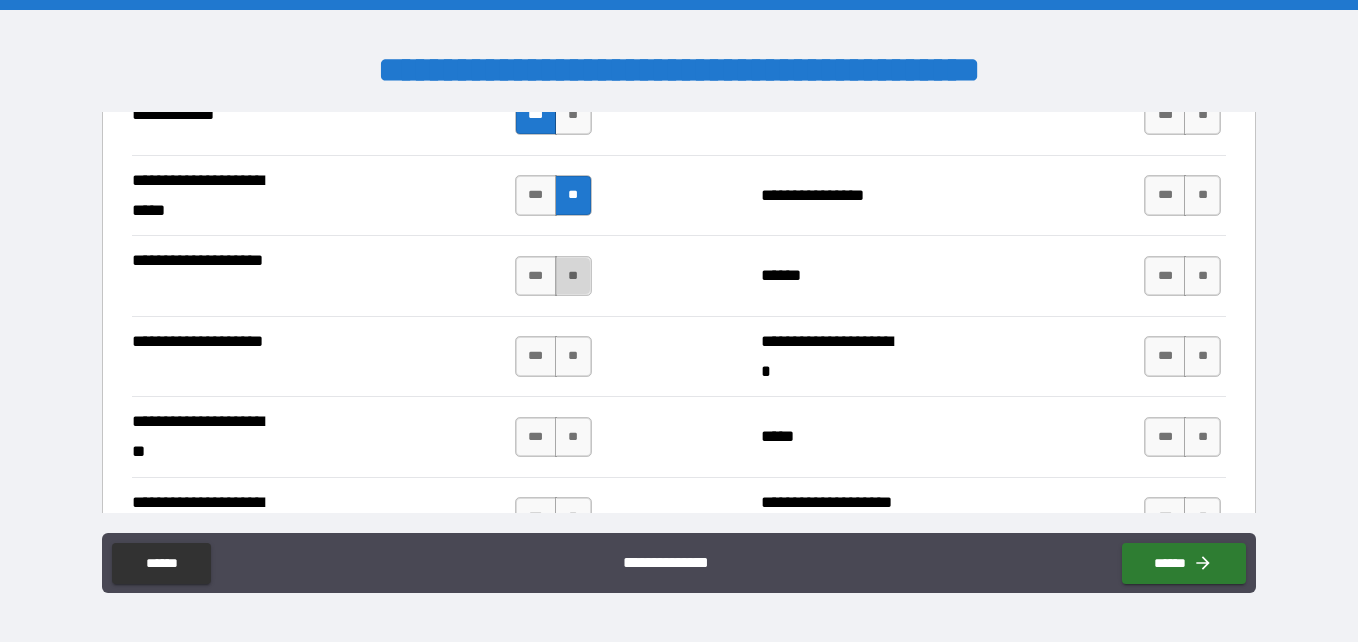 click on "**" at bounding box center [573, 276] 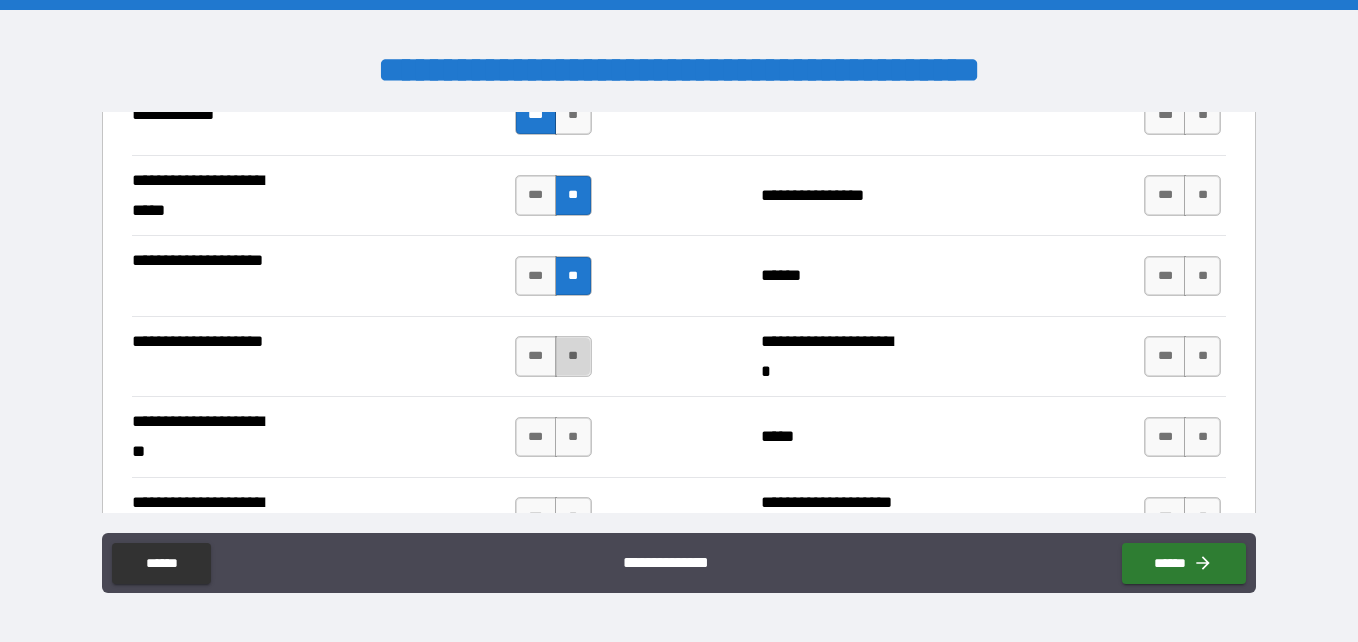 click on "**" at bounding box center (573, 356) 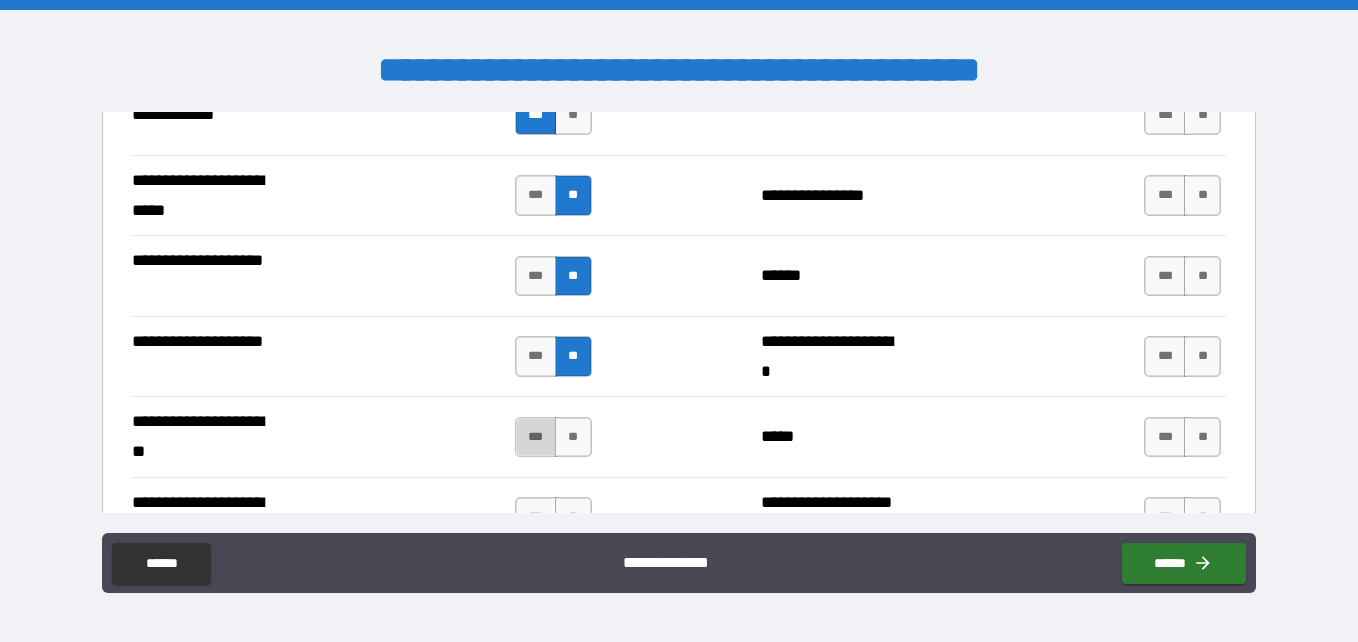 click on "***" at bounding box center [536, 437] 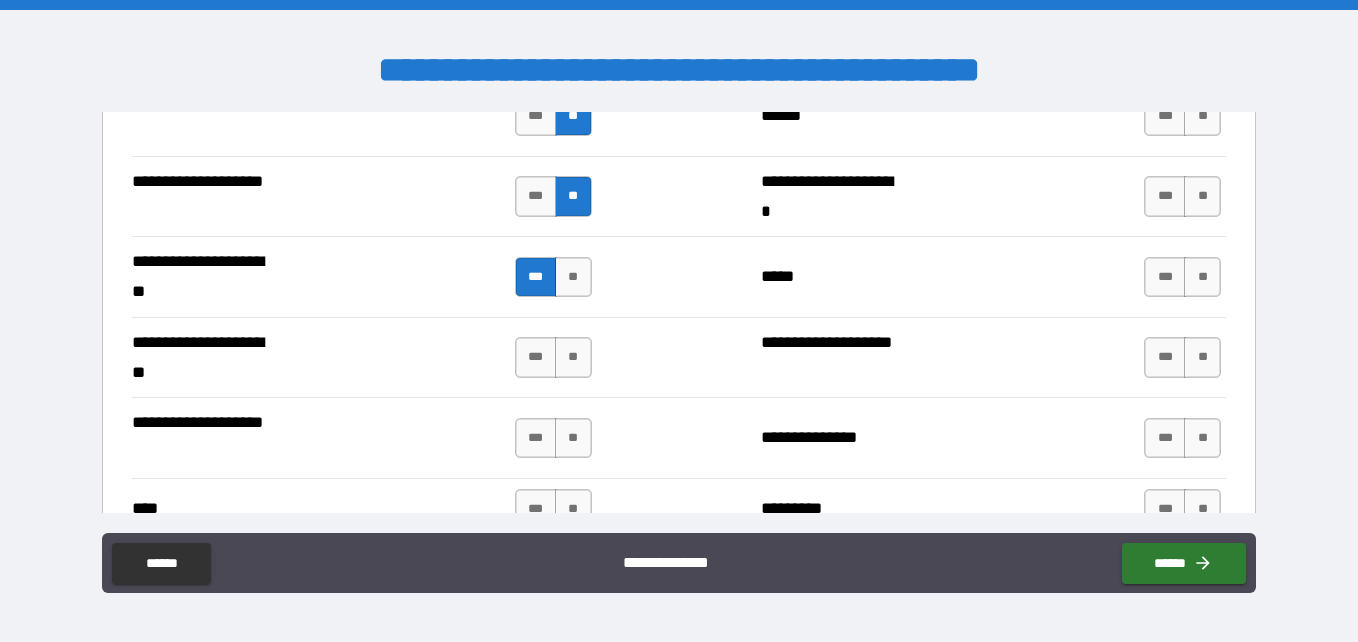 scroll, scrollTop: 4619, scrollLeft: 0, axis: vertical 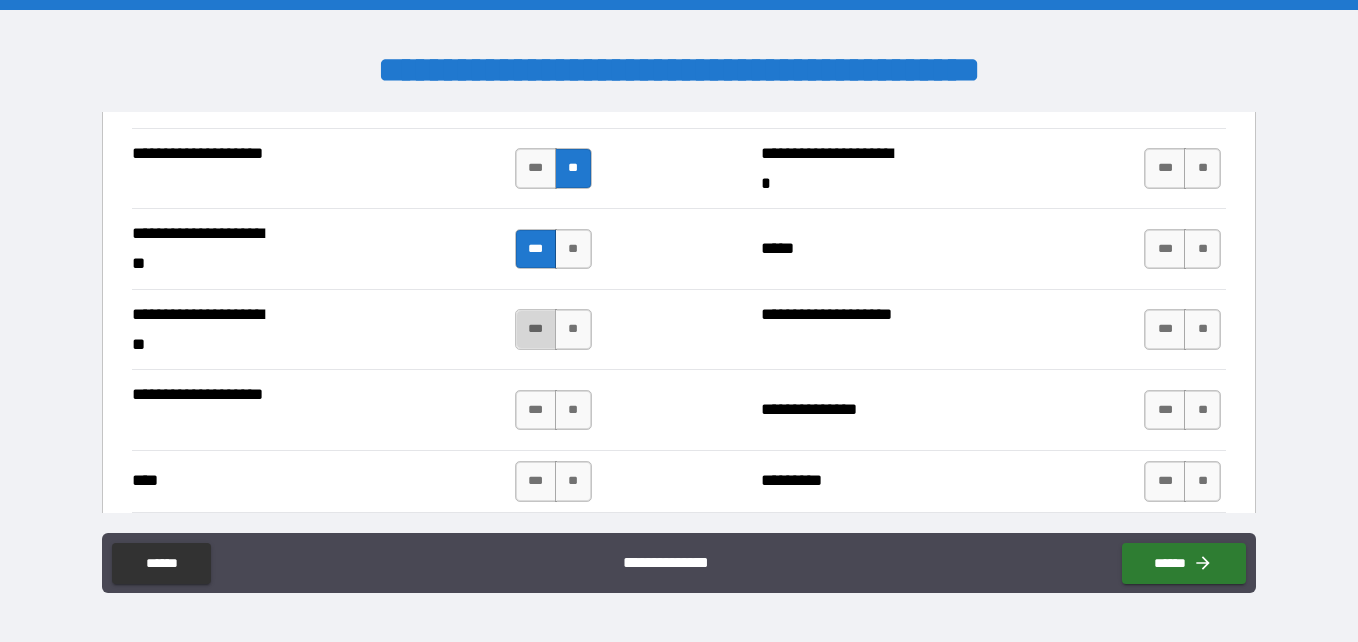 click on "***" at bounding box center (536, 329) 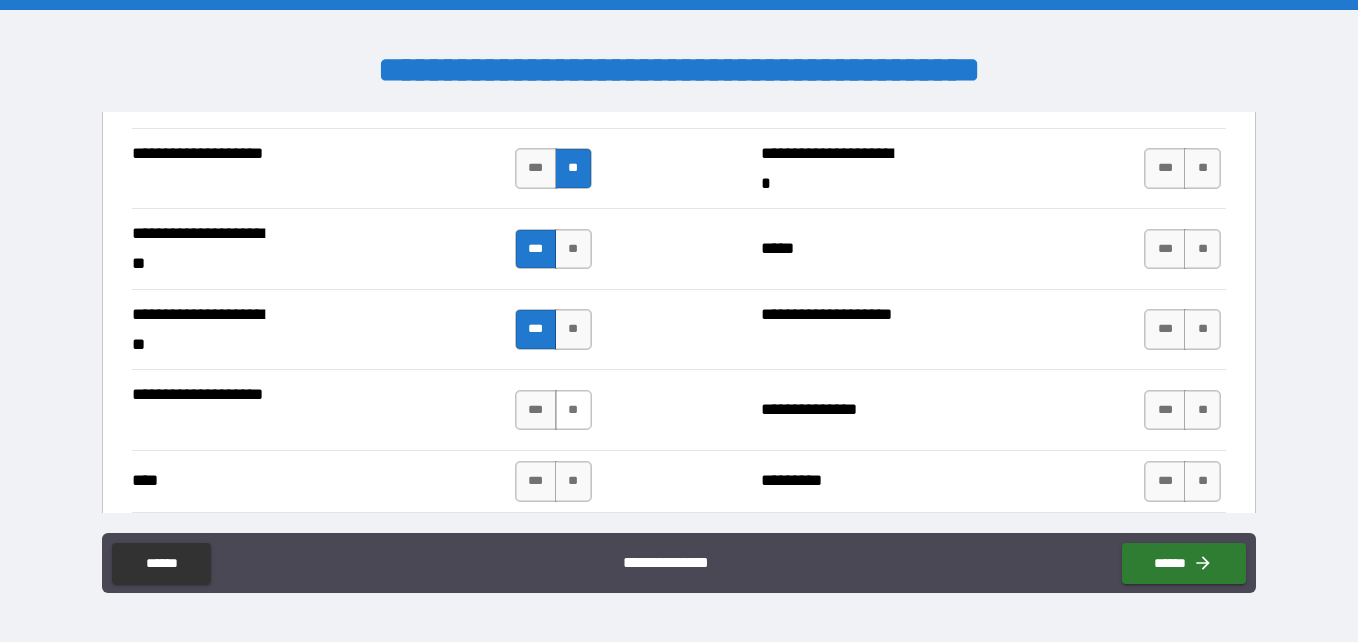 click on "**" at bounding box center [573, 410] 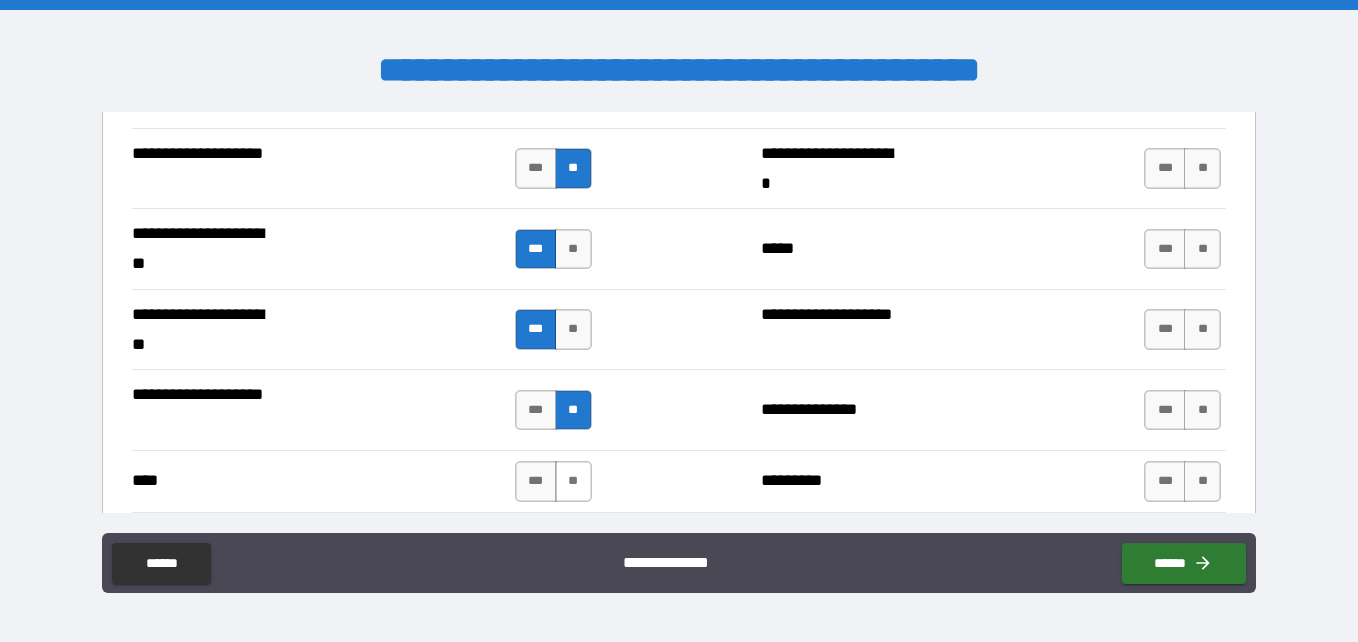 click on "**" at bounding box center [573, 481] 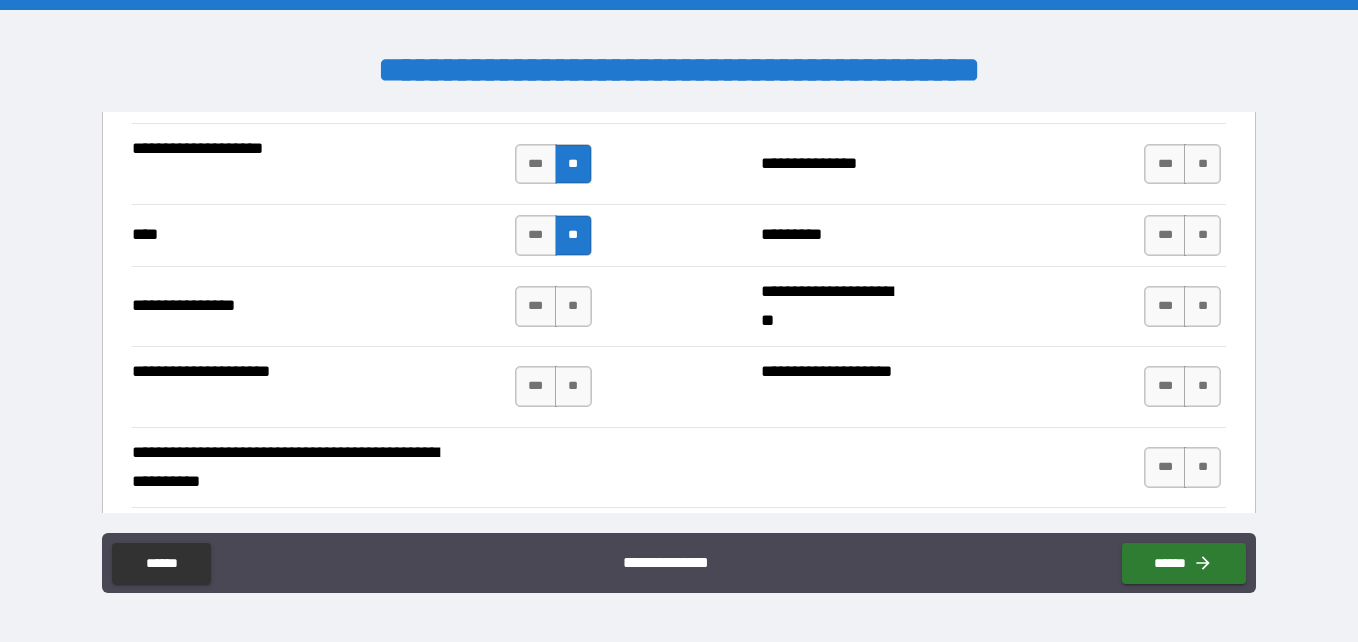 scroll, scrollTop: 4894, scrollLeft: 0, axis: vertical 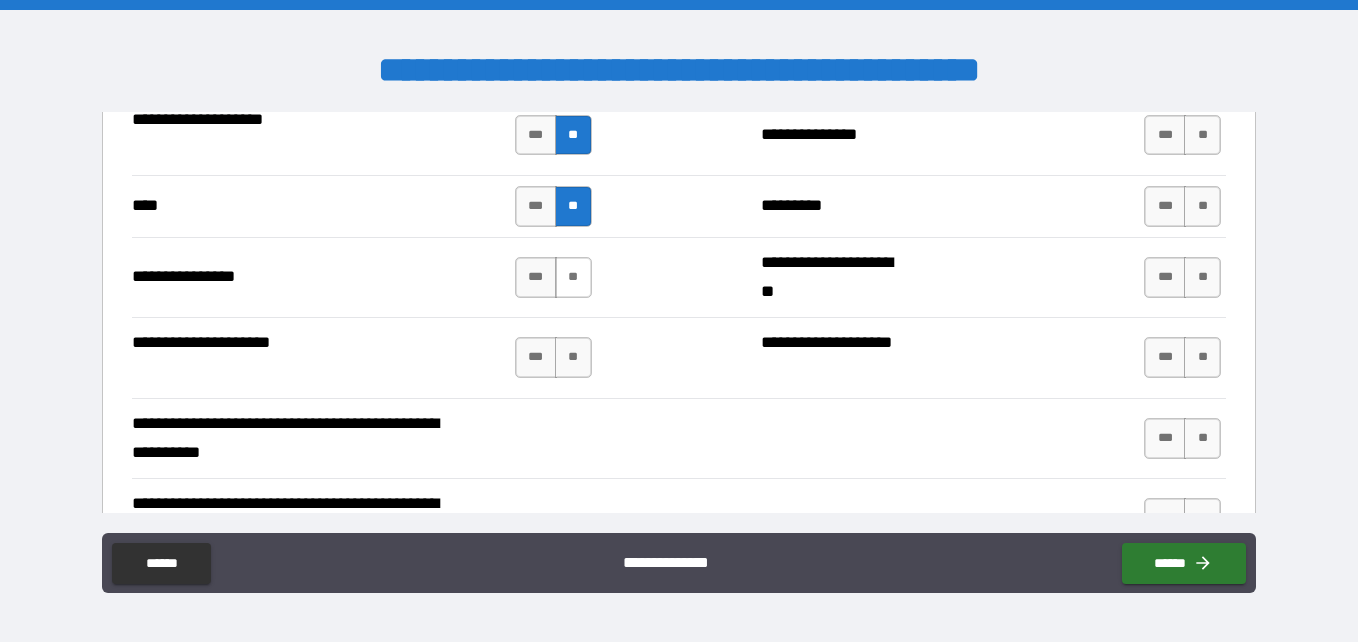 click on "**" at bounding box center (573, 277) 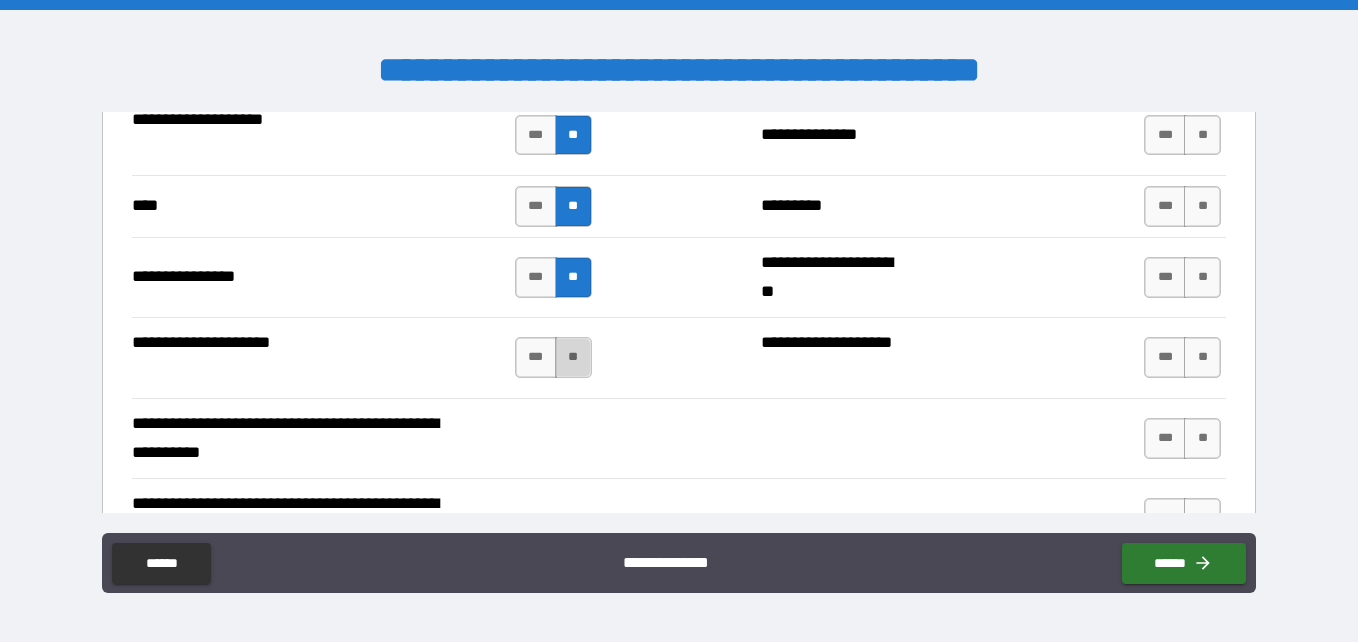 click on "**" at bounding box center (573, 357) 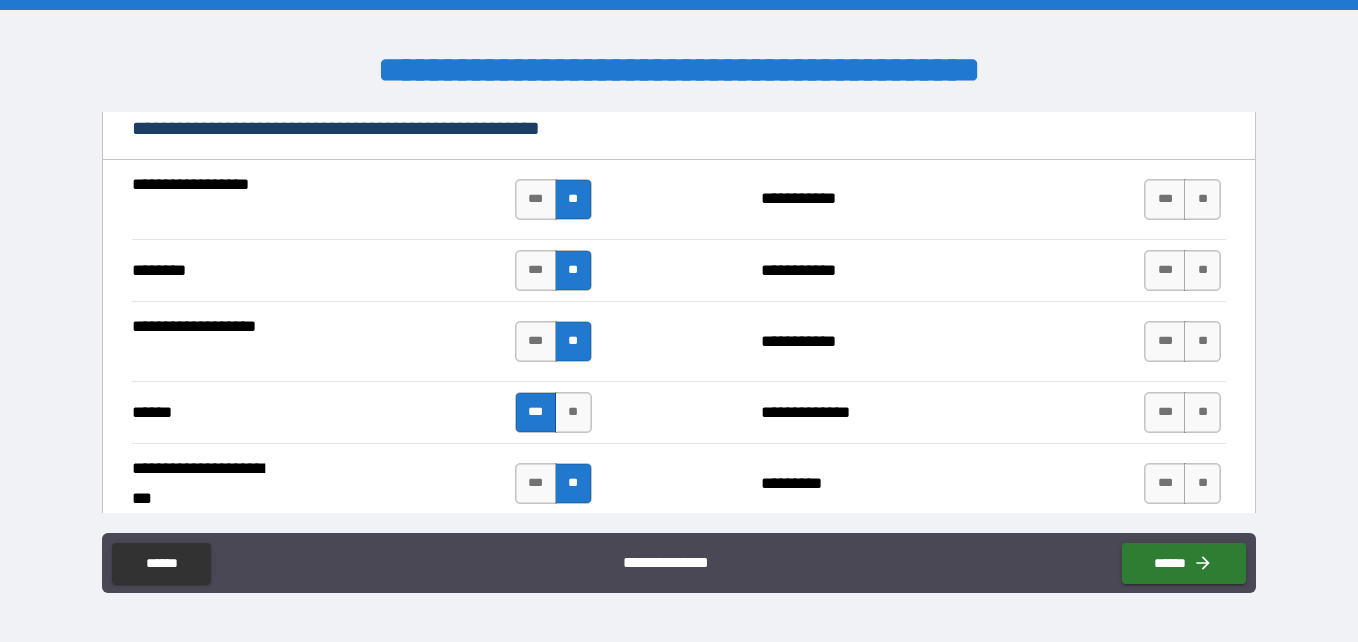 scroll, scrollTop: 2679, scrollLeft: 0, axis: vertical 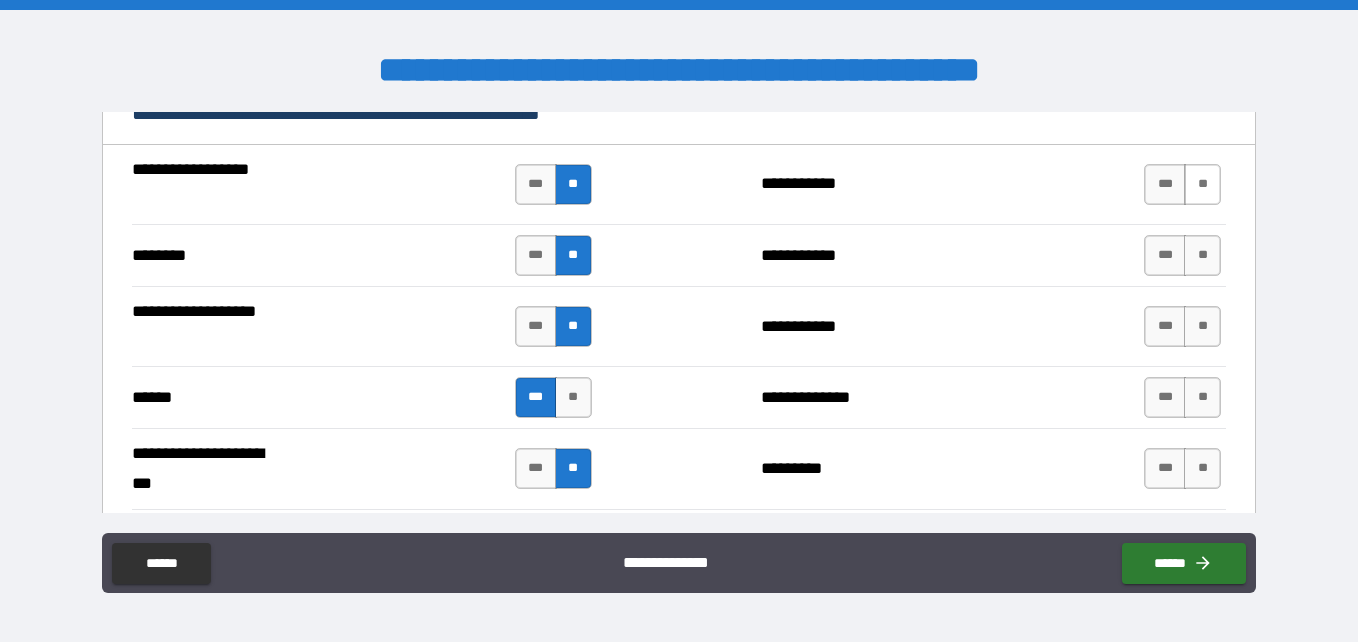 click on "**" at bounding box center [1202, 184] 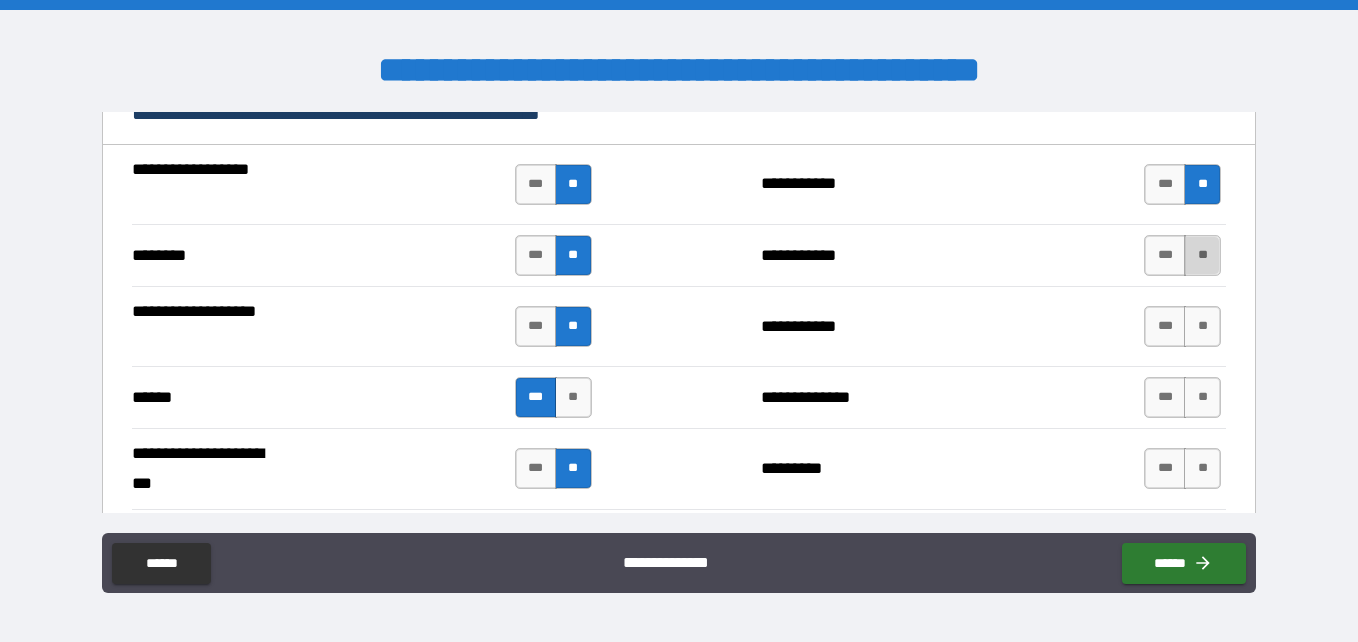 click on "**" at bounding box center [1202, 255] 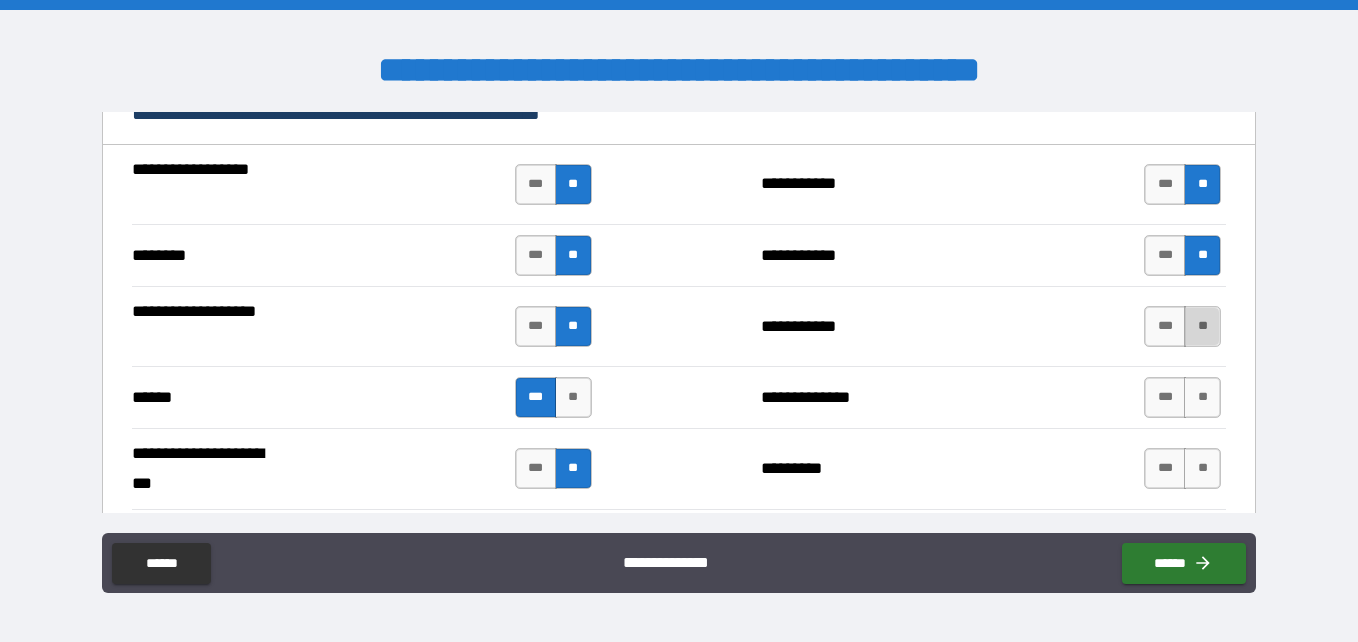 click on "**" at bounding box center [1202, 326] 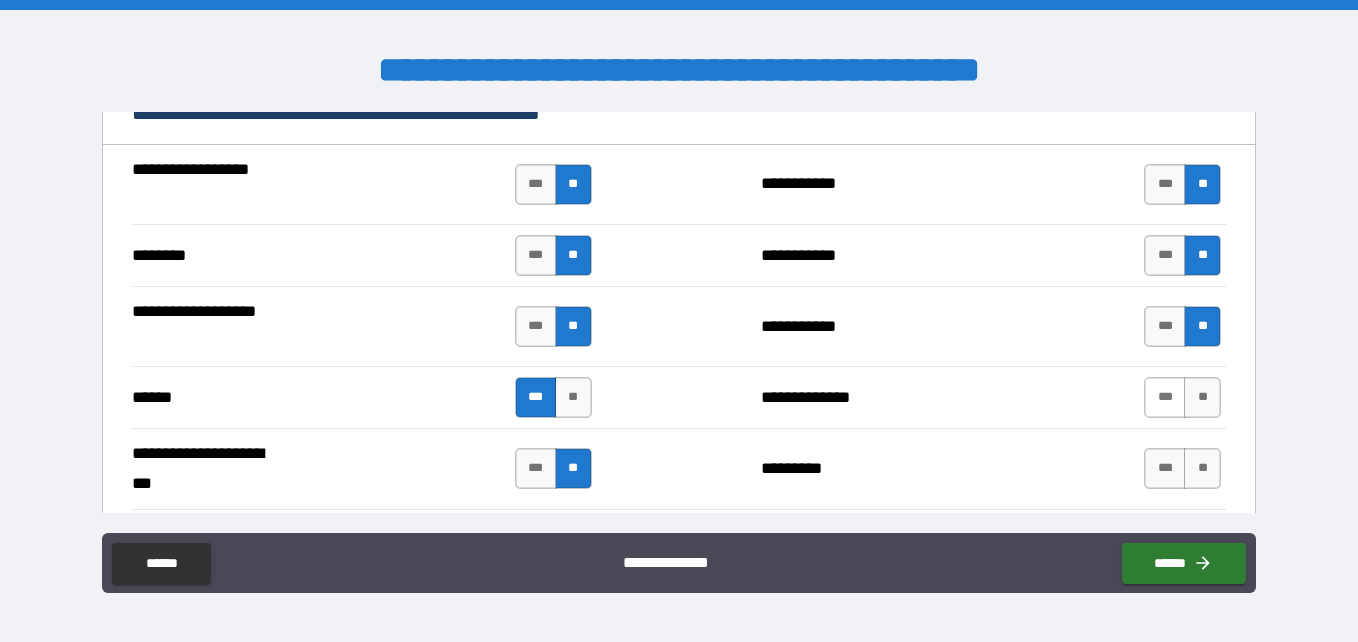 click on "***" at bounding box center (1165, 397) 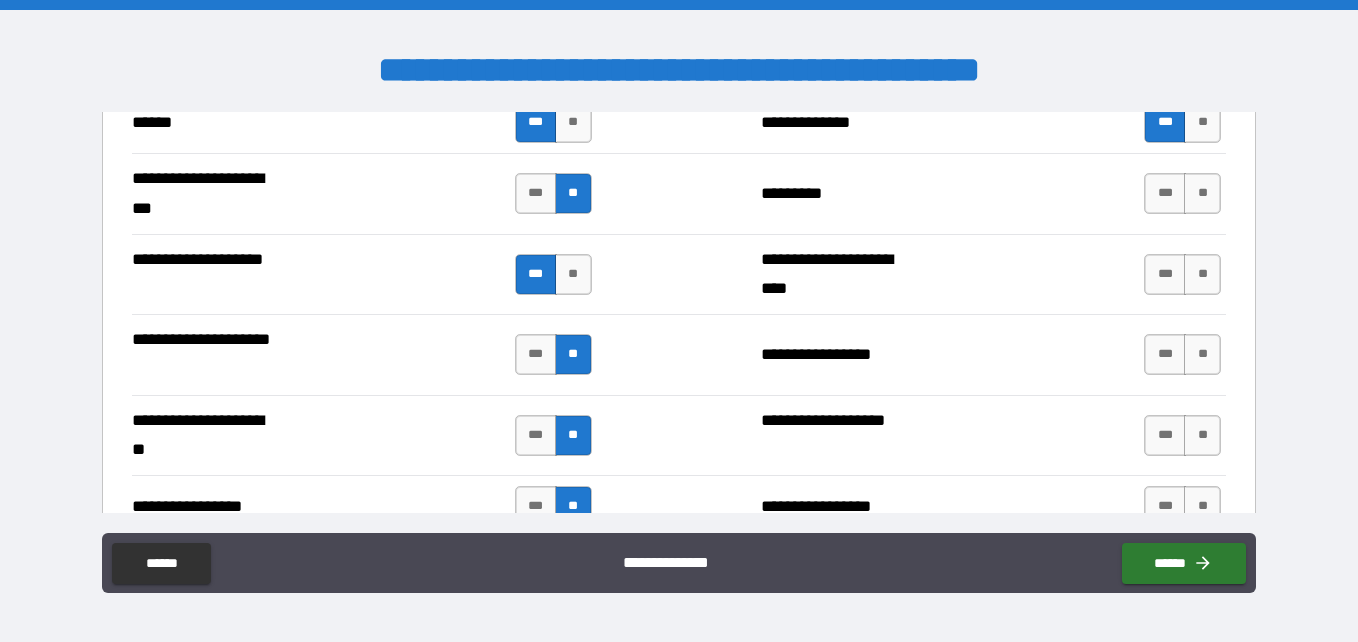 scroll, scrollTop: 2983, scrollLeft: 0, axis: vertical 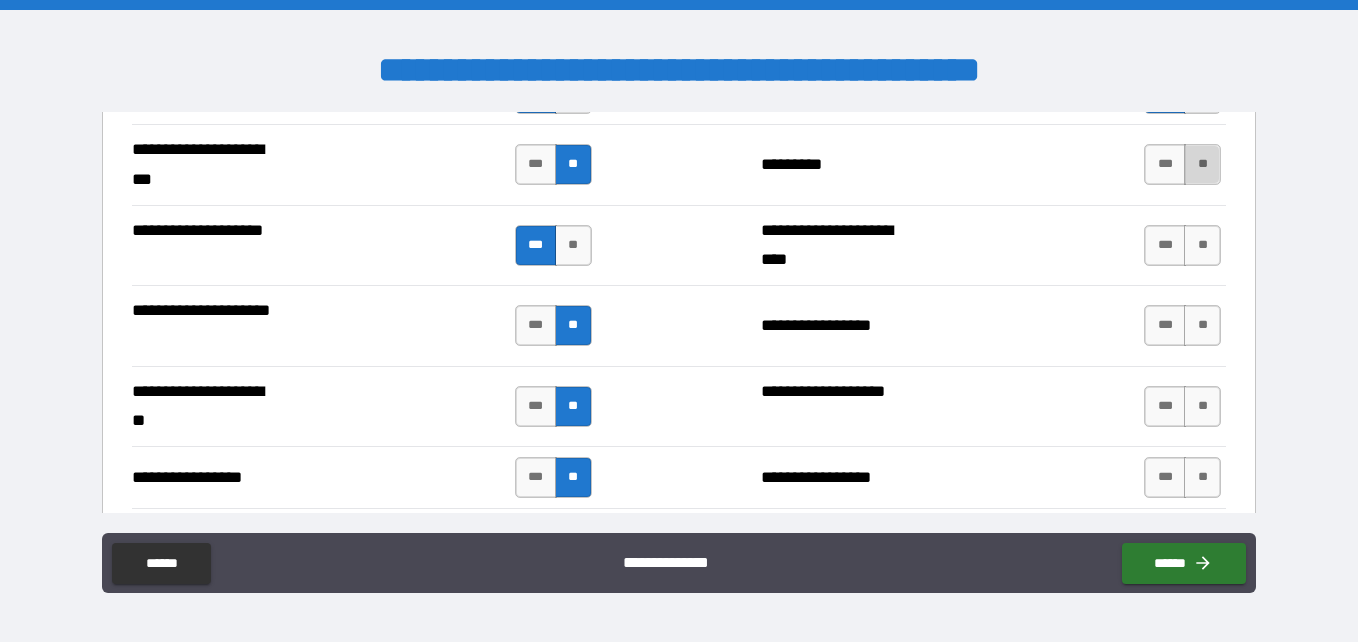 click on "**" at bounding box center [1202, 164] 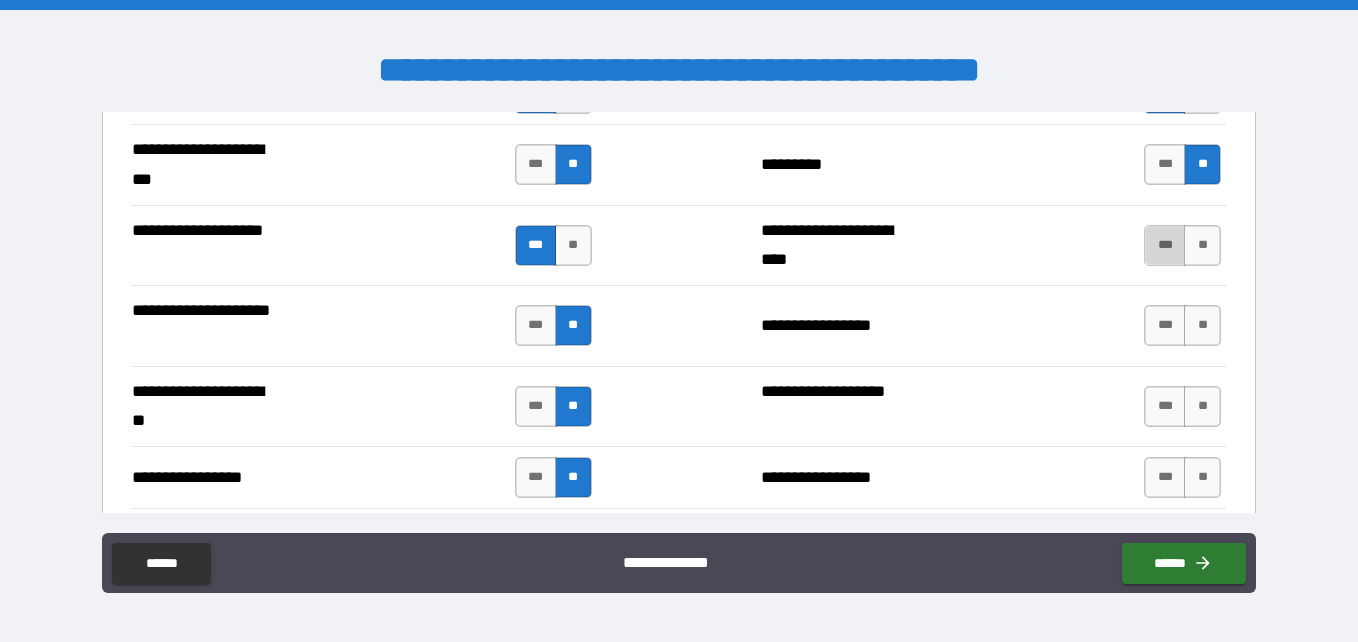 click on "***" at bounding box center [1165, 245] 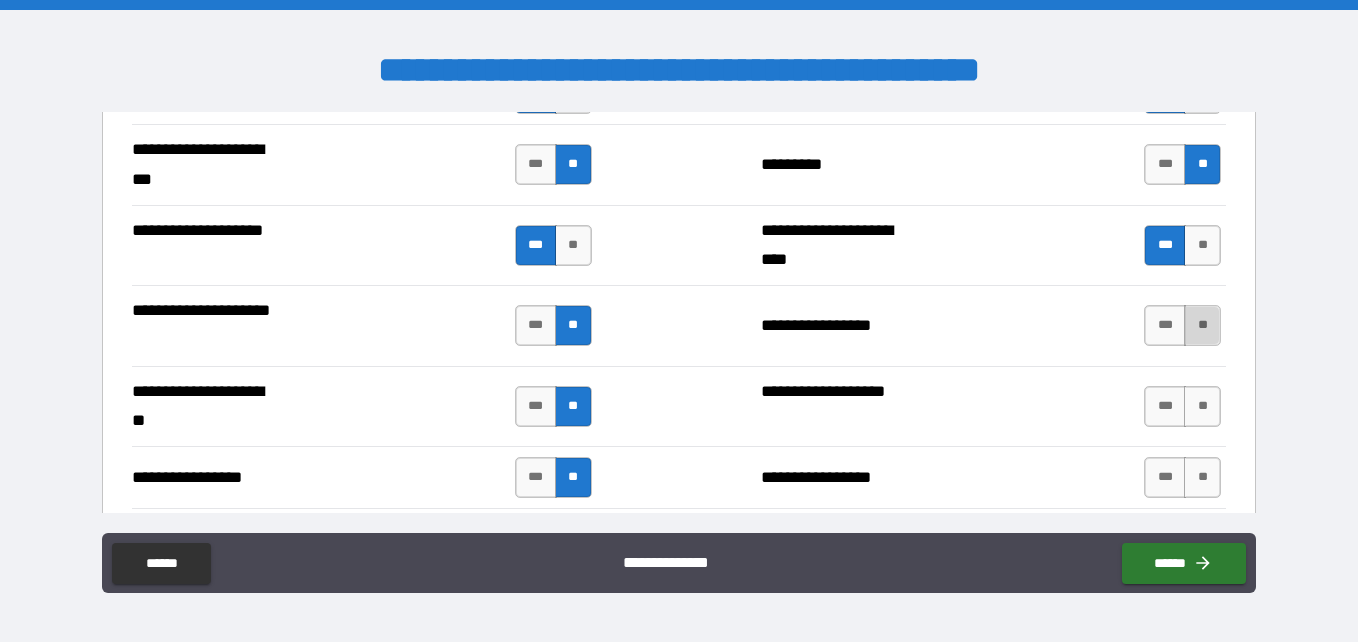 click on "**" at bounding box center (1202, 325) 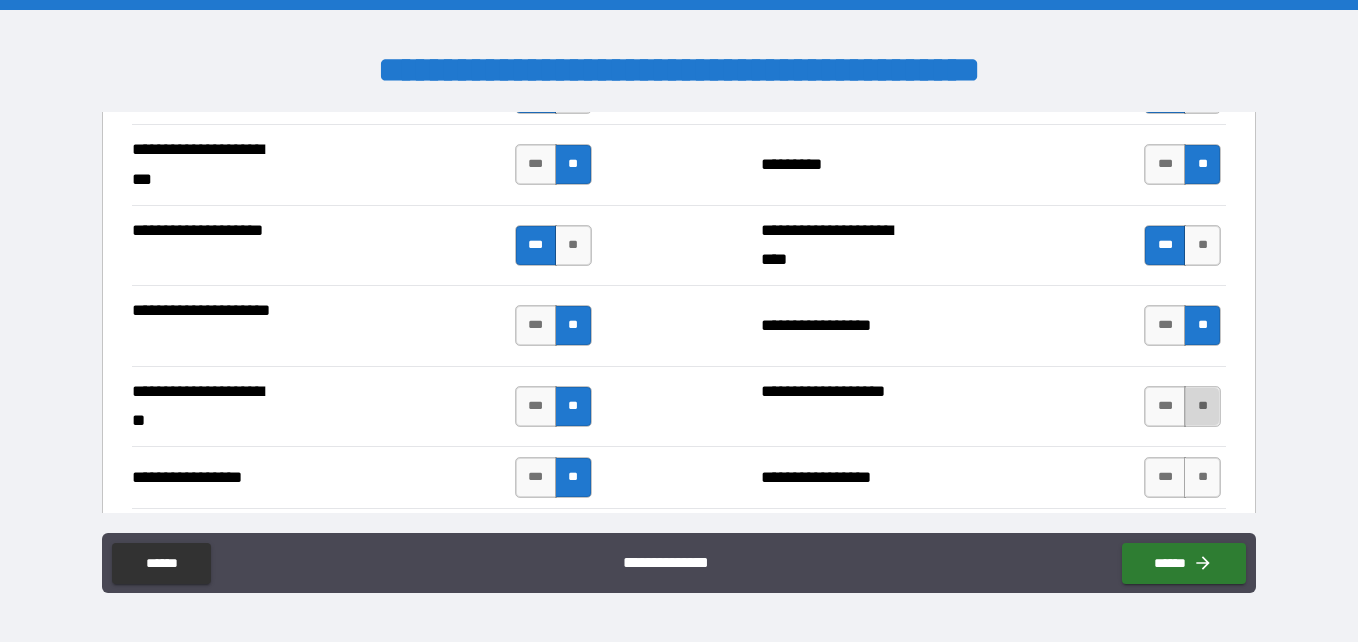 click on "**" at bounding box center [1202, 406] 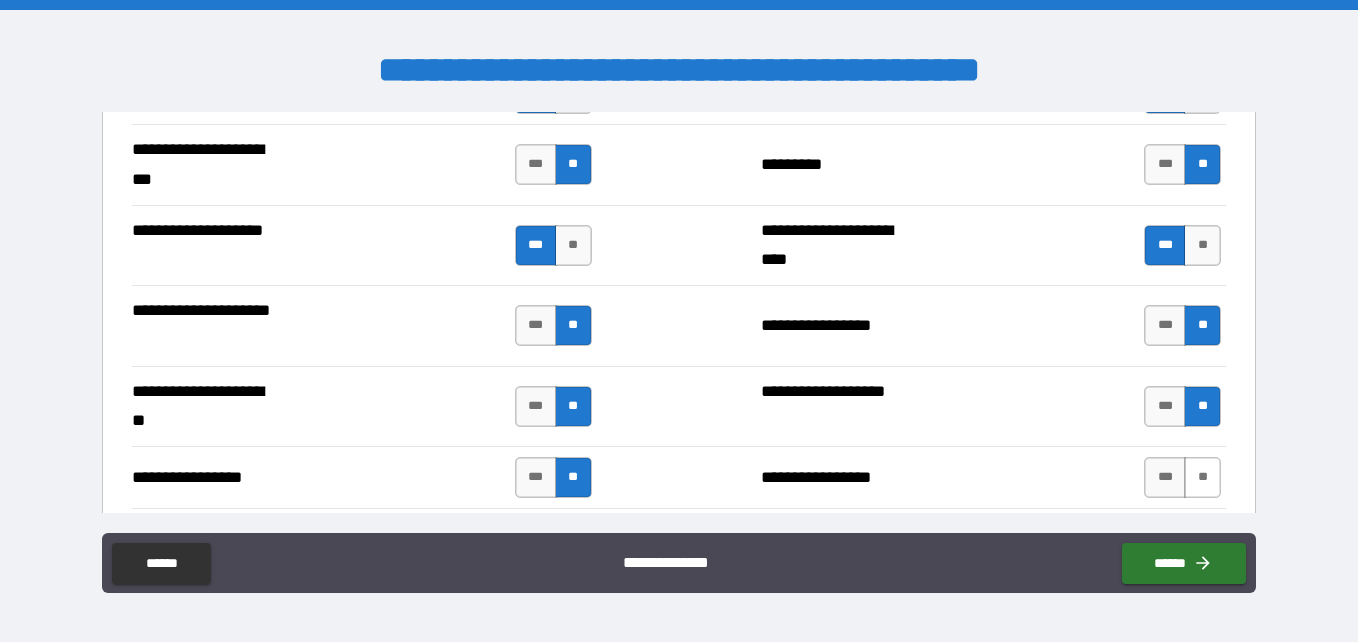 click on "**" at bounding box center [1202, 477] 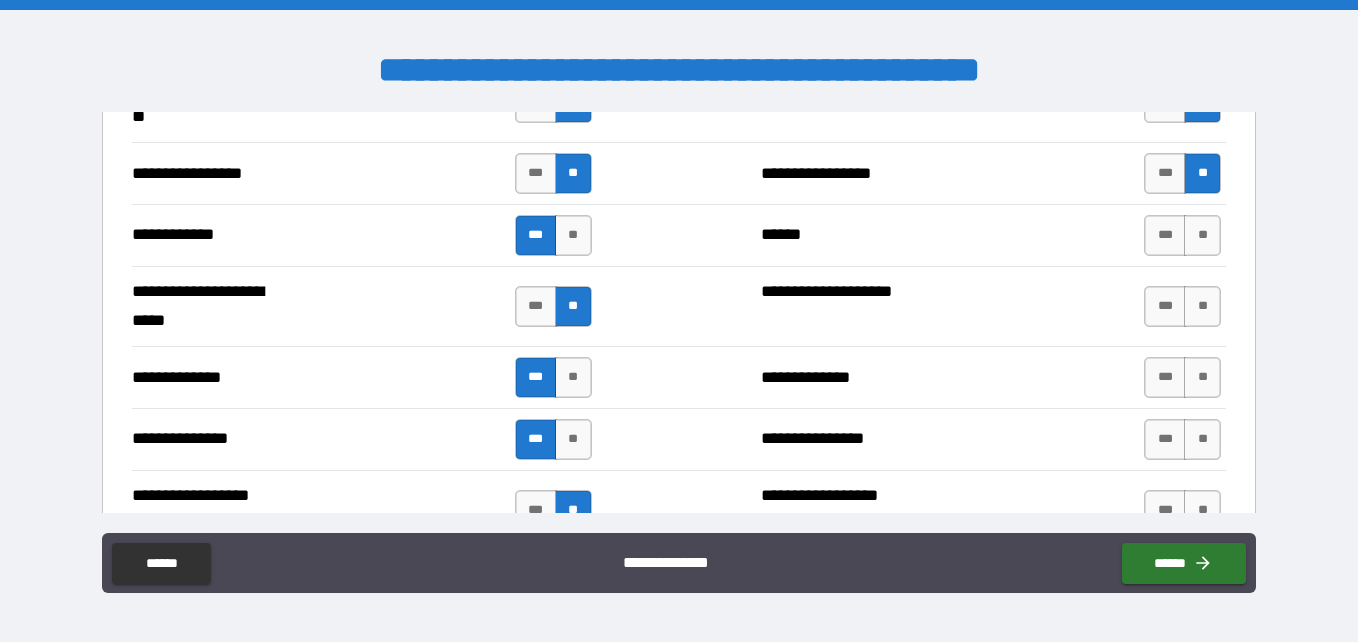 scroll, scrollTop: 3301, scrollLeft: 0, axis: vertical 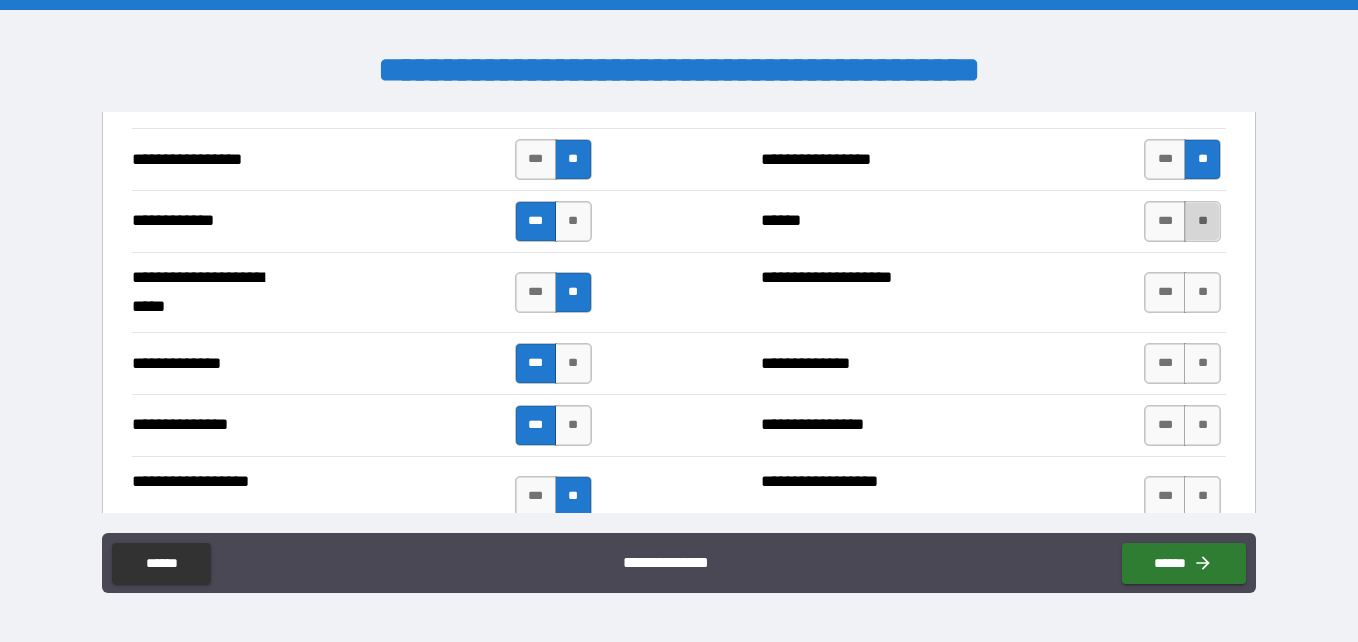 click on "**" at bounding box center (1202, 221) 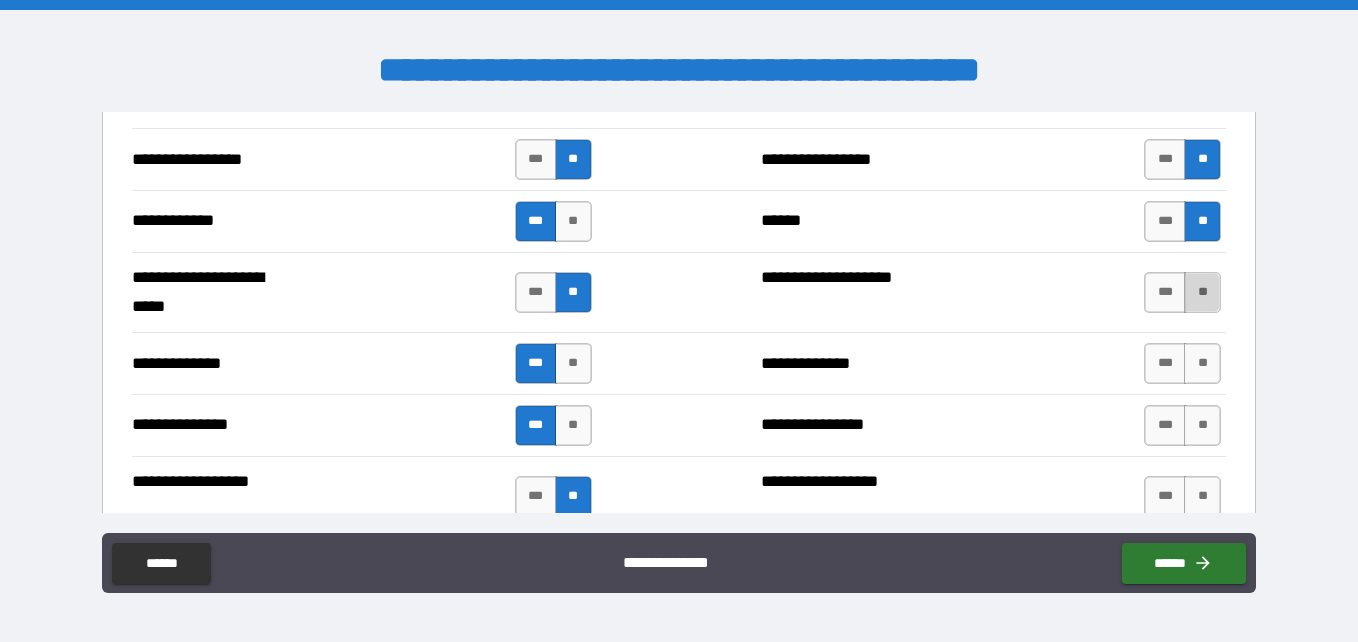 click on "**" at bounding box center [1202, 292] 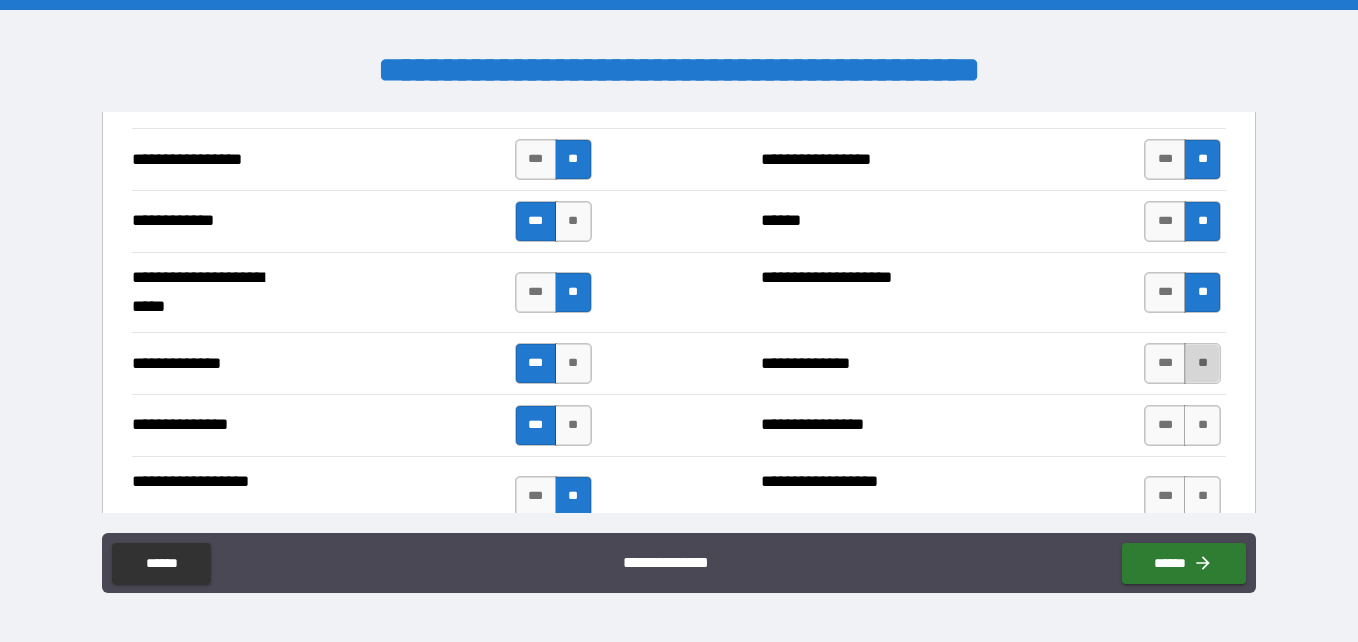 click on "**" at bounding box center [1202, 363] 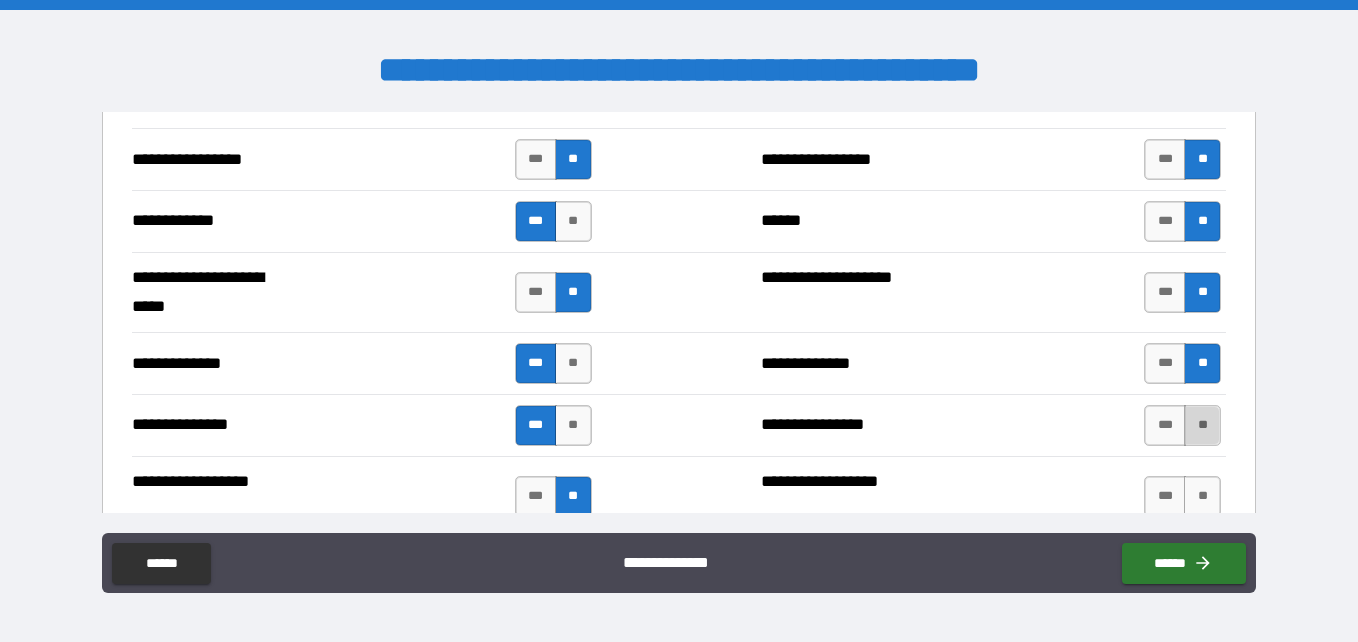 click on "**" at bounding box center [1202, 425] 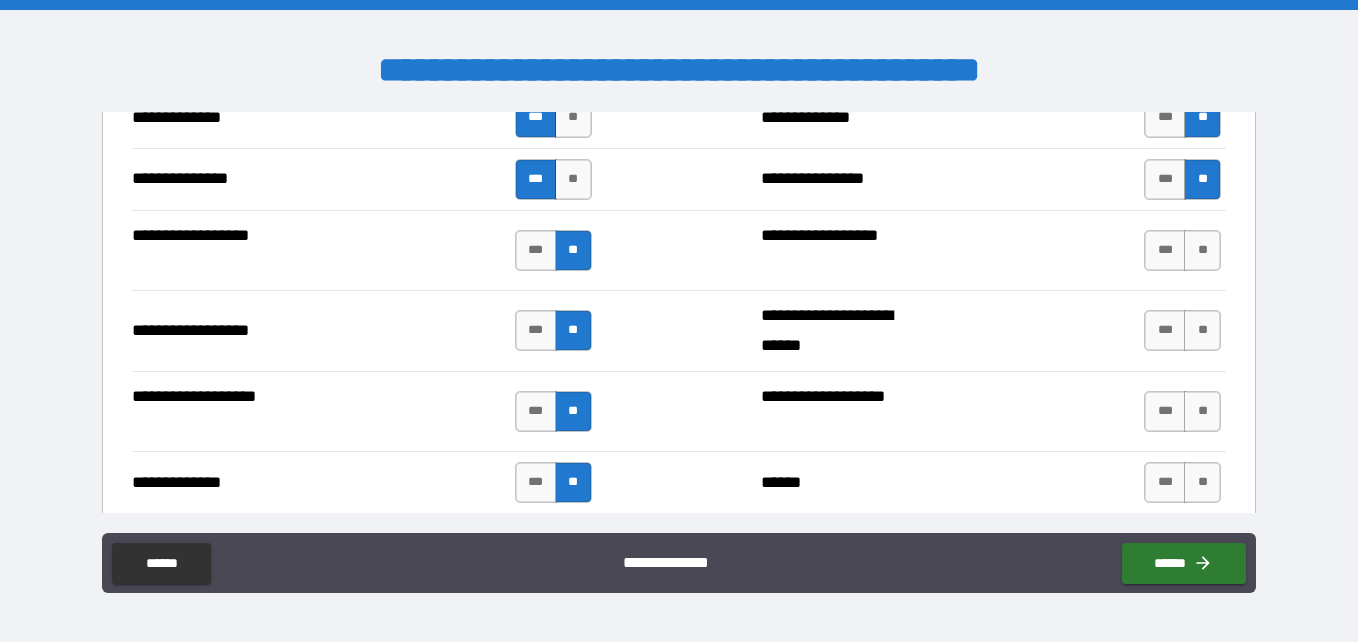 scroll, scrollTop: 3577, scrollLeft: 0, axis: vertical 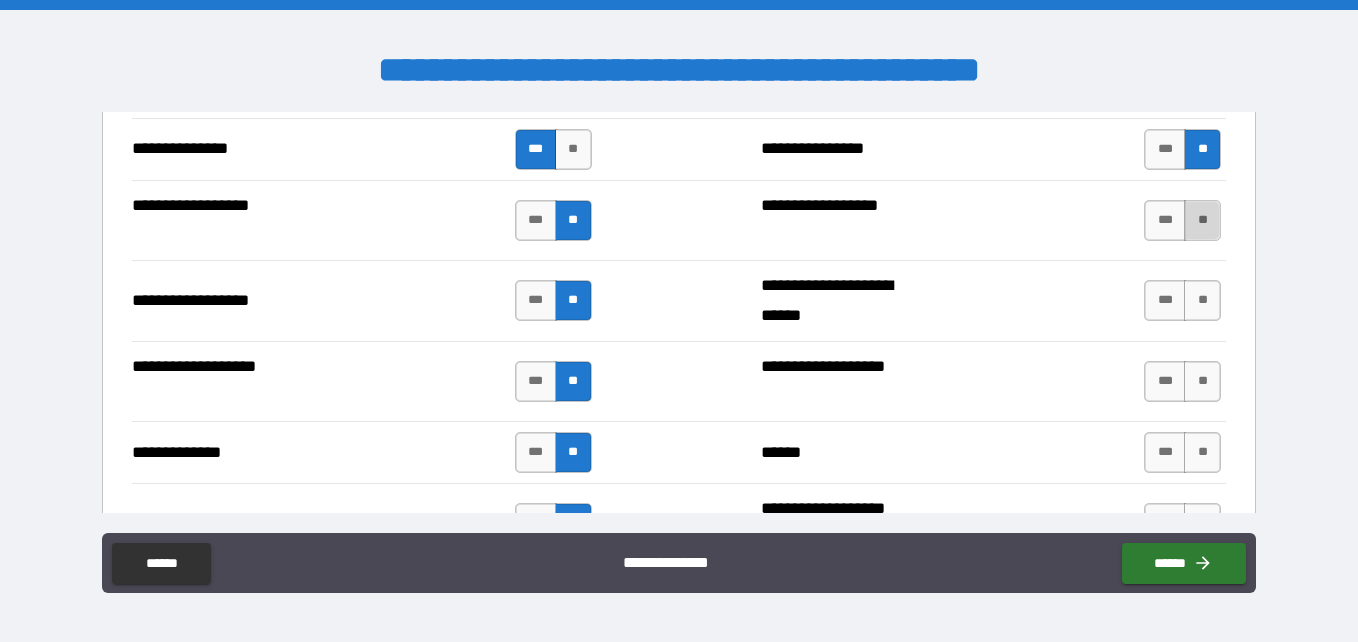 drag, startPoint x: 1198, startPoint y: 211, endPoint x: 1198, endPoint y: 225, distance: 14 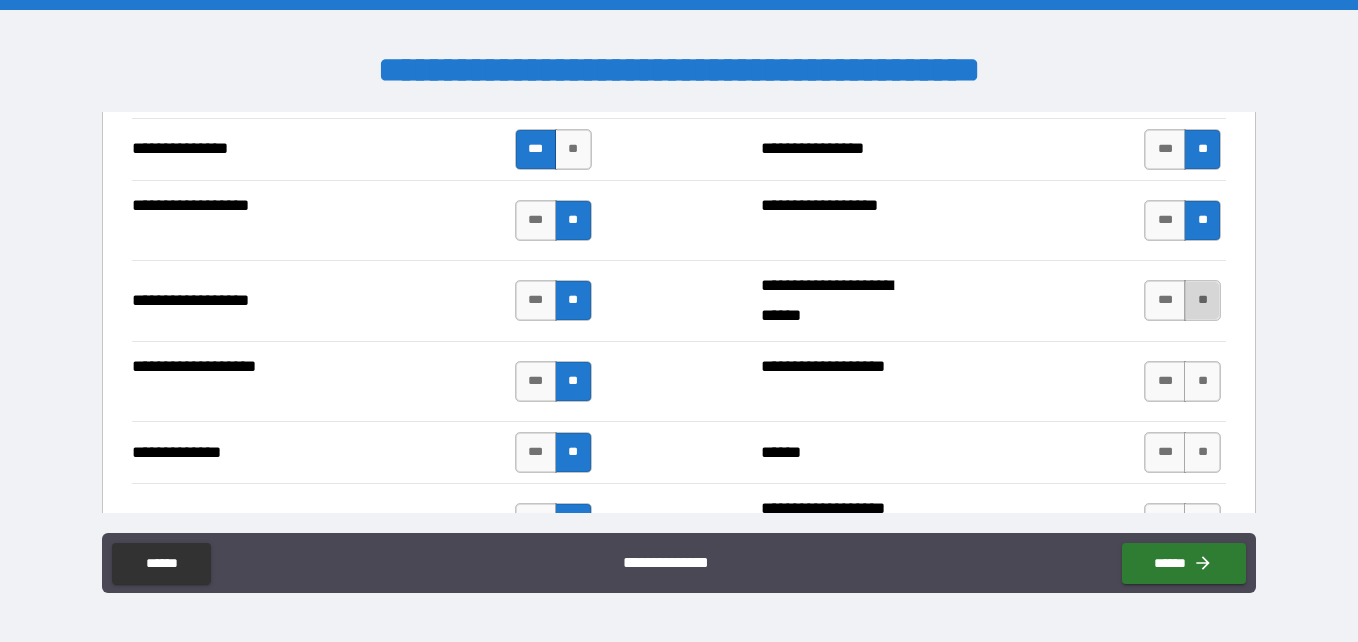 click on "**" at bounding box center (1202, 300) 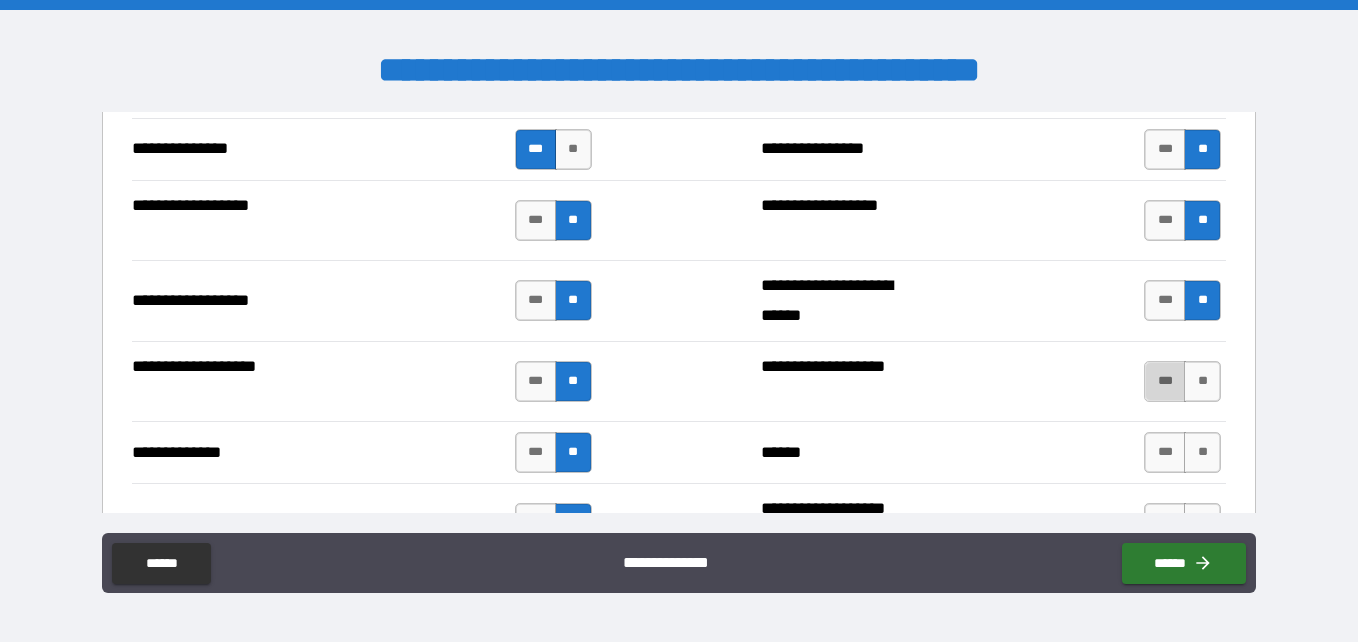 click on "***" at bounding box center (1165, 381) 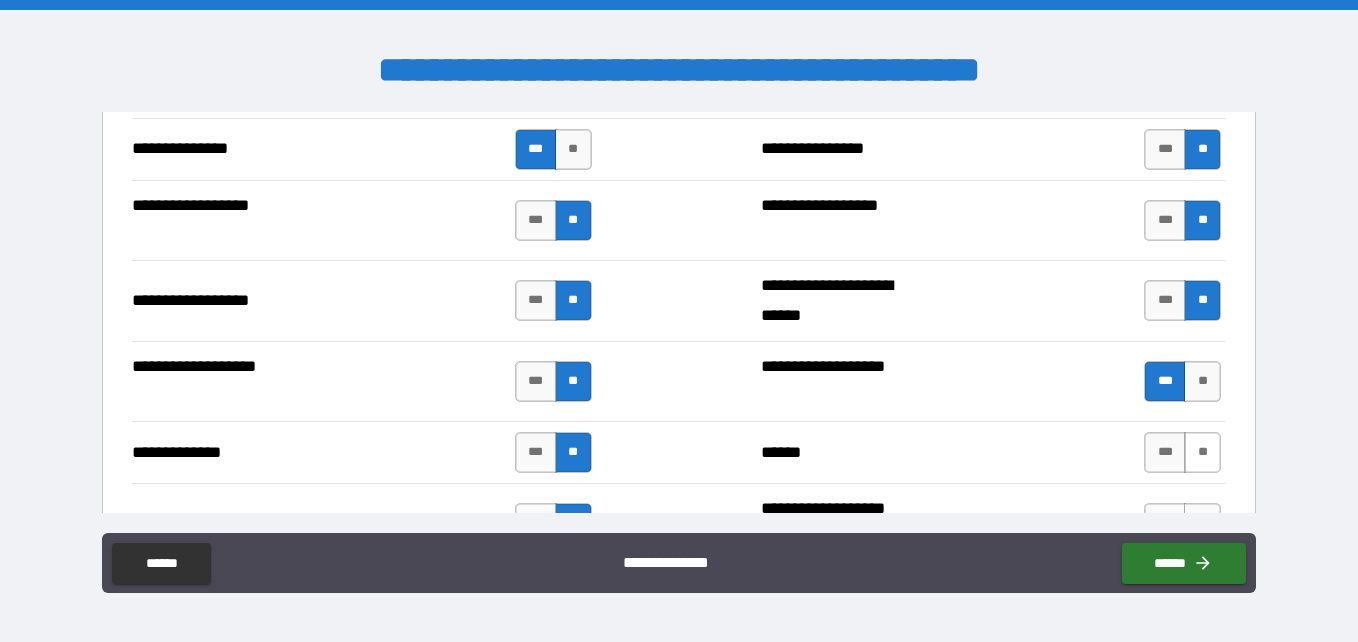click on "**" at bounding box center (1202, 452) 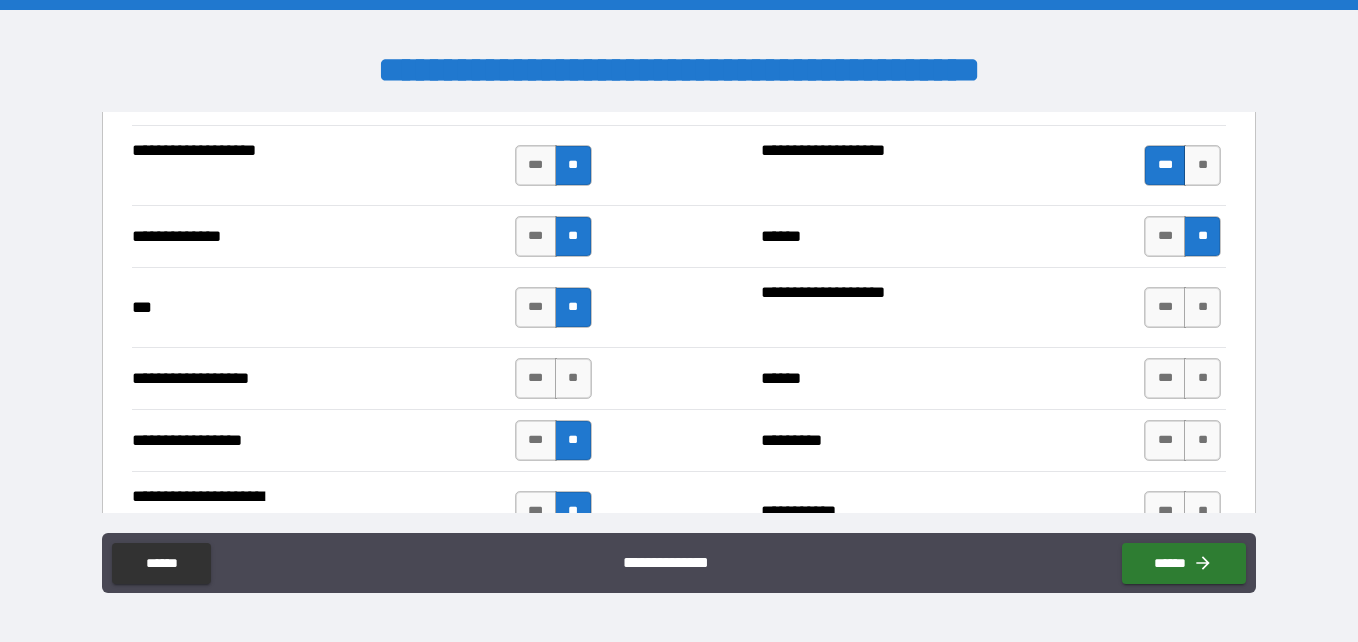 scroll, scrollTop: 3794, scrollLeft: 0, axis: vertical 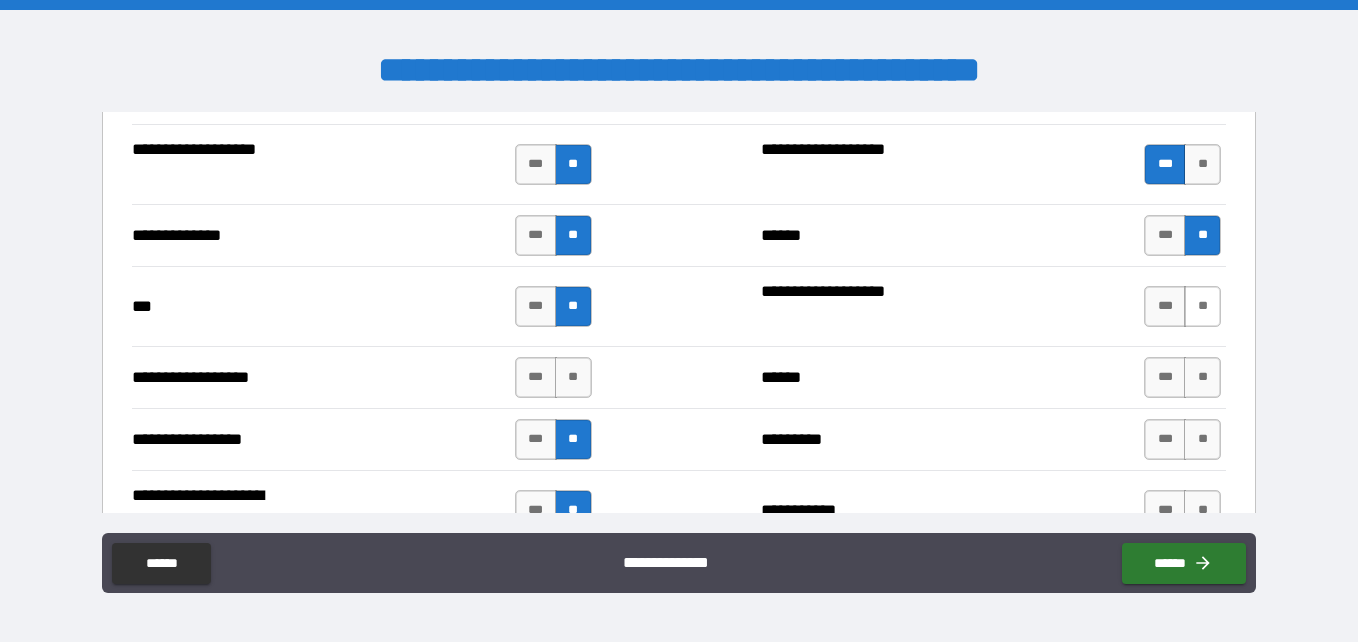 click on "**" at bounding box center [1202, 306] 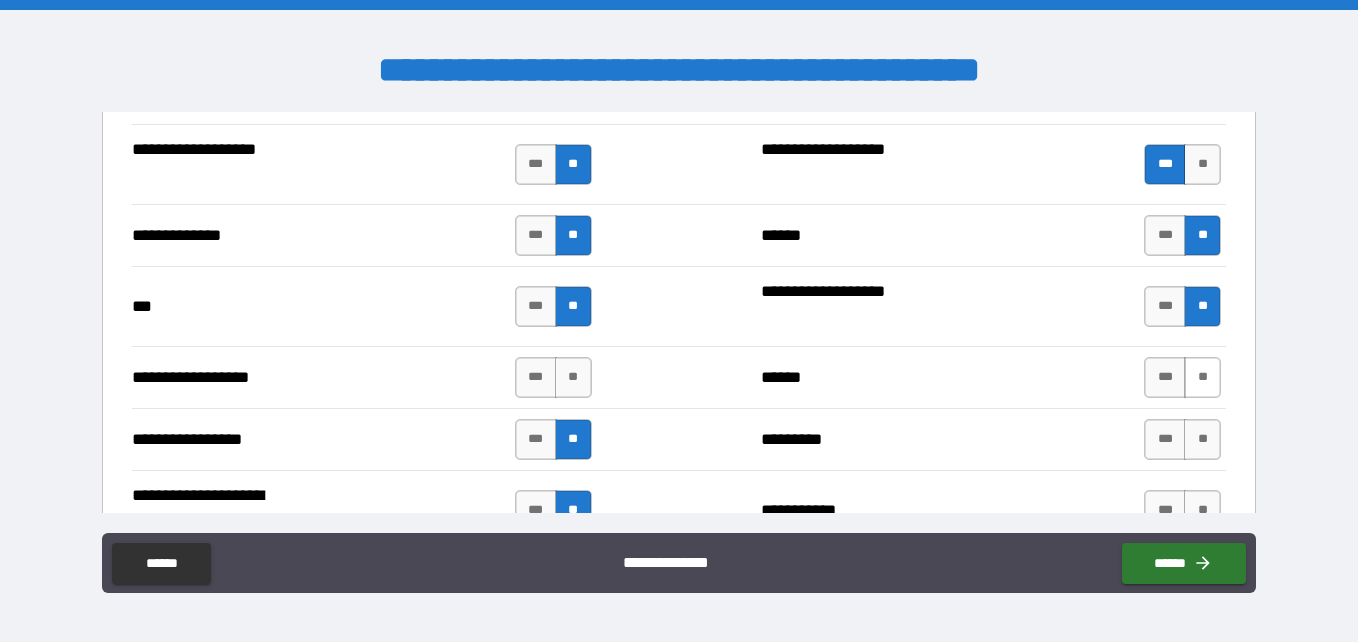 click on "**" at bounding box center (1202, 377) 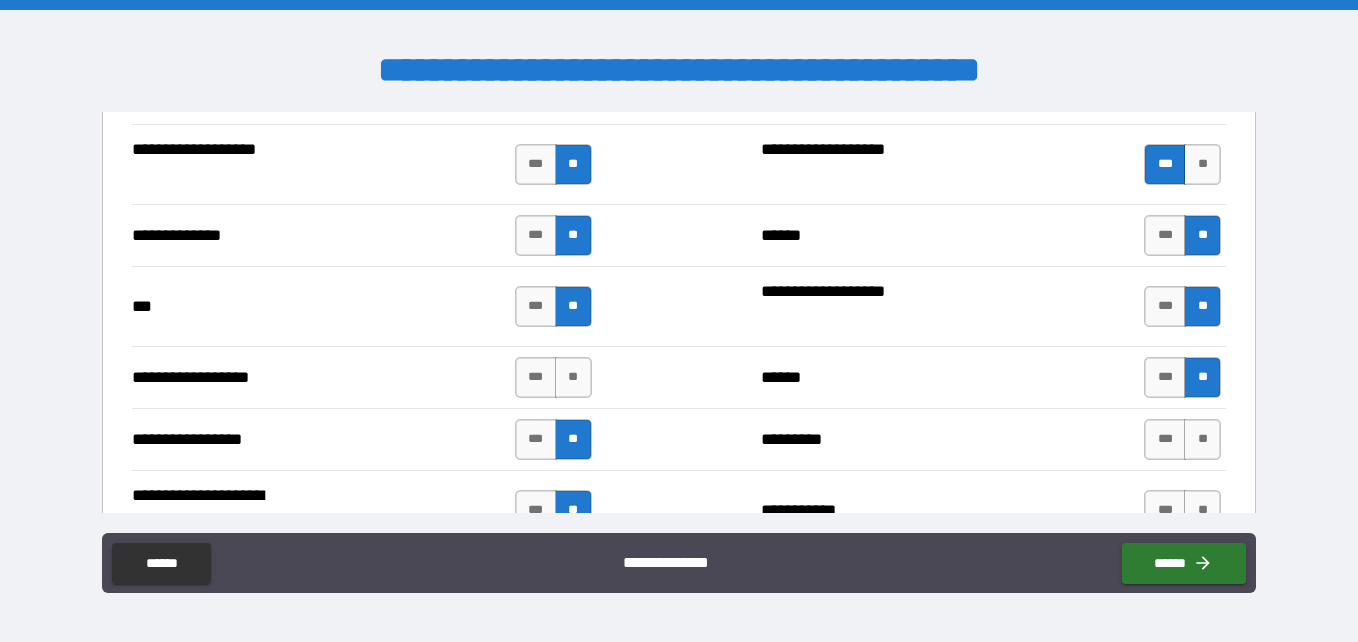 drag, startPoint x: 1191, startPoint y: 431, endPoint x: 1243, endPoint y: 381, distance: 72.138756 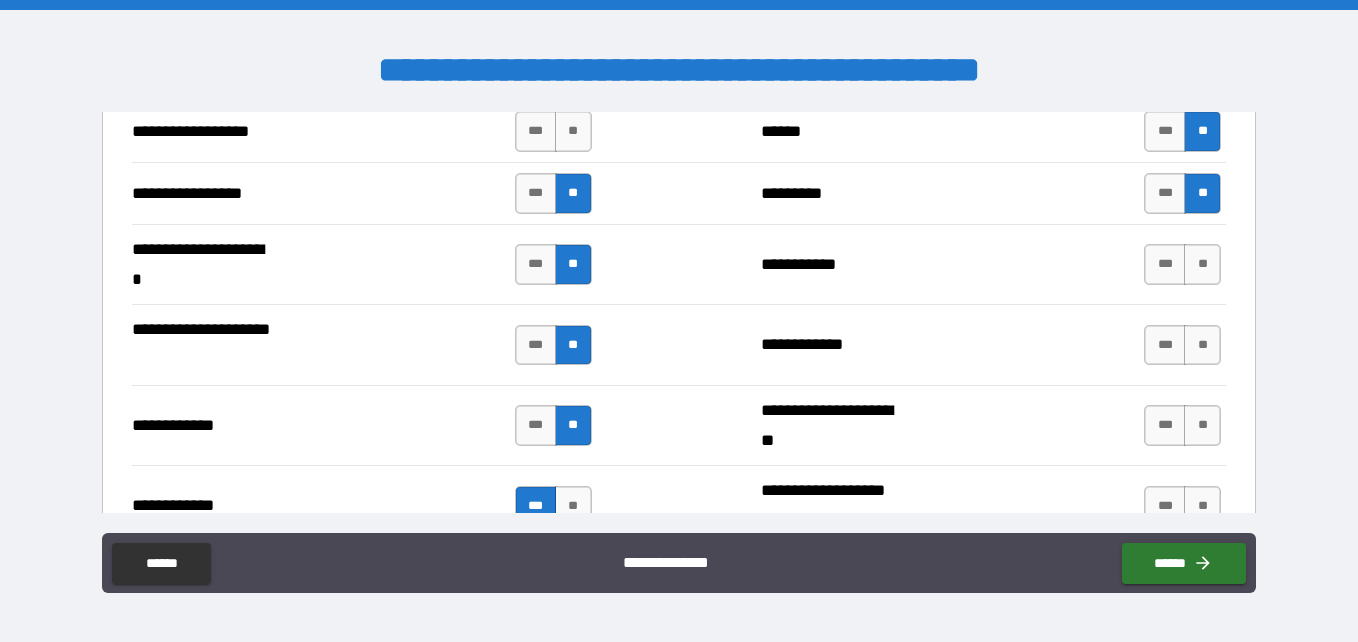 scroll, scrollTop: 4054, scrollLeft: 0, axis: vertical 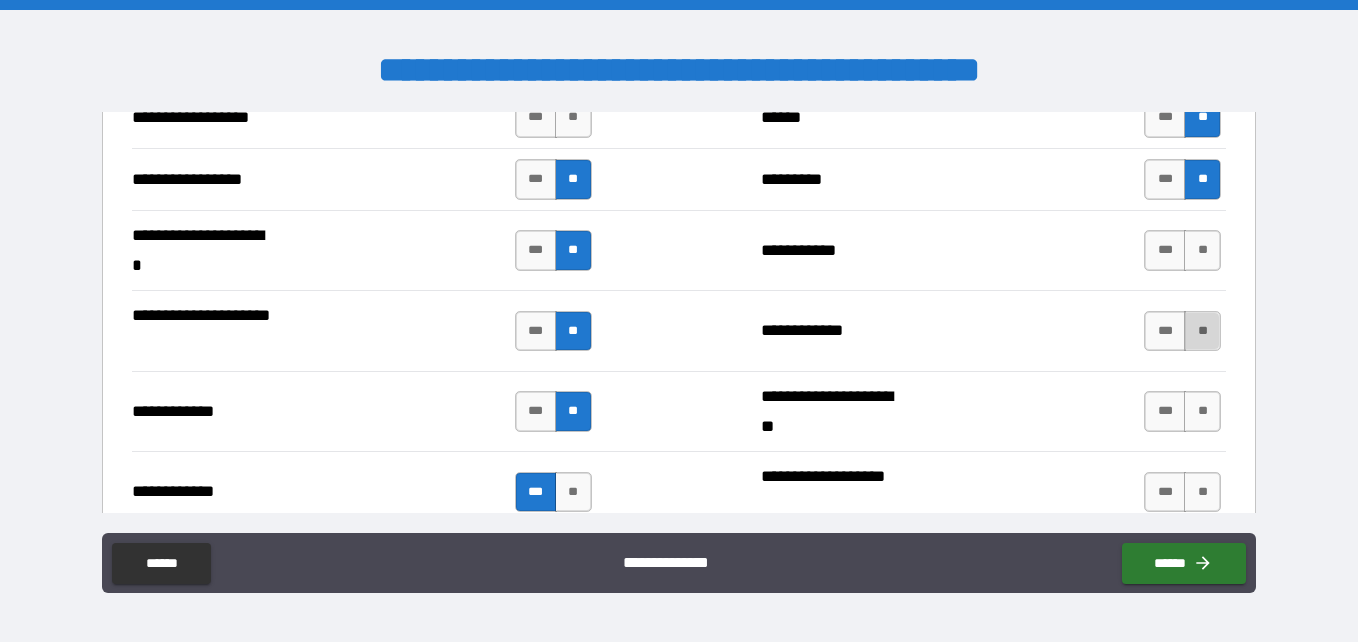 click on "**" at bounding box center [1202, 331] 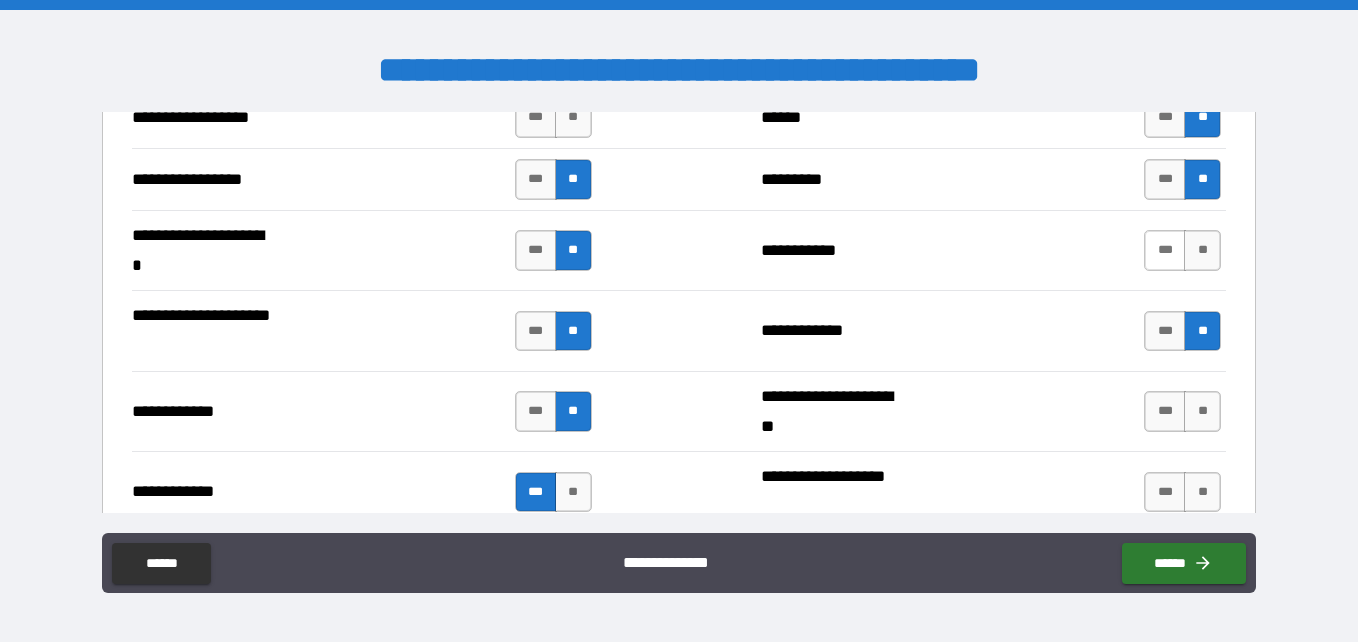 click on "***" at bounding box center (1165, 250) 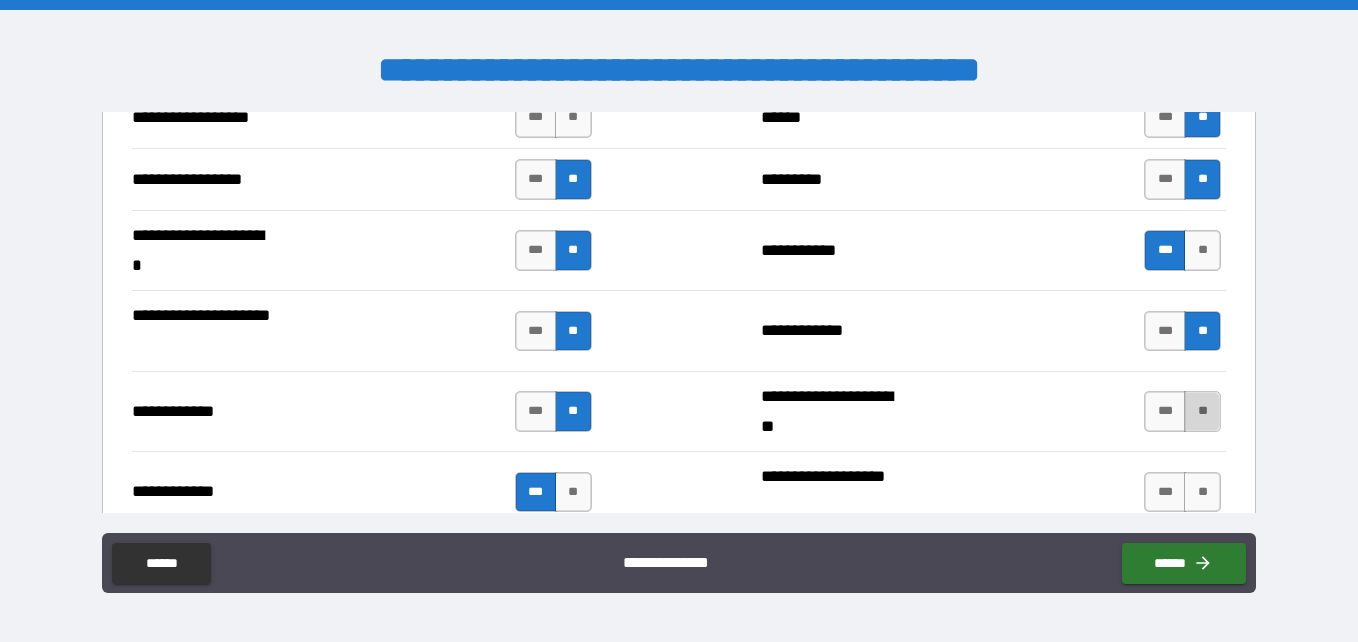click on "**" at bounding box center [1202, 411] 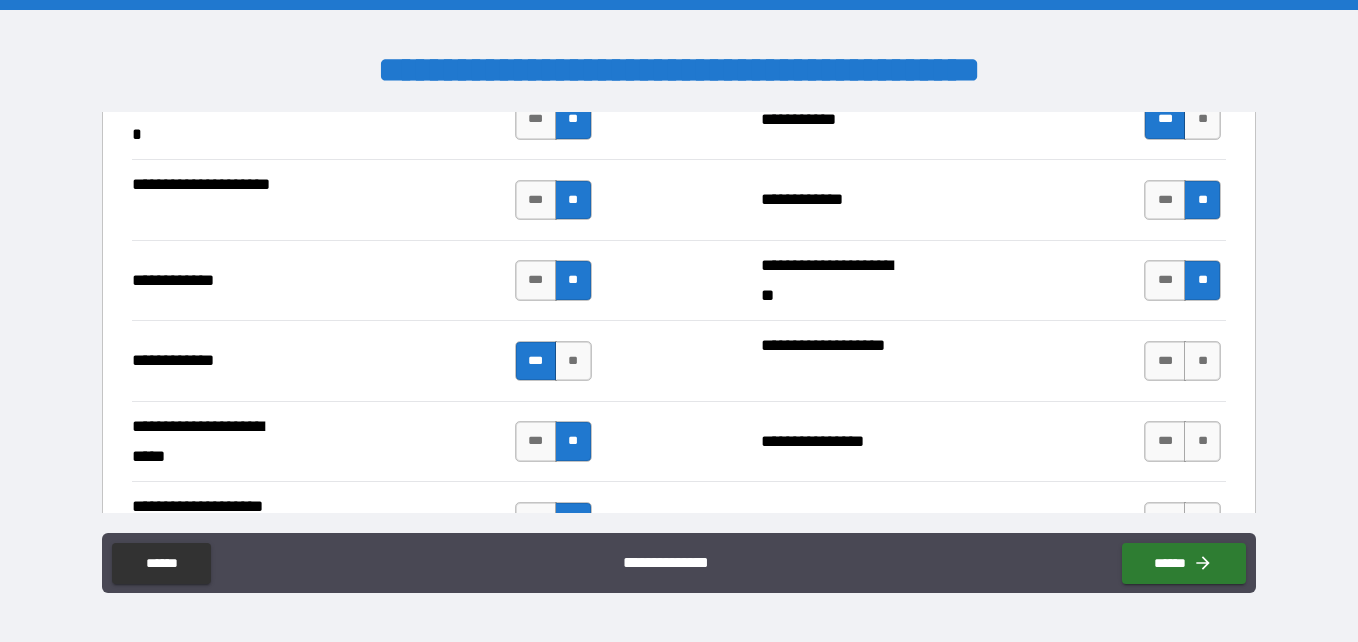 scroll, scrollTop: 4214, scrollLeft: 0, axis: vertical 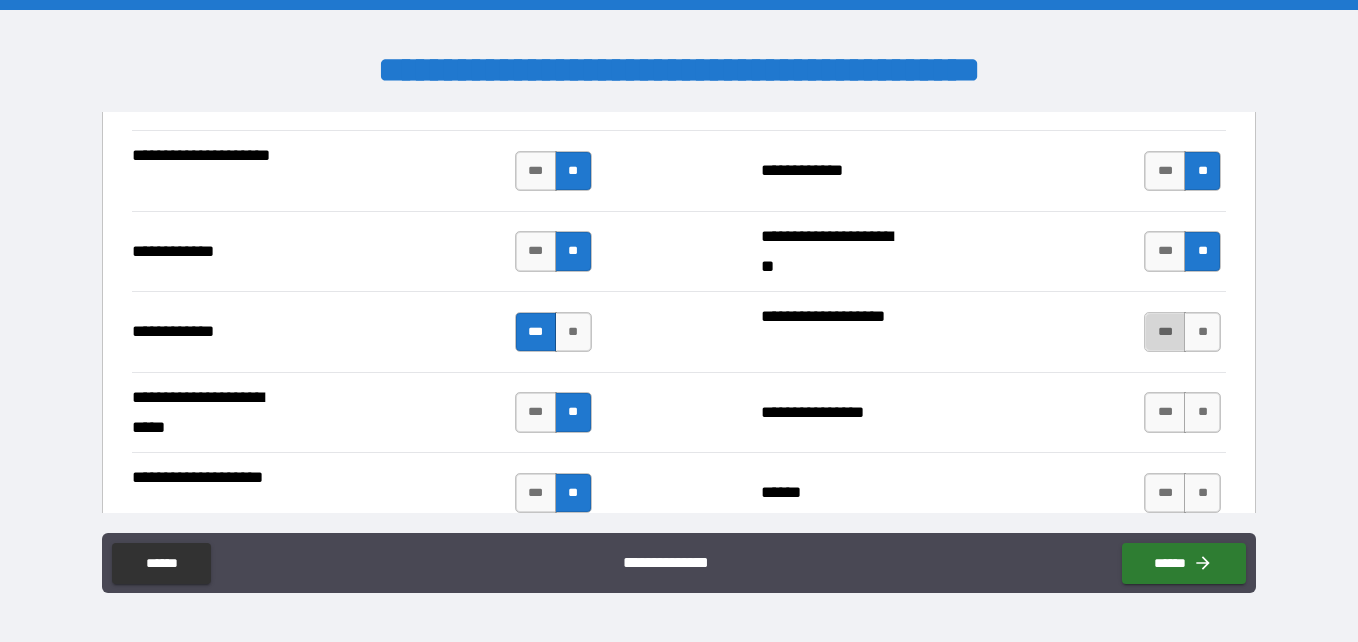 click on "***" at bounding box center (1165, 332) 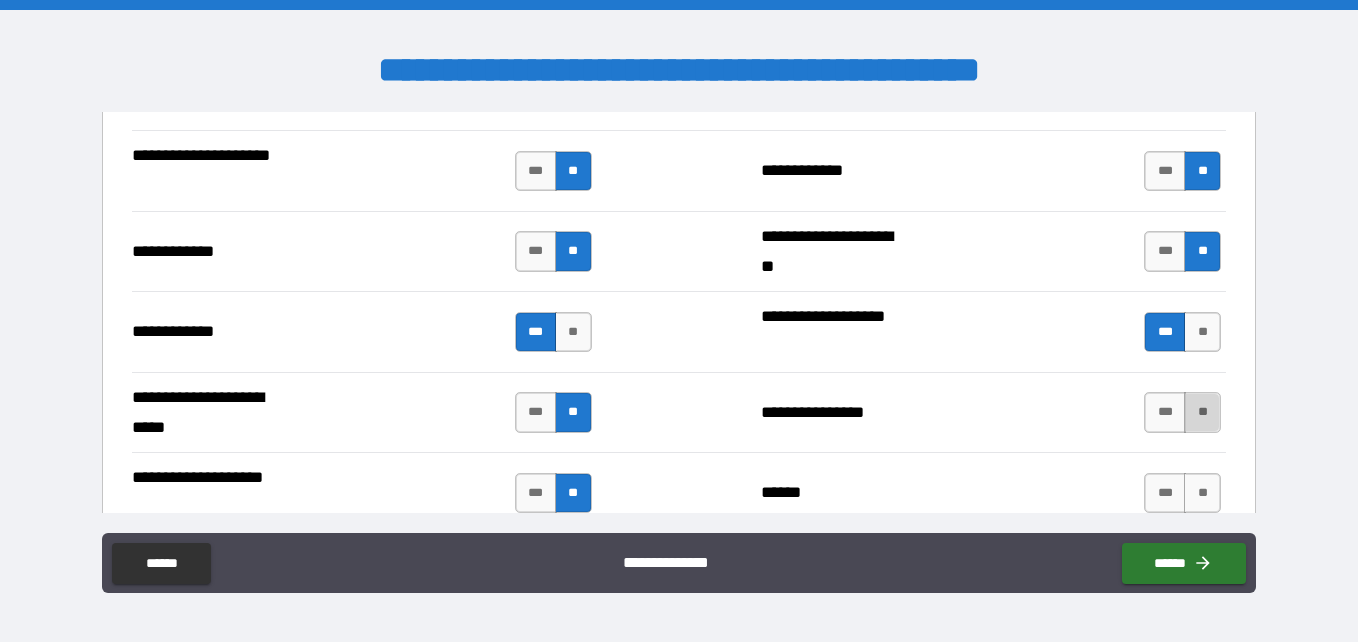 click on "**" at bounding box center (1202, 412) 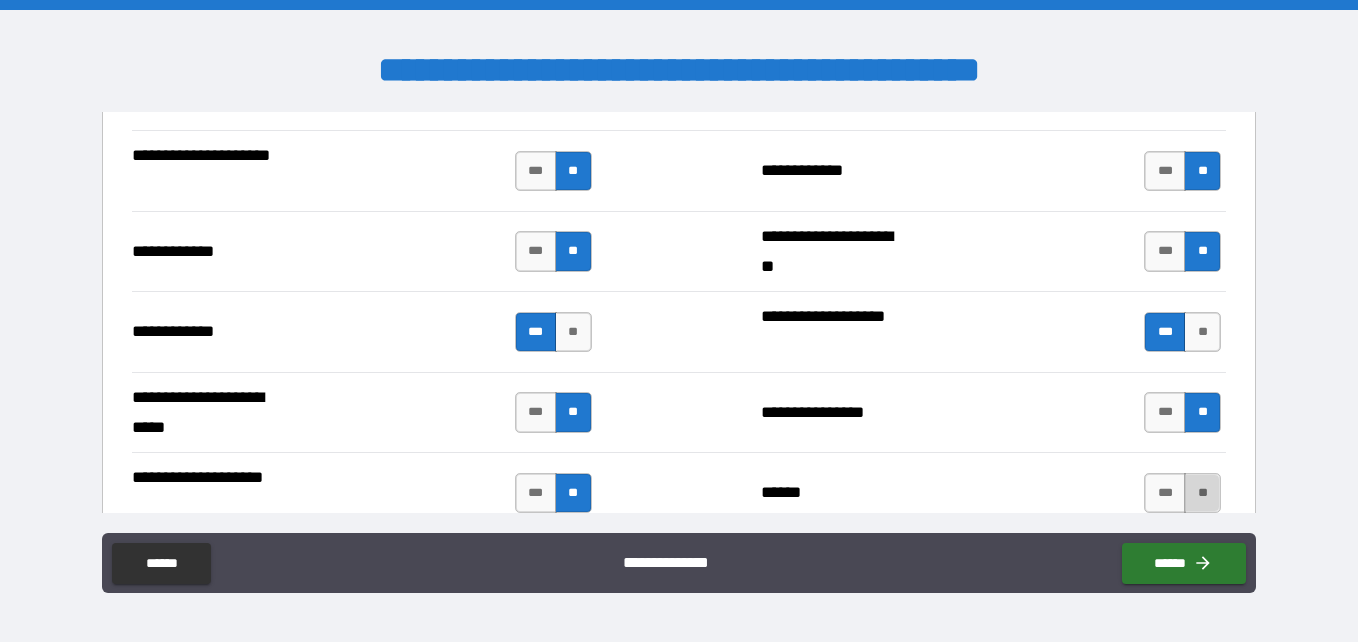 click on "**" at bounding box center [1202, 493] 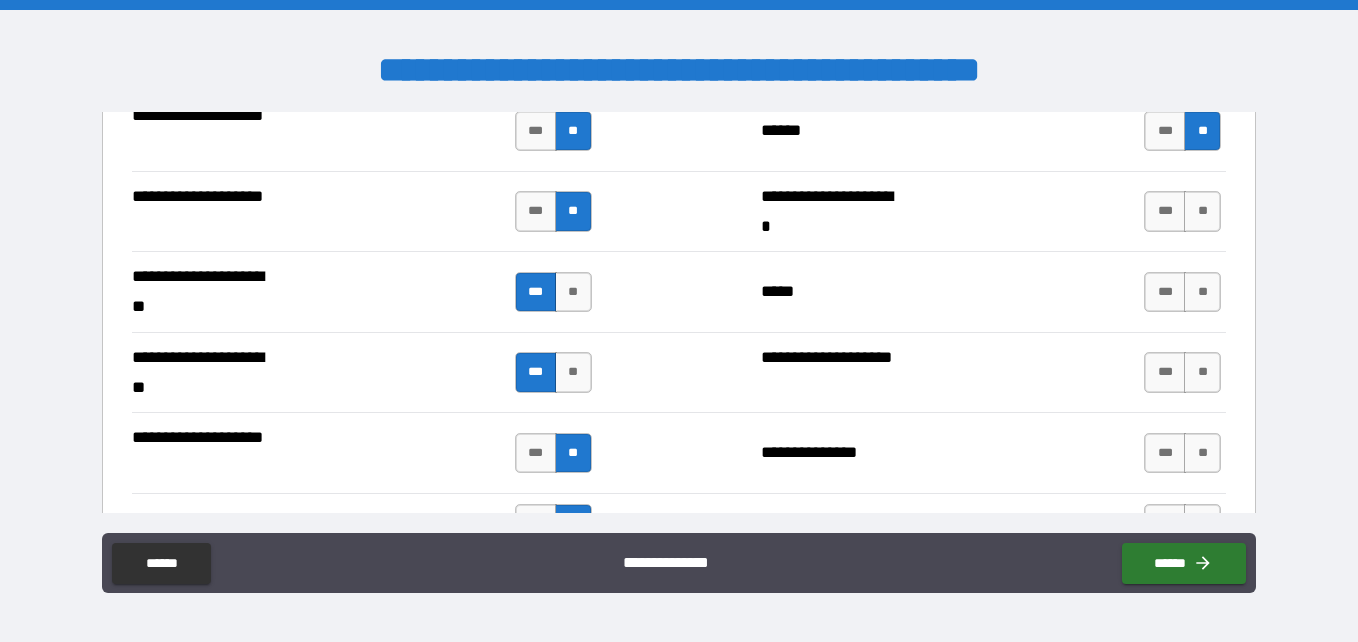 scroll, scrollTop: 4633, scrollLeft: 0, axis: vertical 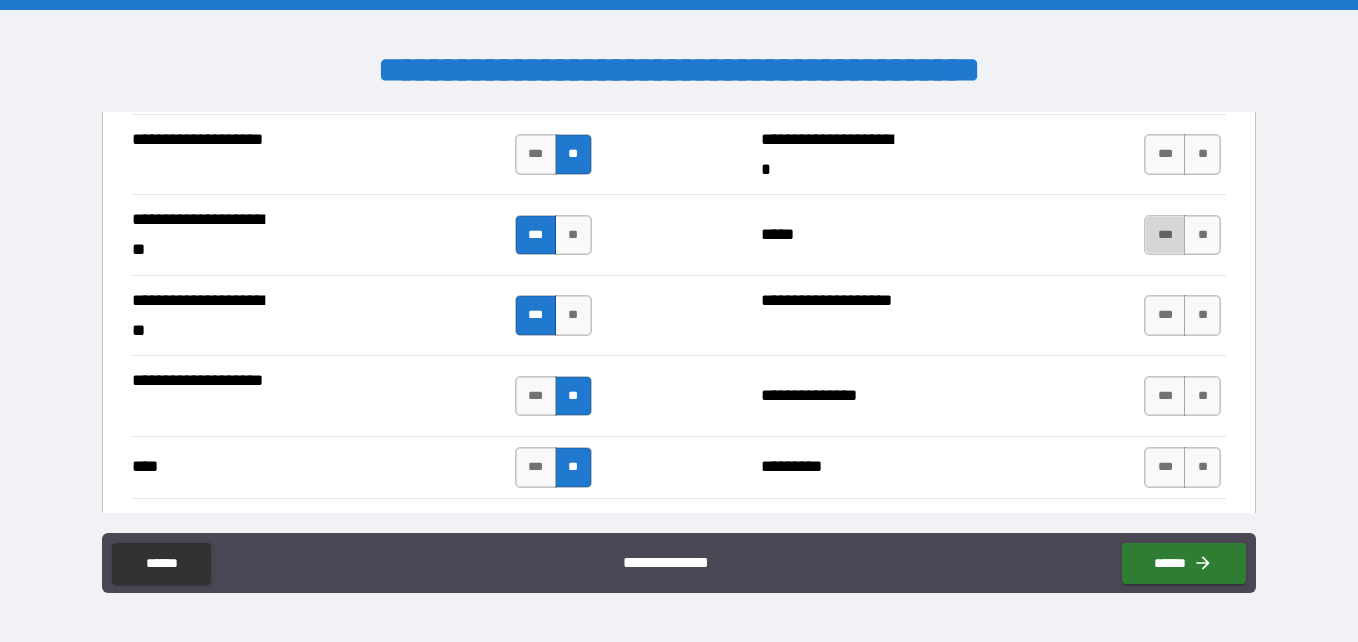 click on "***" at bounding box center [1165, 235] 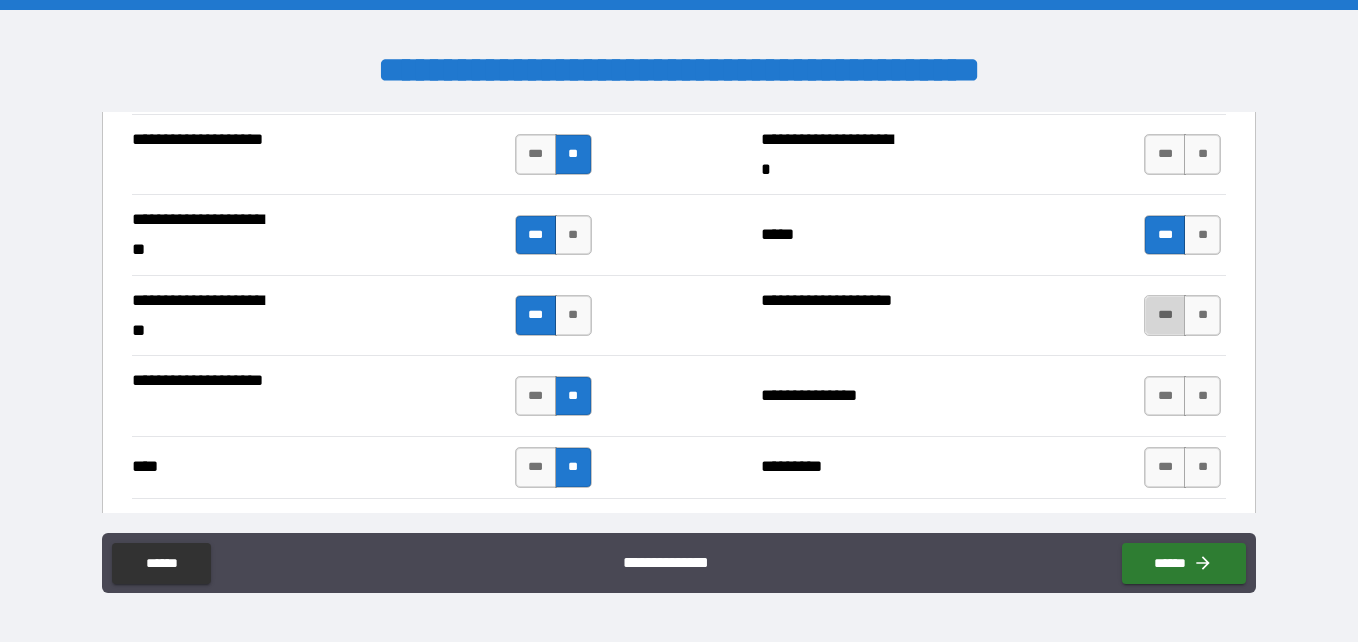 click on "***" at bounding box center (1165, 315) 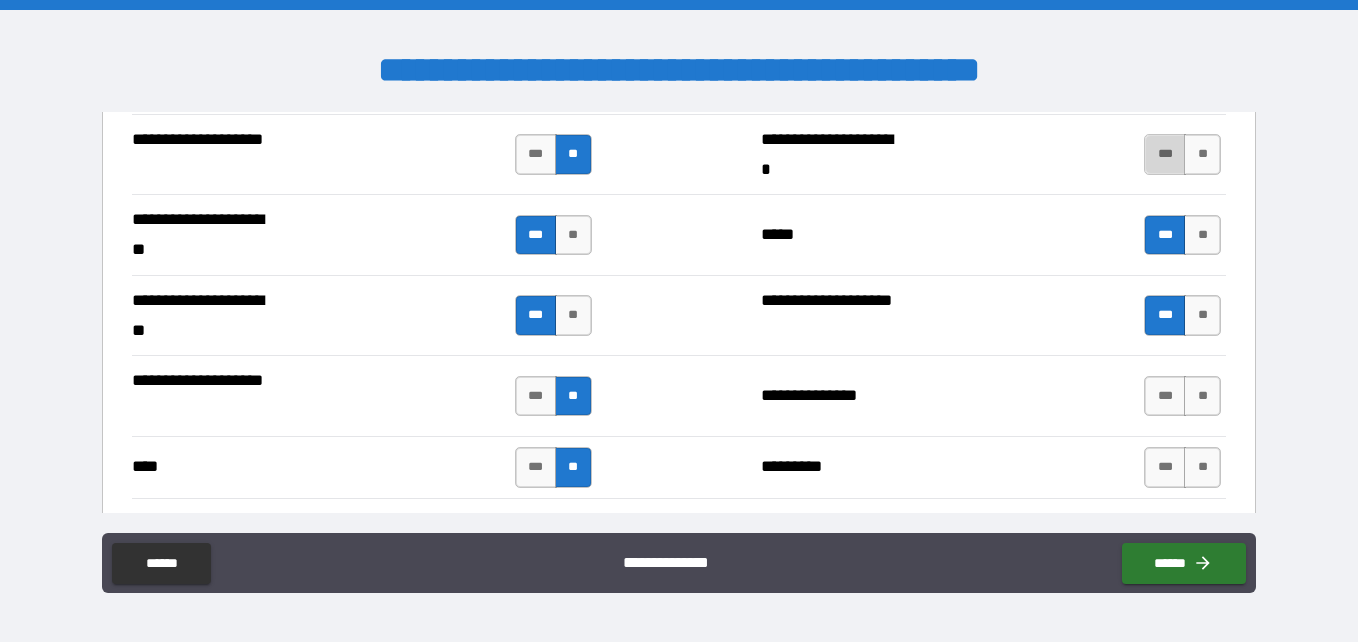 click on "***" at bounding box center (1165, 154) 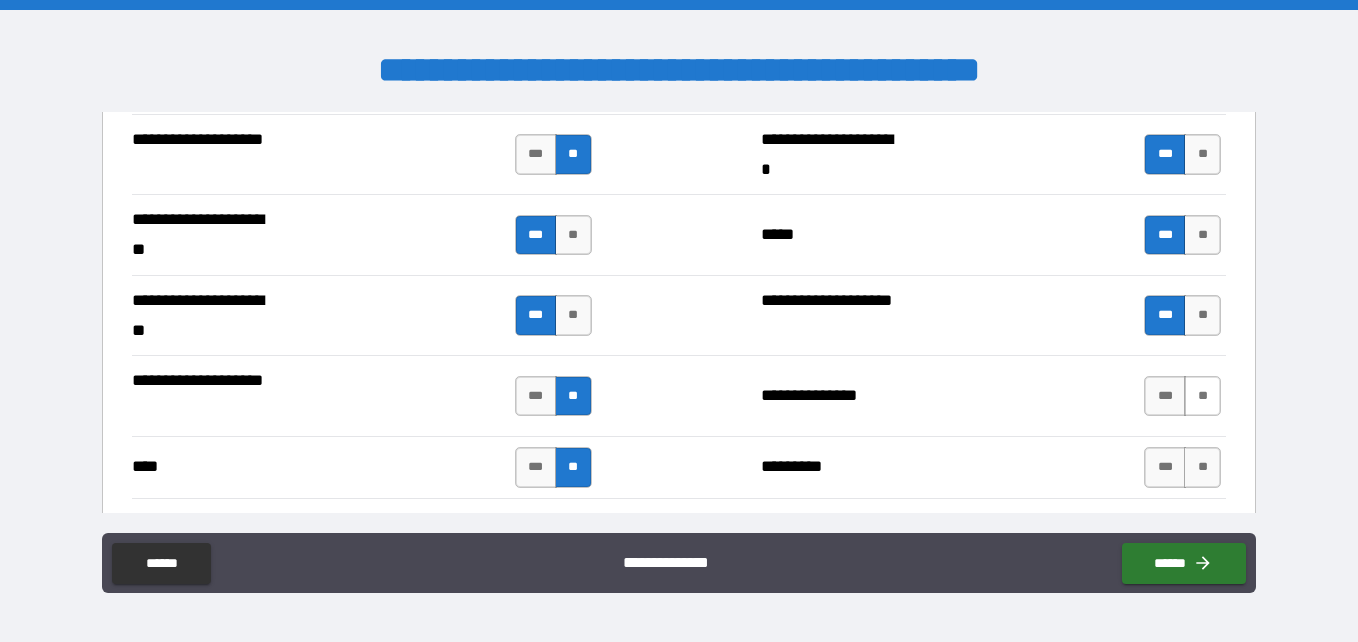 click on "**" at bounding box center [1202, 396] 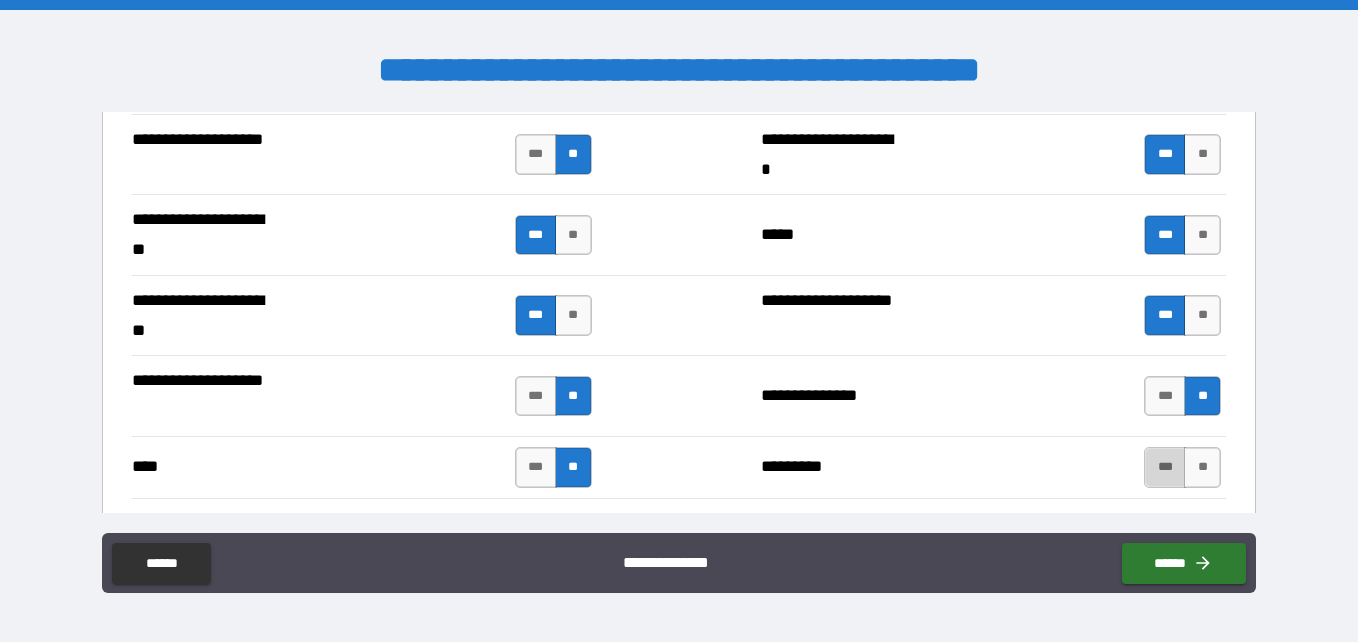 drag, startPoint x: 1151, startPoint y: 467, endPoint x: 1170, endPoint y: 463, distance: 19.416489 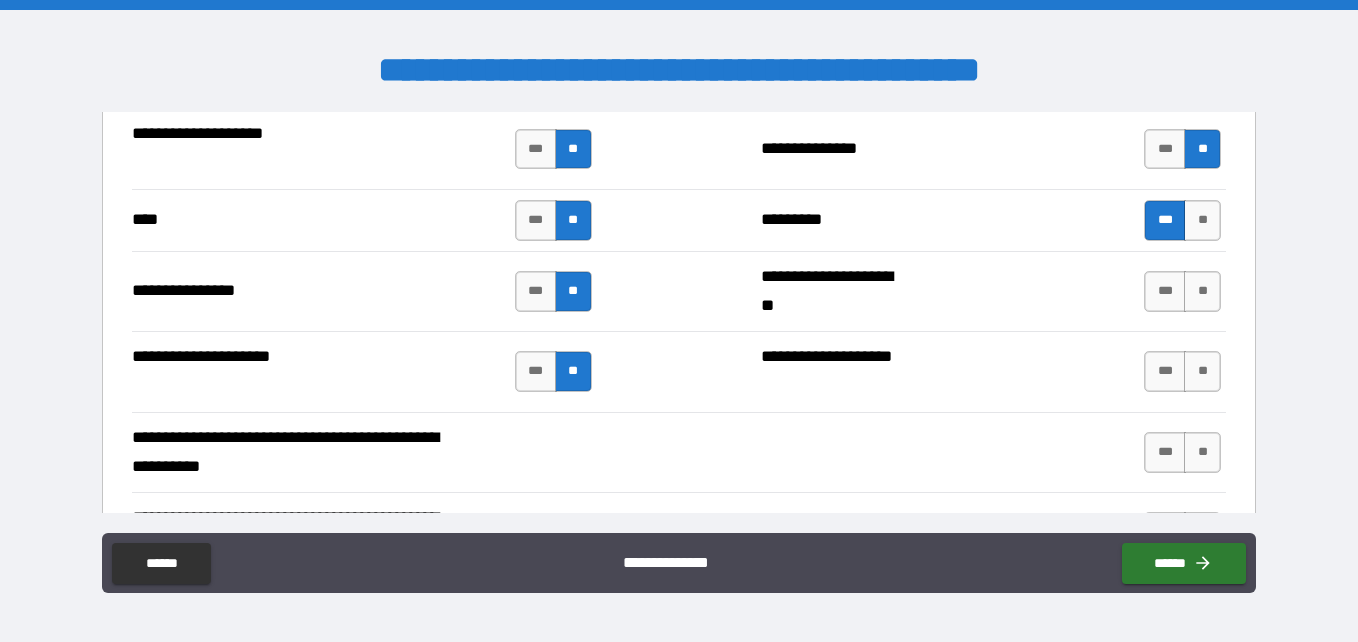 scroll, scrollTop: 4967, scrollLeft: 0, axis: vertical 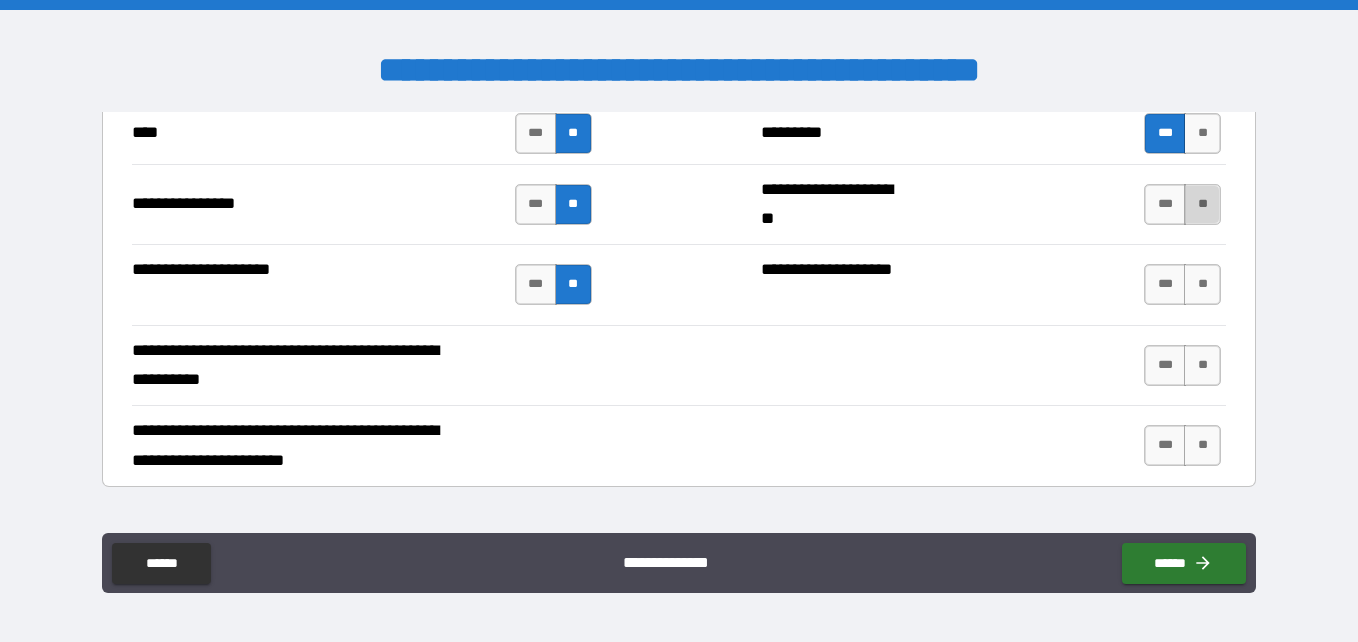 click on "**" at bounding box center (1202, 204) 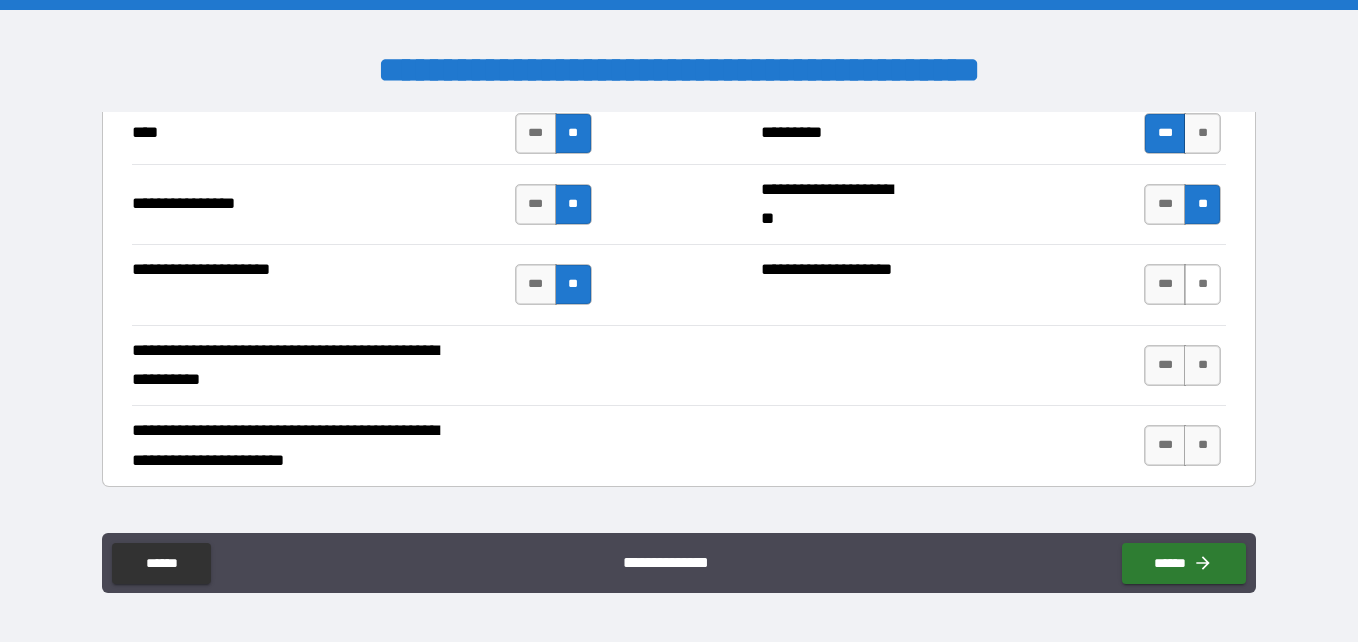 click on "**" at bounding box center (1202, 284) 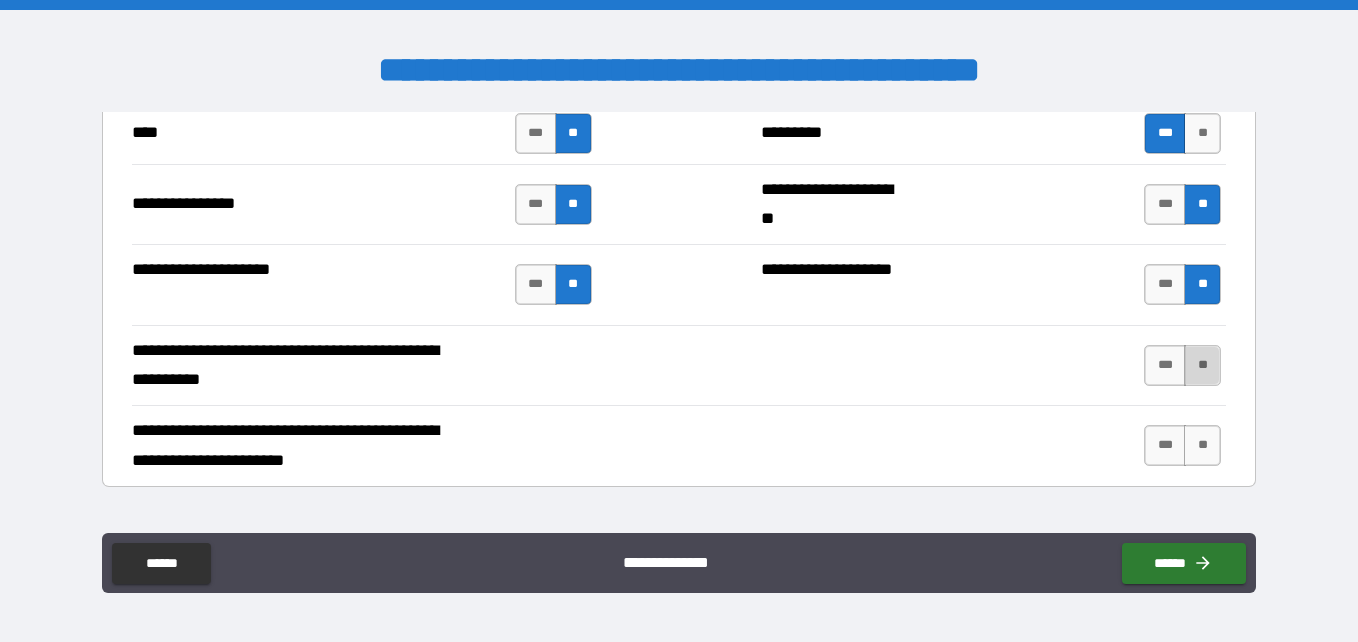 click on "**" at bounding box center [1202, 365] 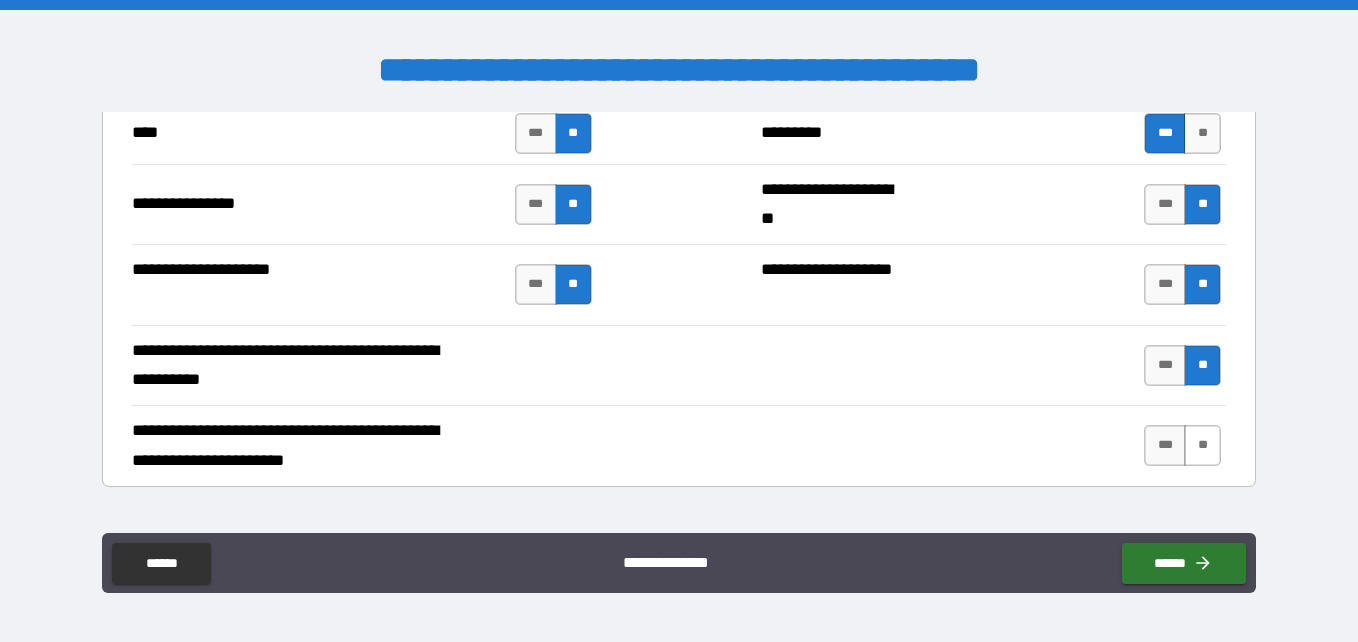 click on "**" at bounding box center (1202, 445) 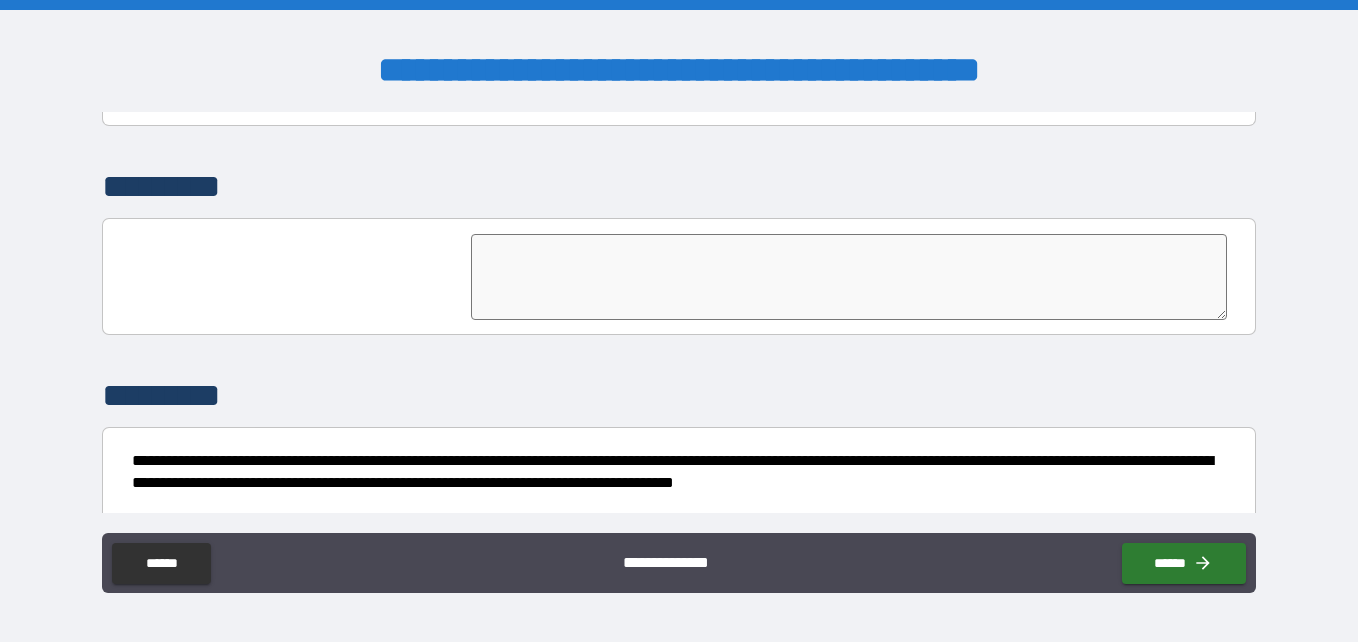 scroll, scrollTop: 5401, scrollLeft: 0, axis: vertical 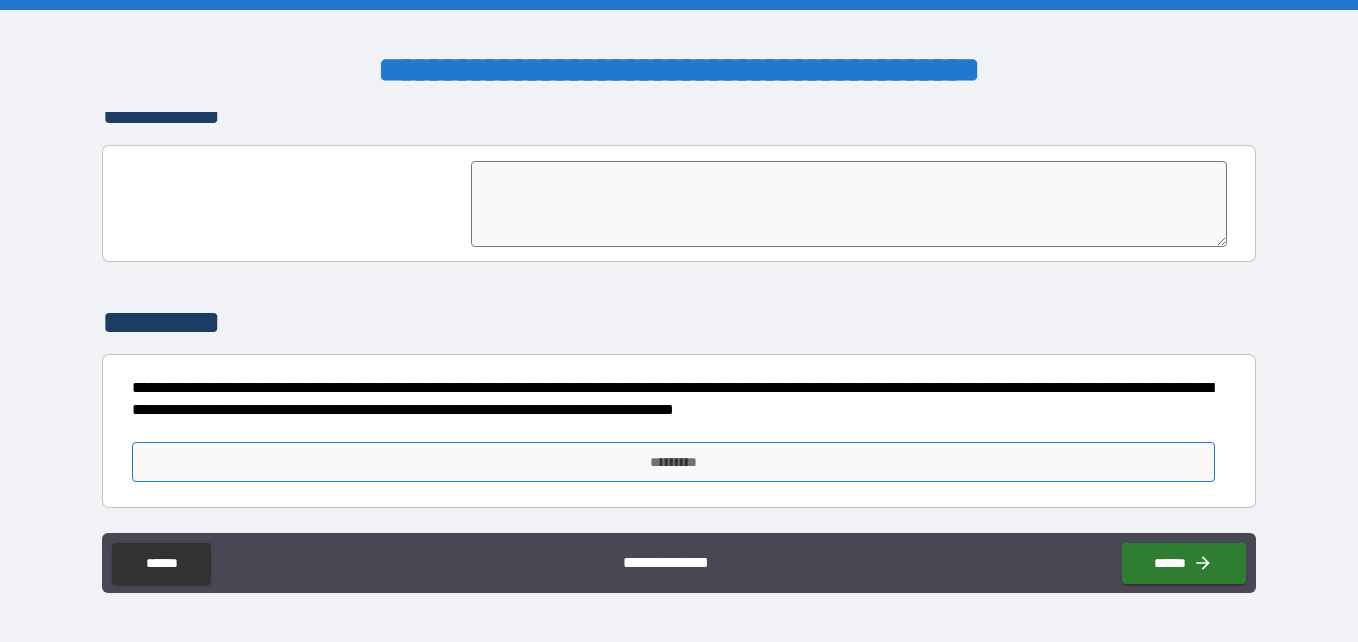 click on "*********" at bounding box center (673, 462) 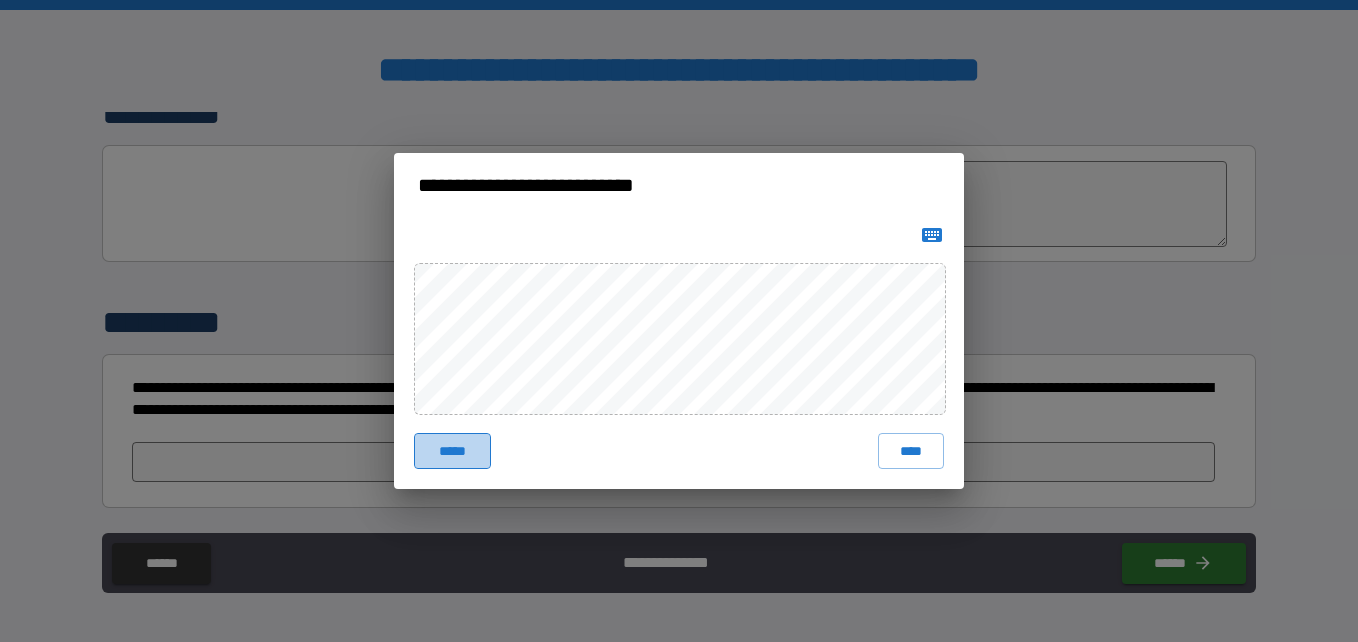 click on "*****" at bounding box center [452, 451] 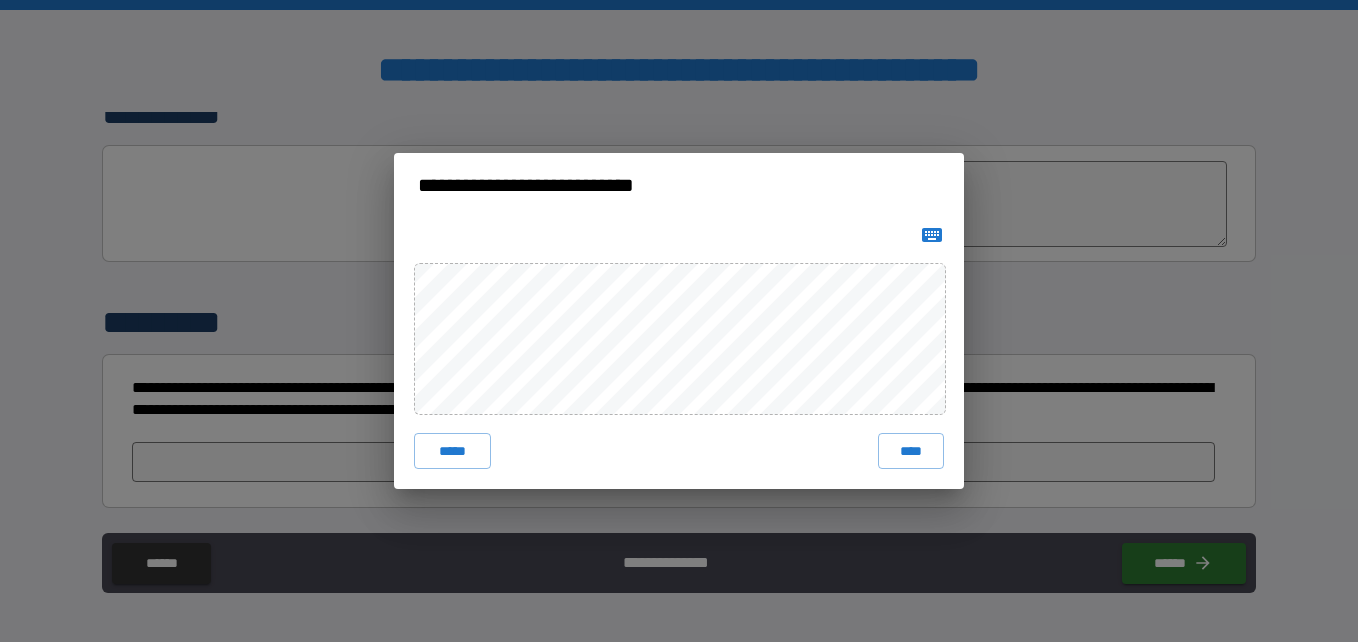 click on "***** ****" at bounding box center [679, 353] 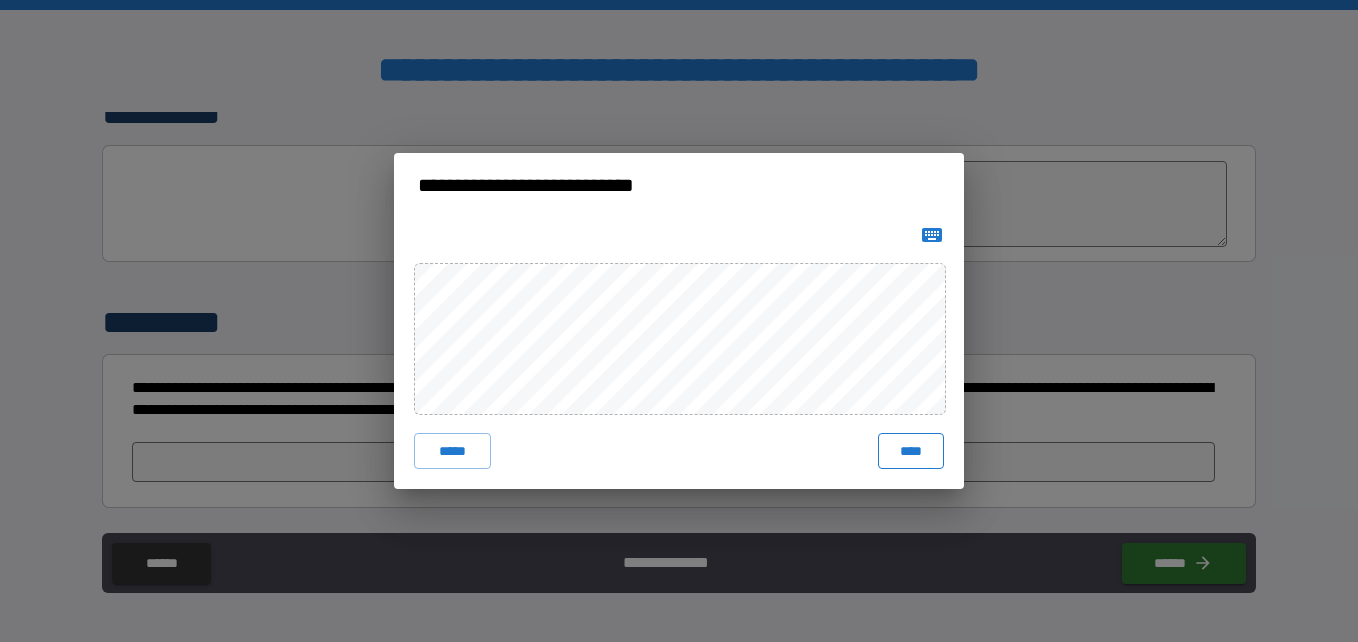 click on "****" at bounding box center [911, 451] 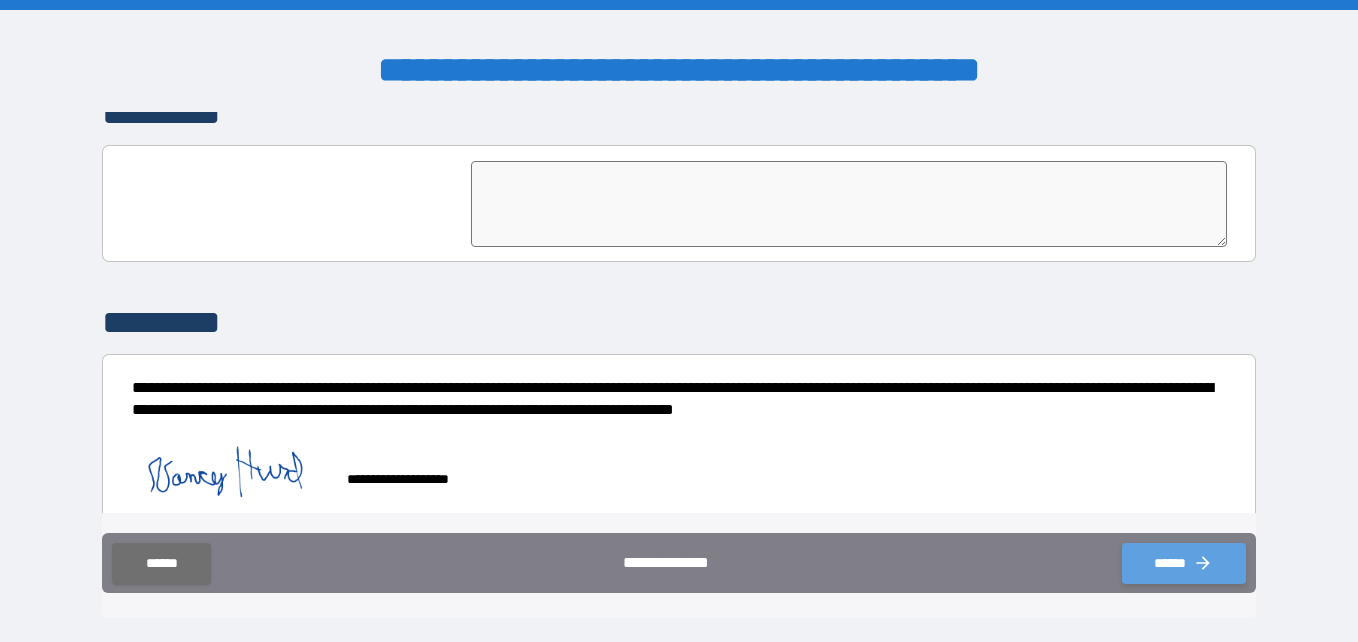 click 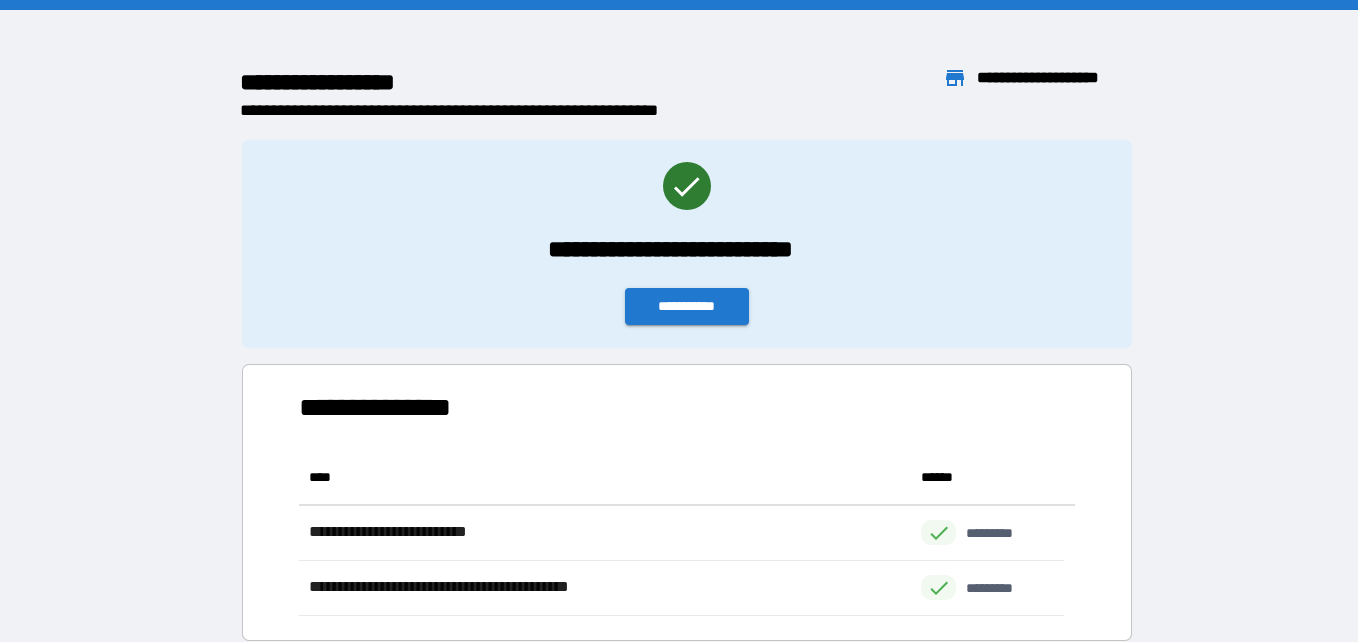 scroll, scrollTop: 151, scrollLeft: 751, axis: both 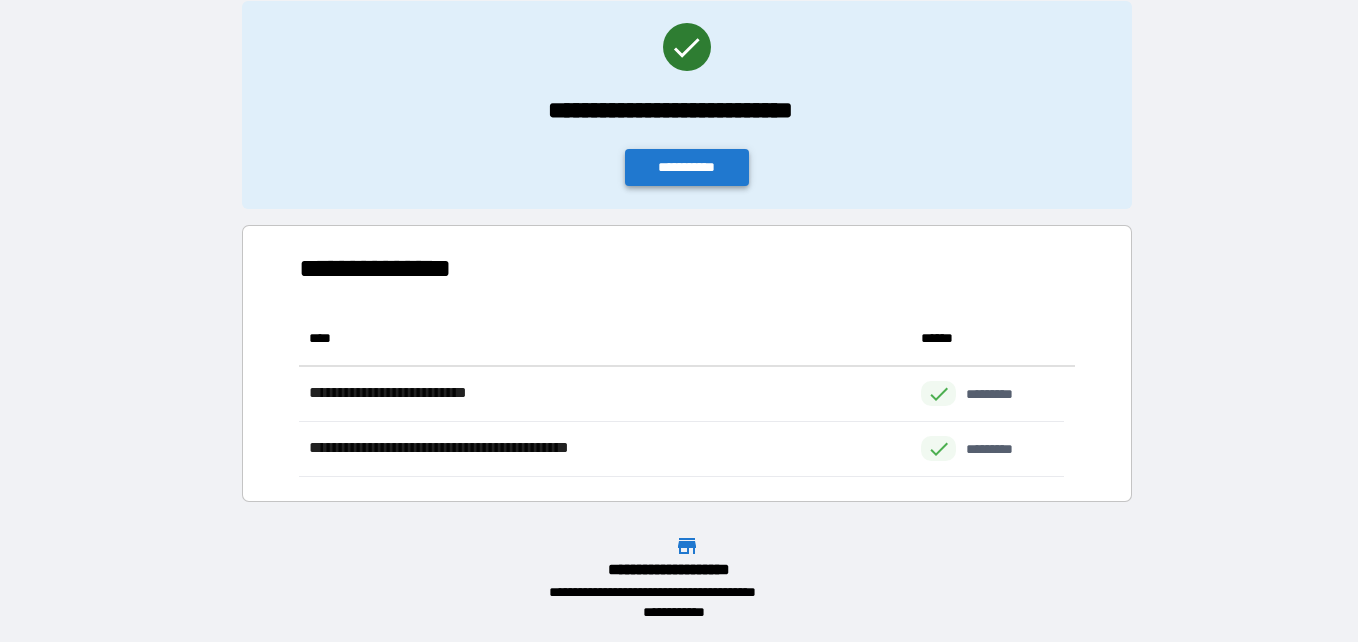 click on "**********" at bounding box center [687, 167] 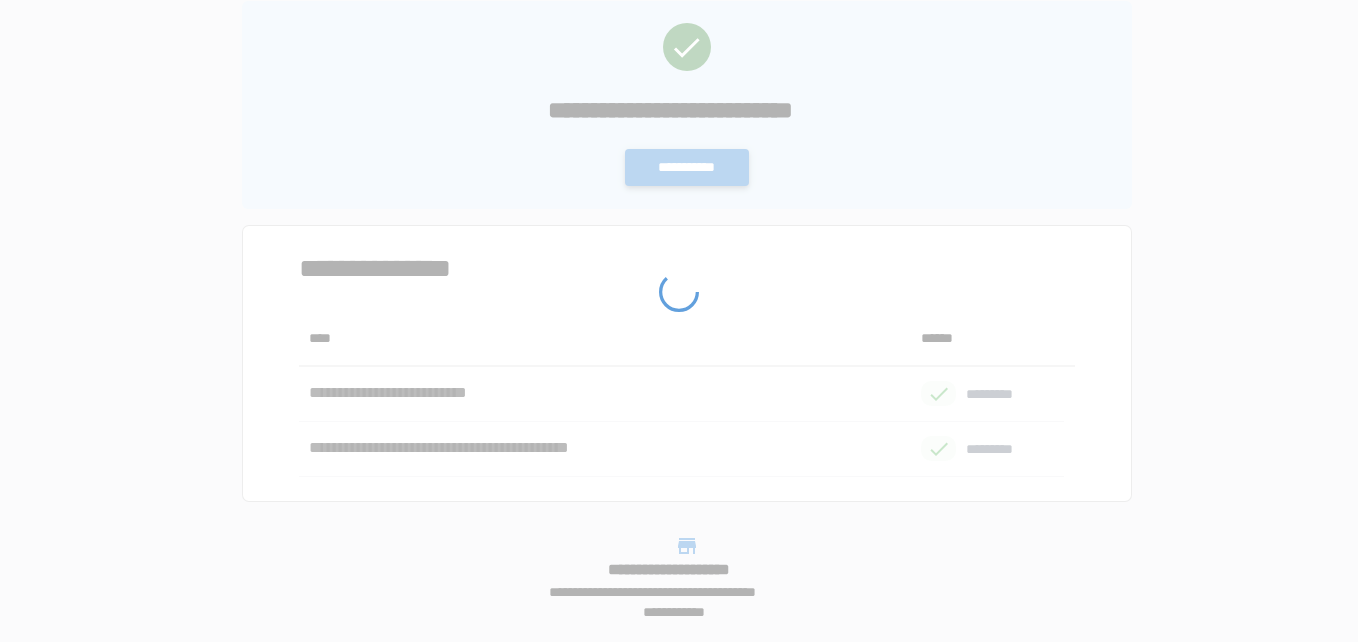 scroll, scrollTop: 0, scrollLeft: 0, axis: both 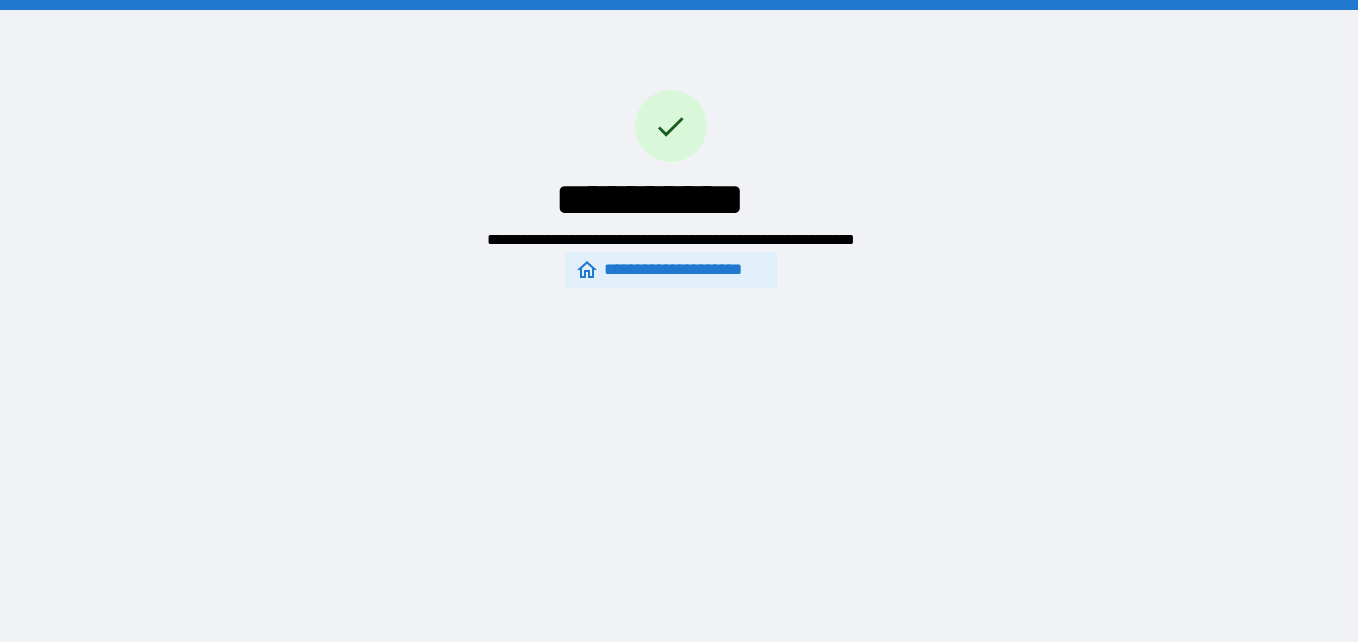 click on "**********" at bounding box center [670, 270] 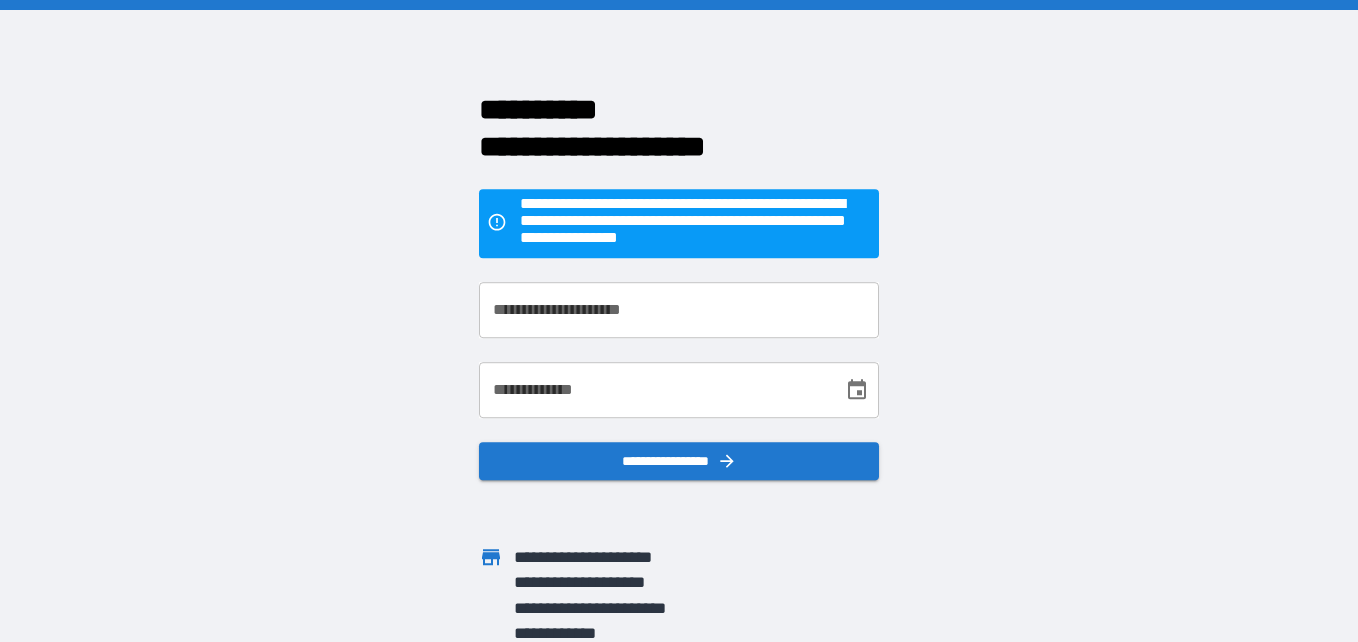 click on "**********" at bounding box center (679, 310) 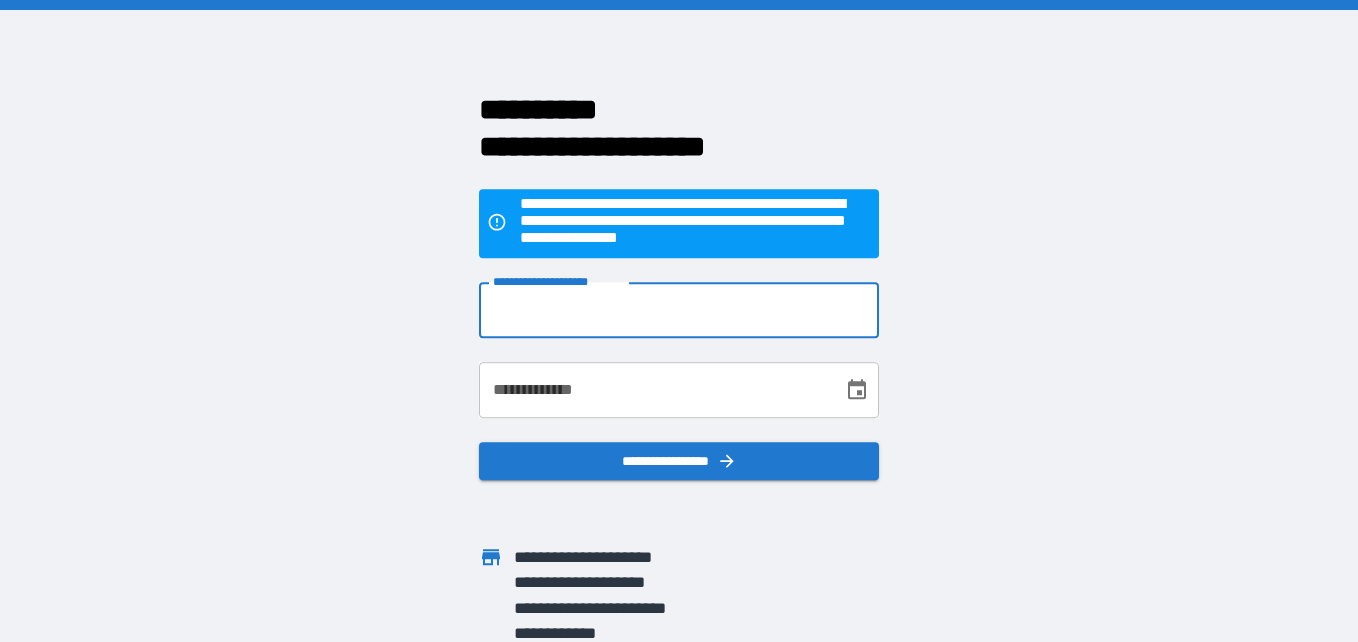 type on "**********" 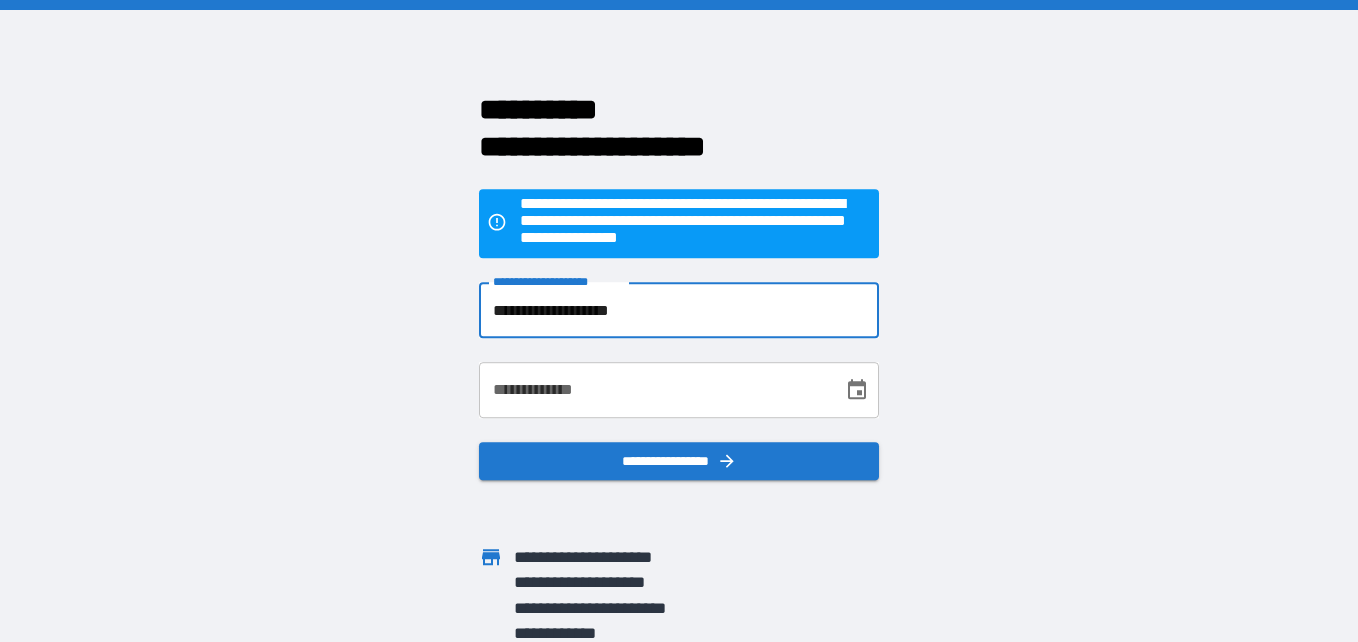 type on "**********" 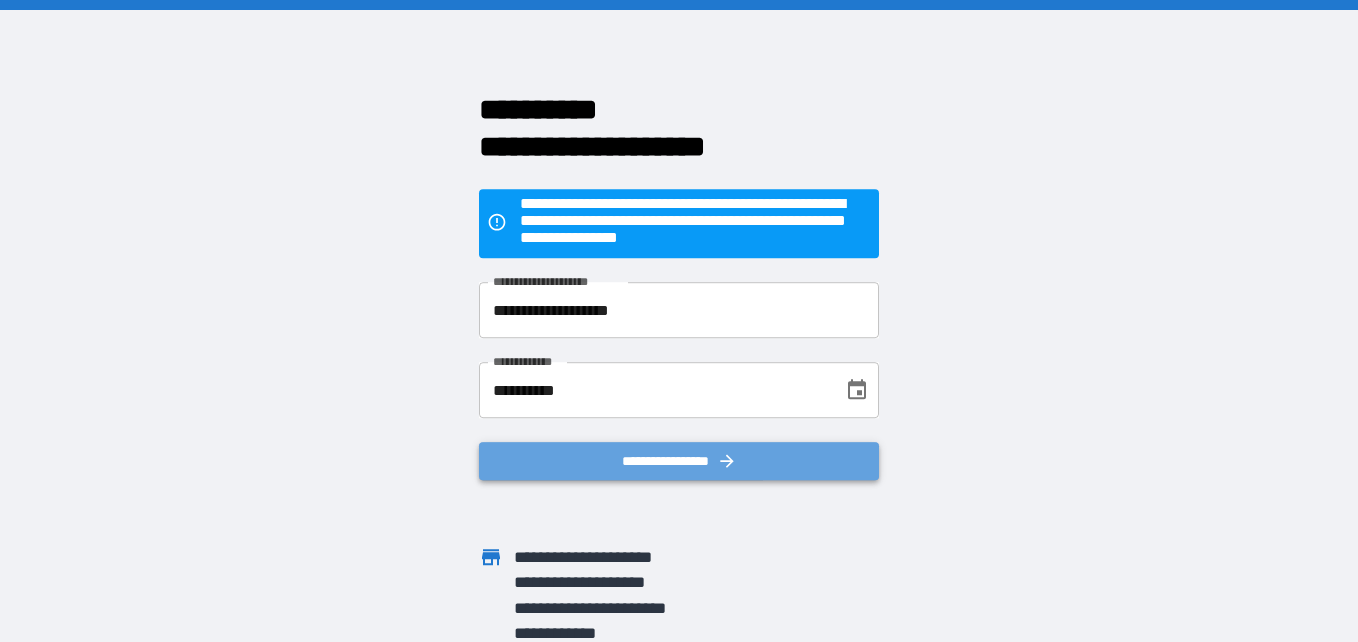 click on "**********" at bounding box center (679, 461) 